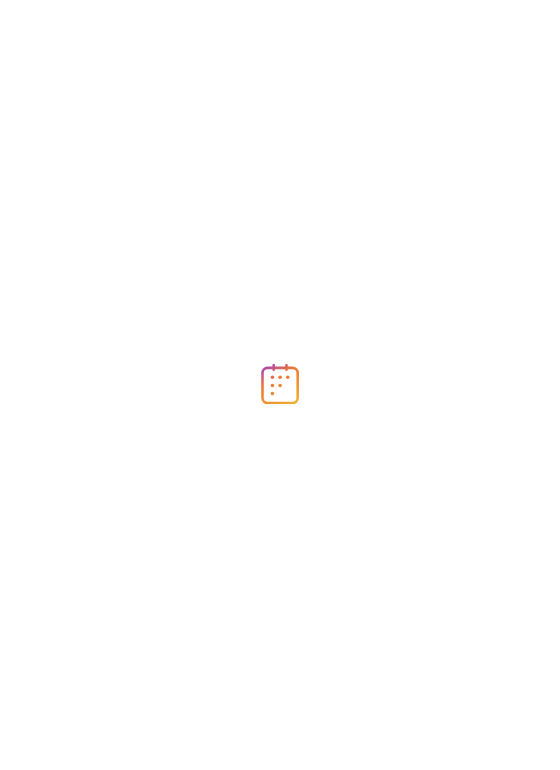 scroll, scrollTop: 0, scrollLeft: 0, axis: both 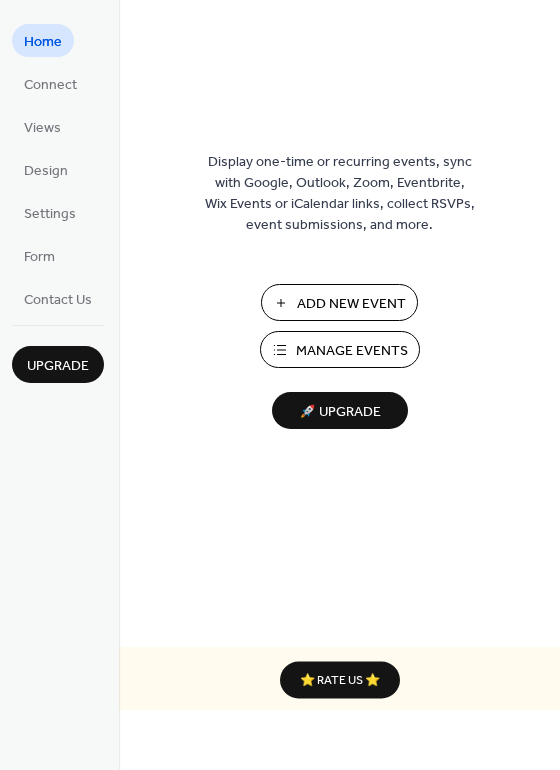 click on "Manage Events" at bounding box center [352, 351] 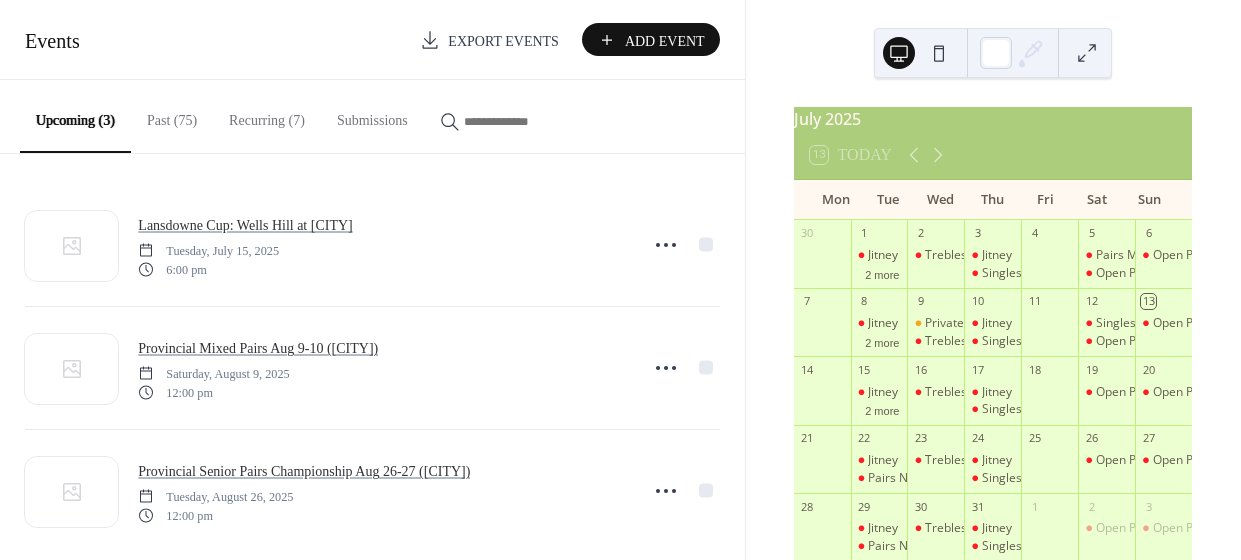 scroll, scrollTop: 0, scrollLeft: 0, axis: both 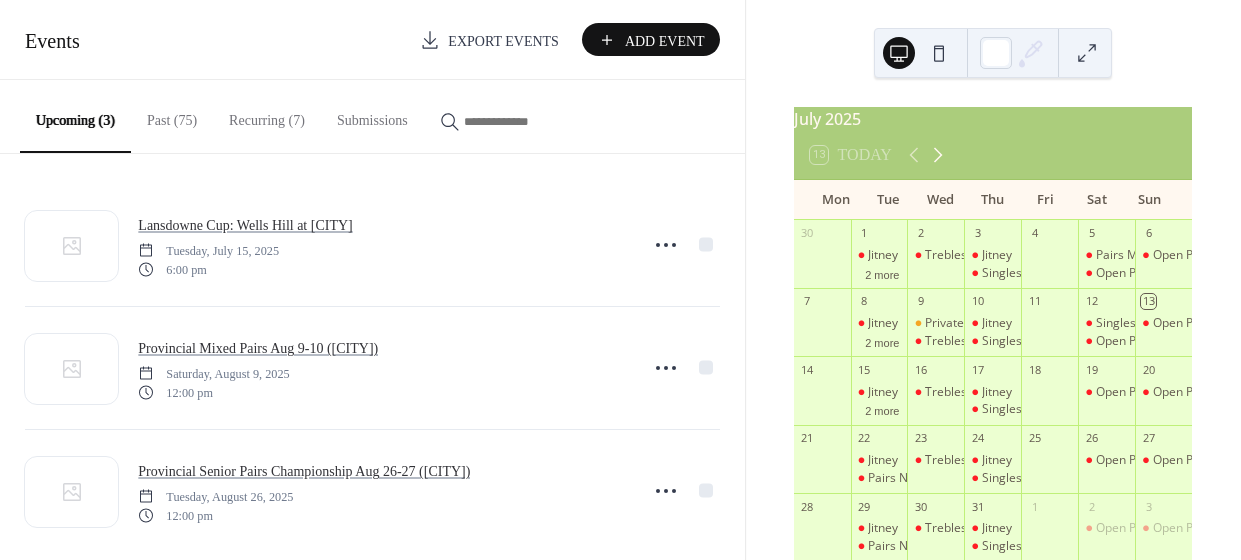 click 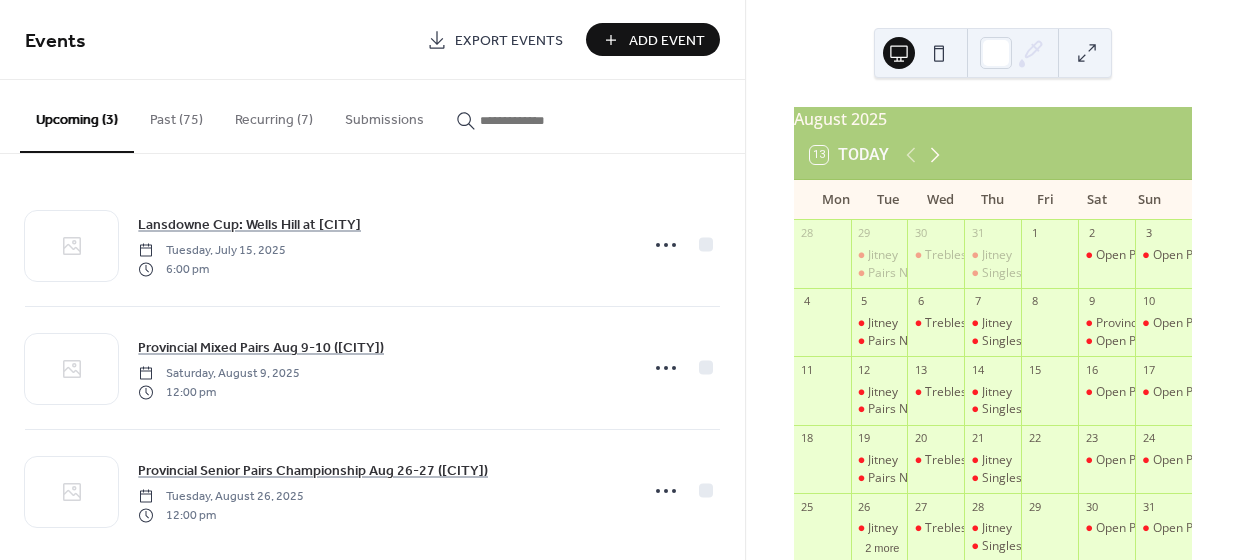 click 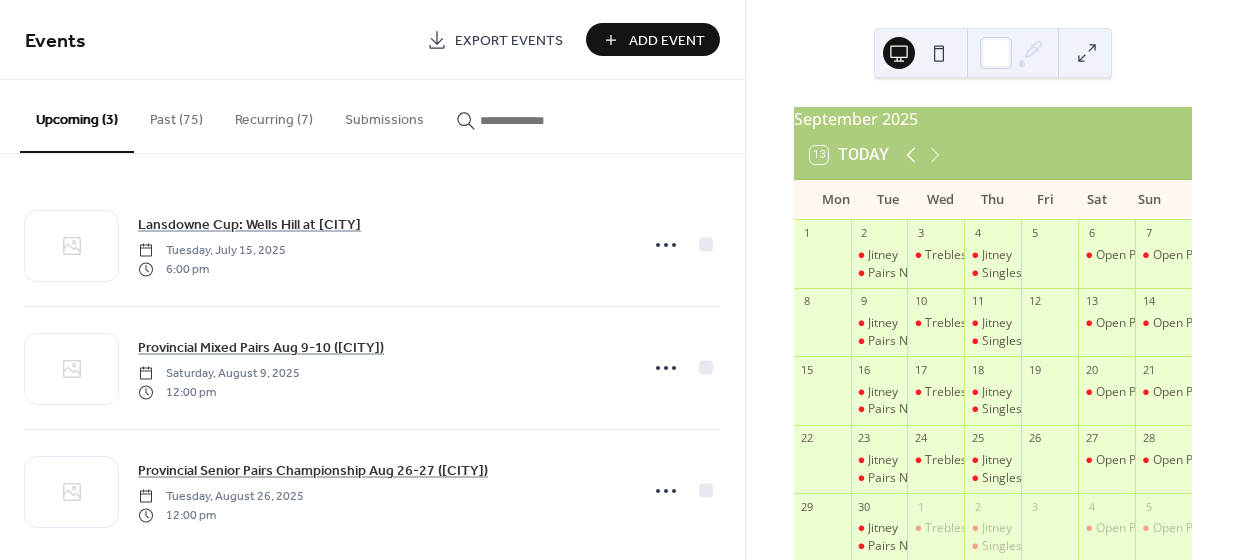 click 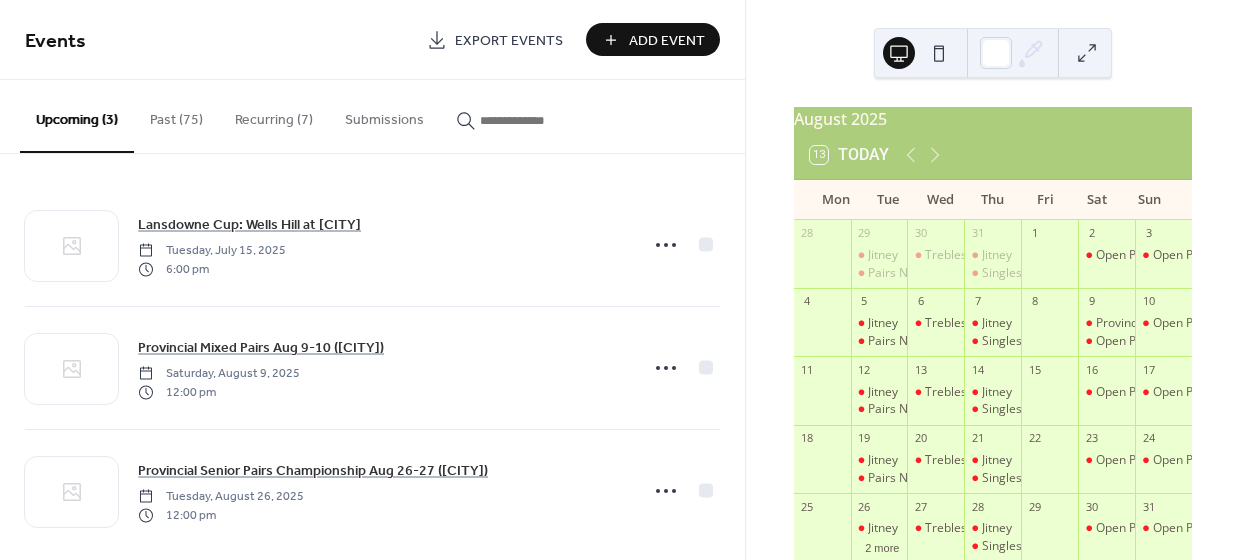 click on "Add Event" at bounding box center [667, 41] 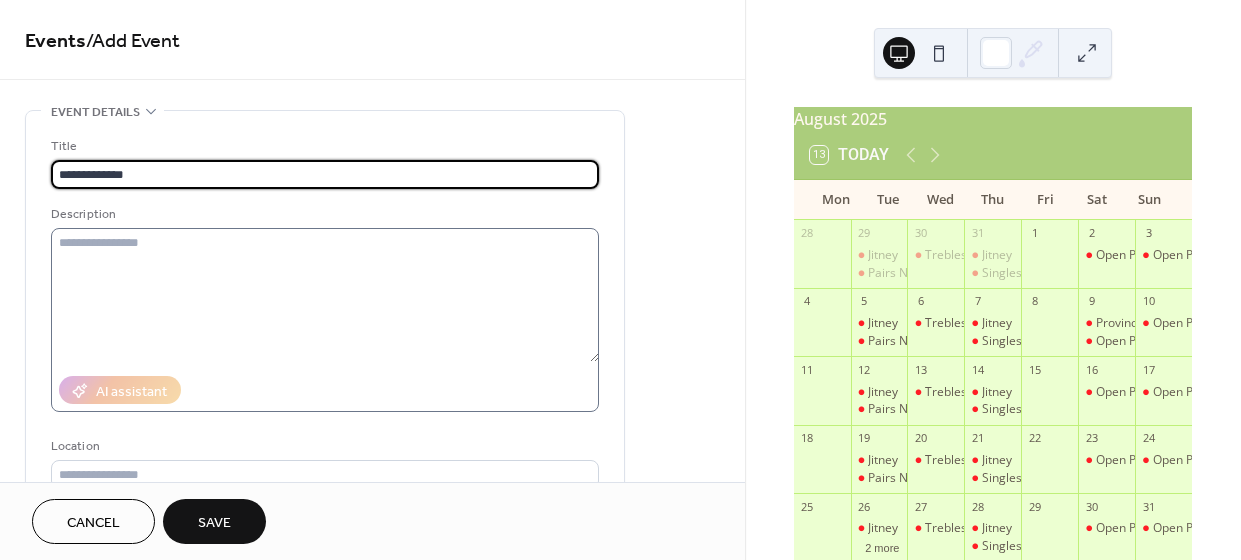 type on "**********" 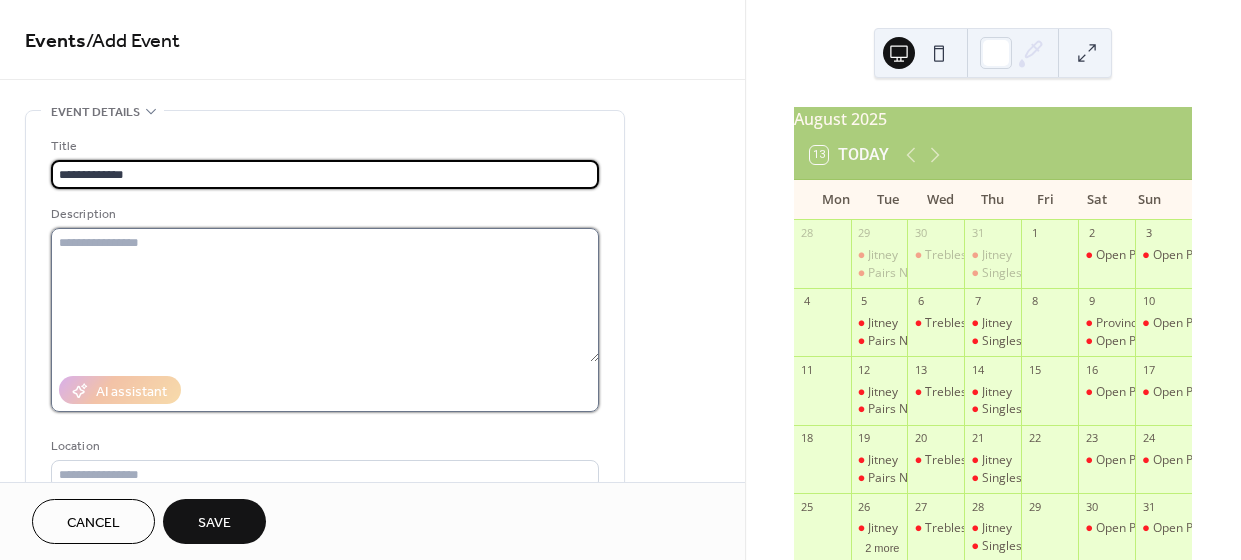 click at bounding box center (325, 295) 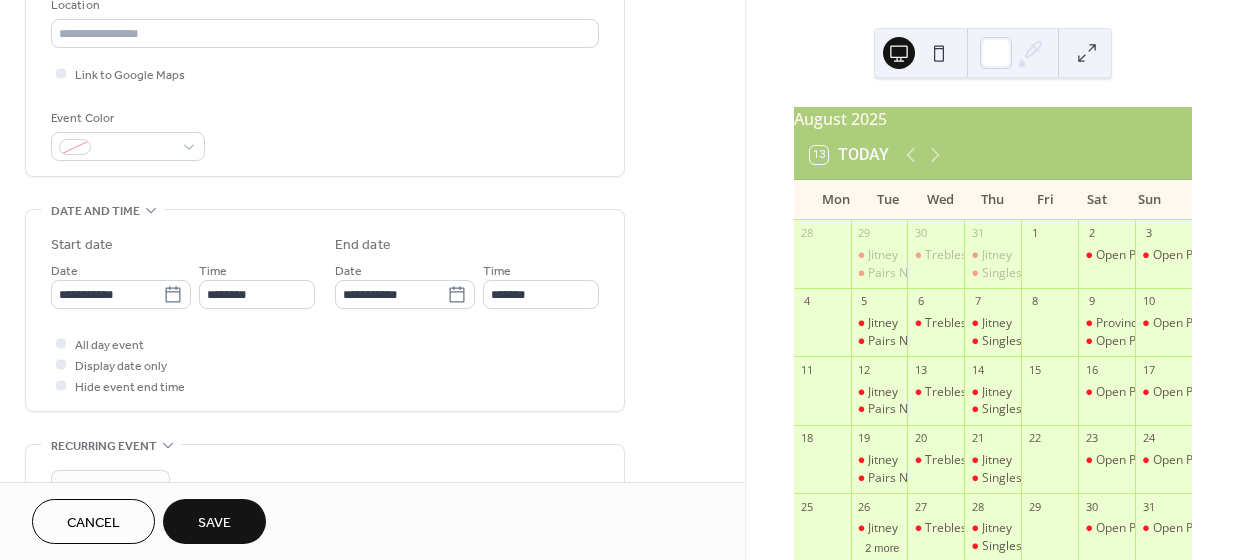 scroll, scrollTop: 462, scrollLeft: 0, axis: vertical 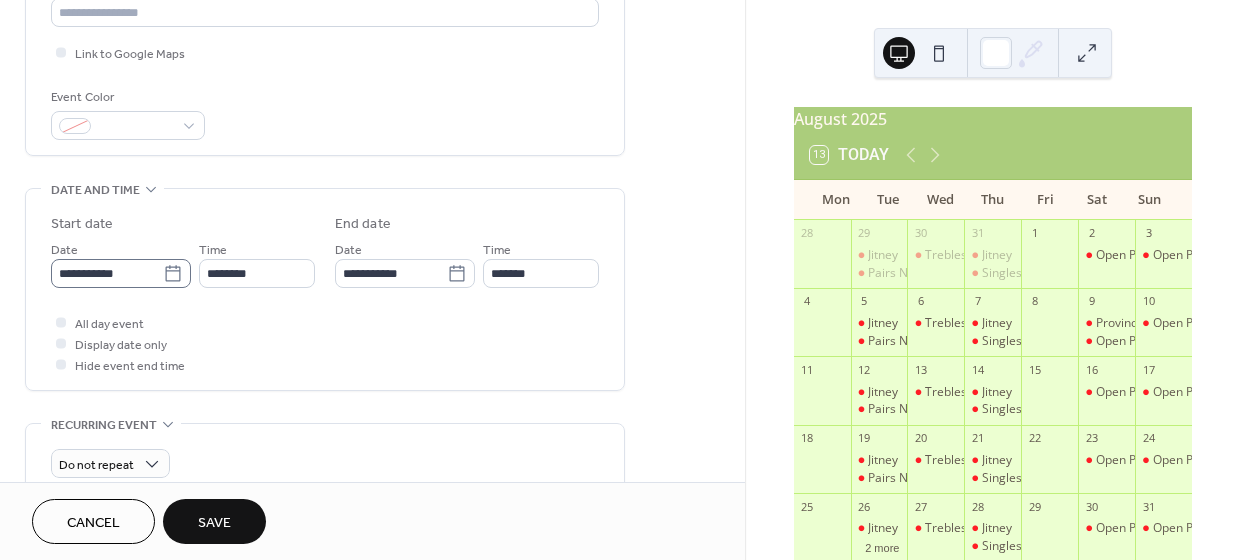 type on "**********" 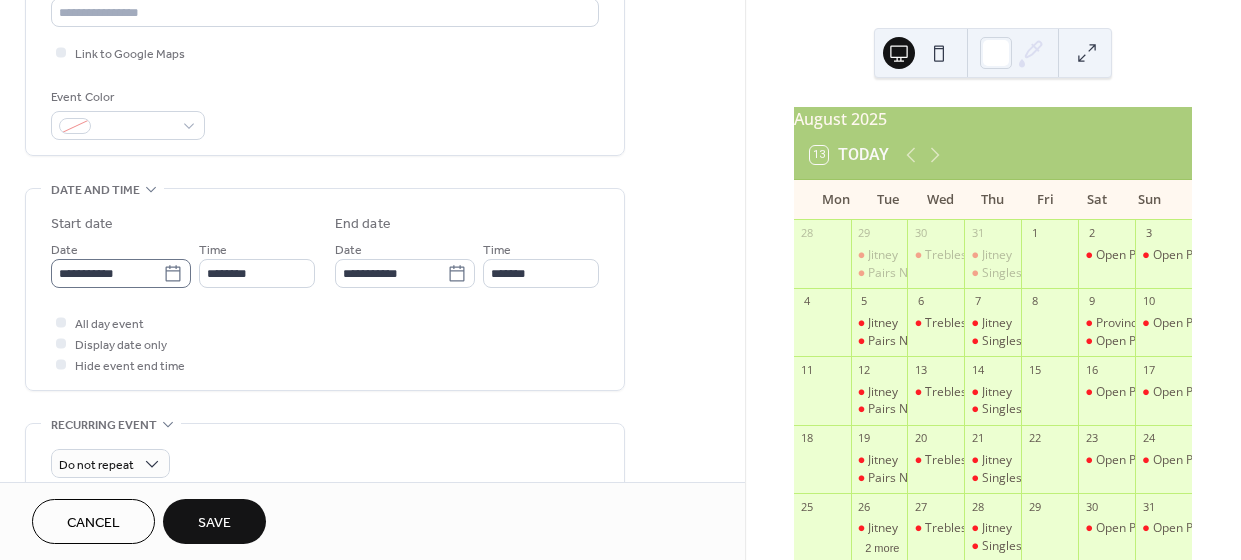 click 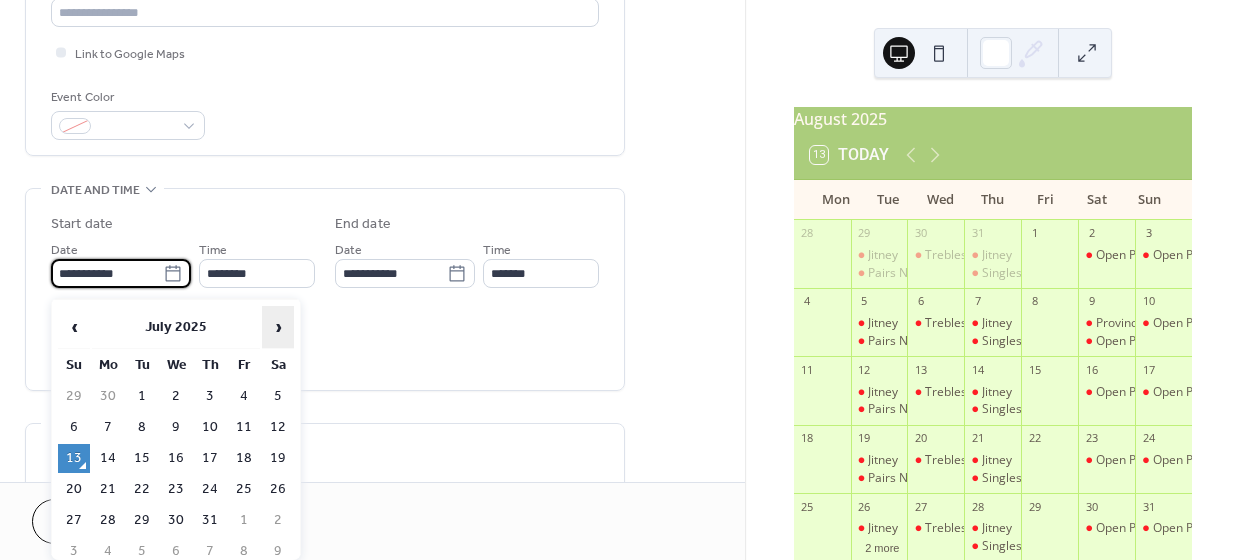 click on "›" at bounding box center (278, 327) 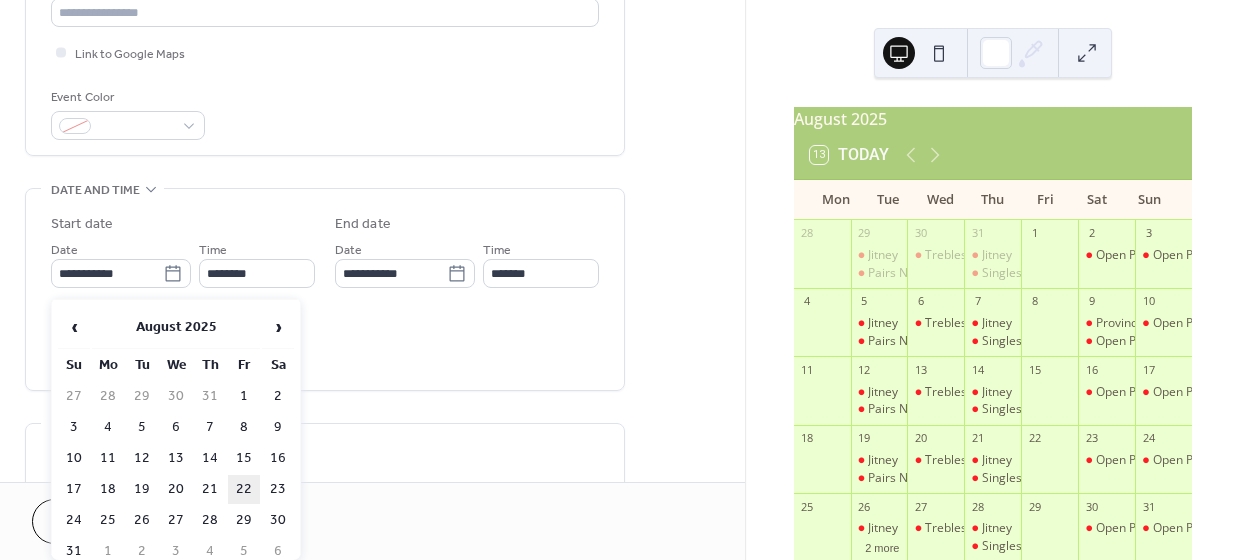 click on "22" at bounding box center (244, 489) 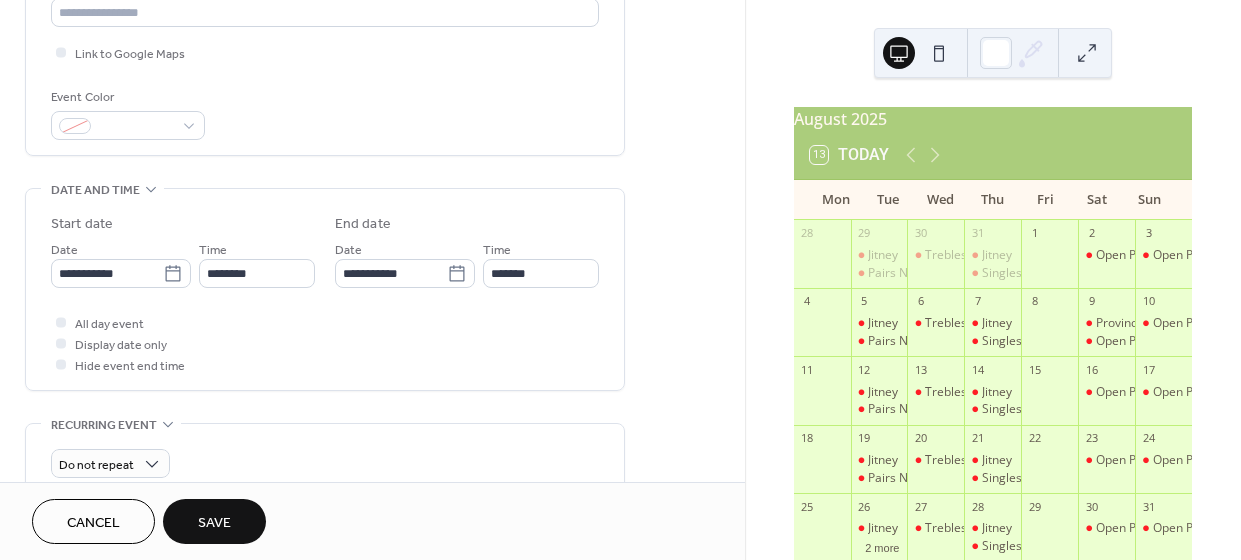 type on "**********" 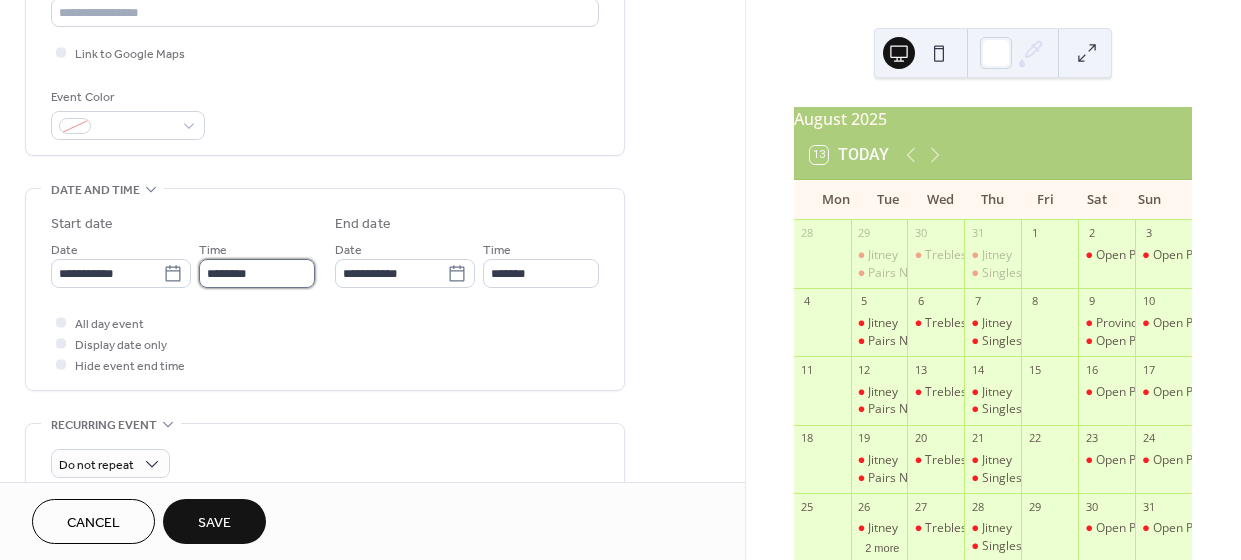 click on "********" at bounding box center [257, 273] 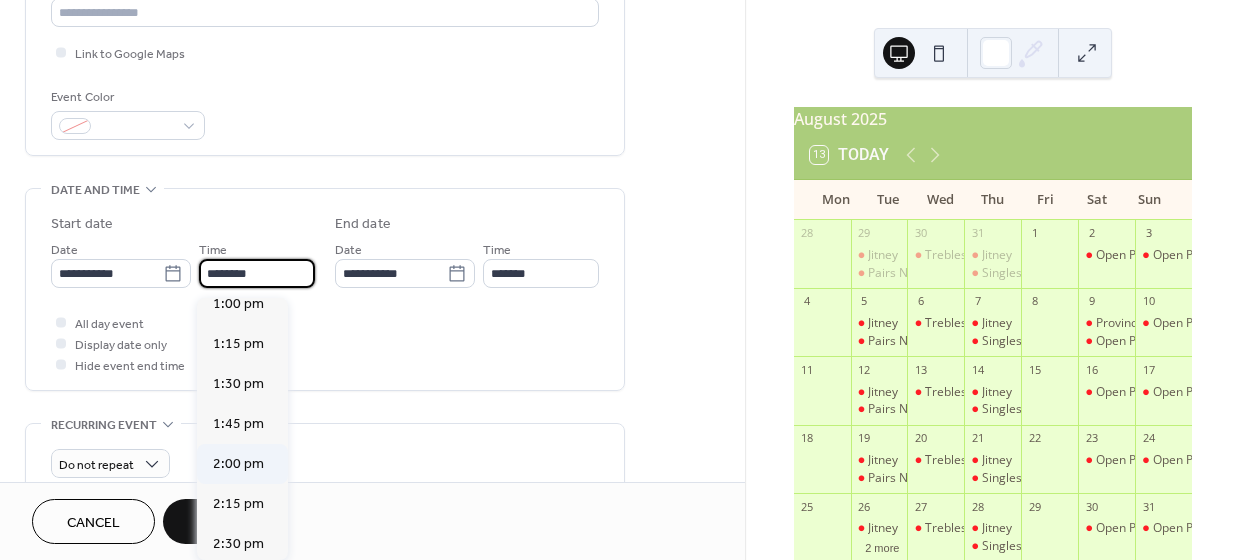 scroll, scrollTop: 2101, scrollLeft: 0, axis: vertical 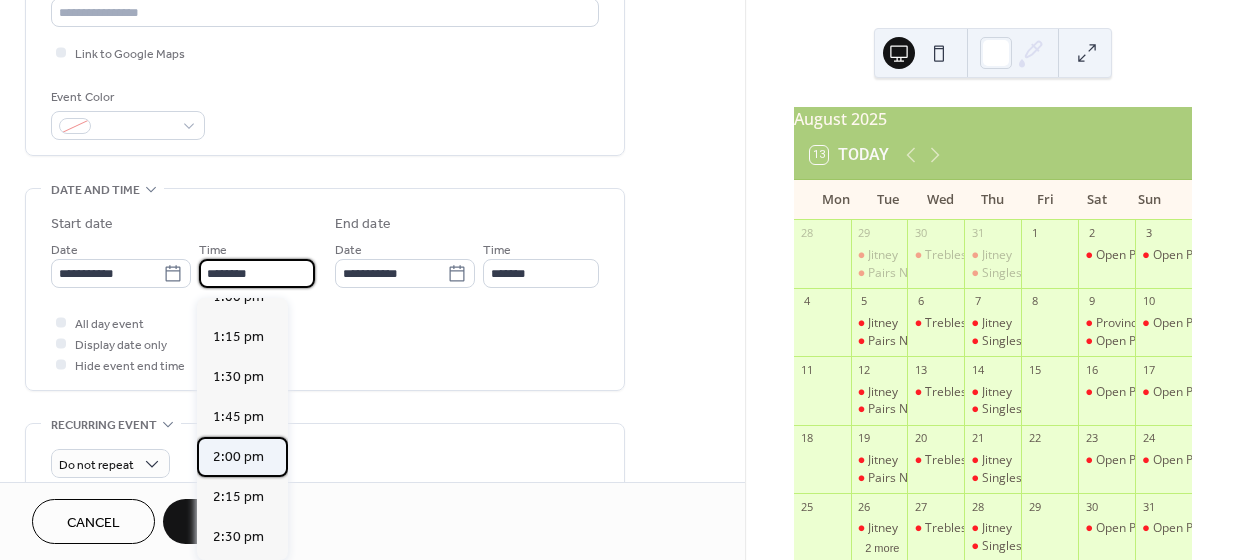 click on "2:00 pm" at bounding box center [238, 457] 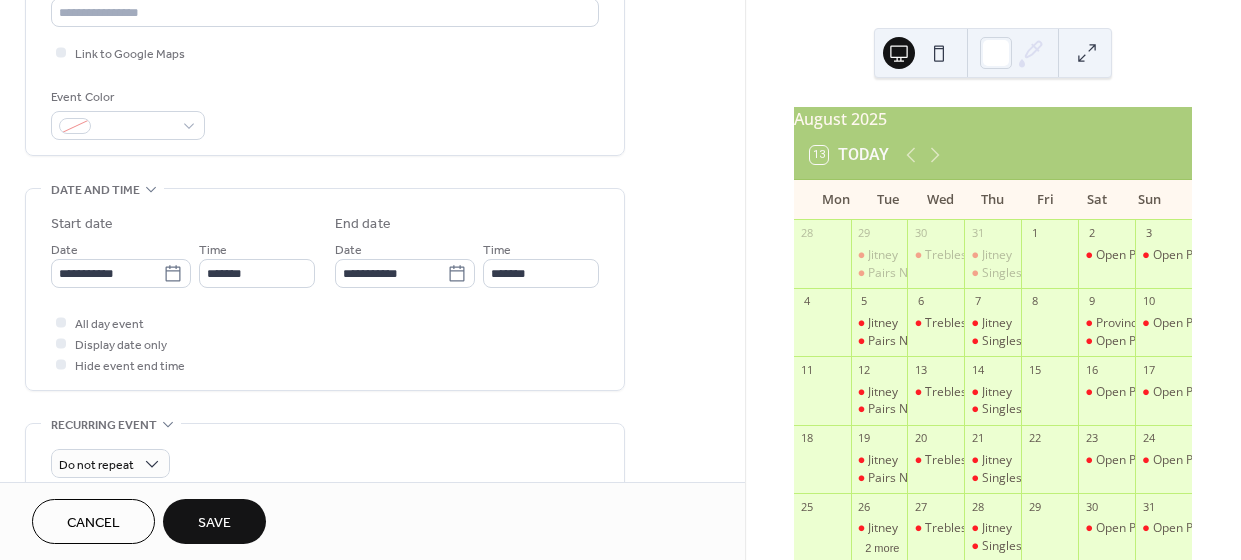 type on "*******" 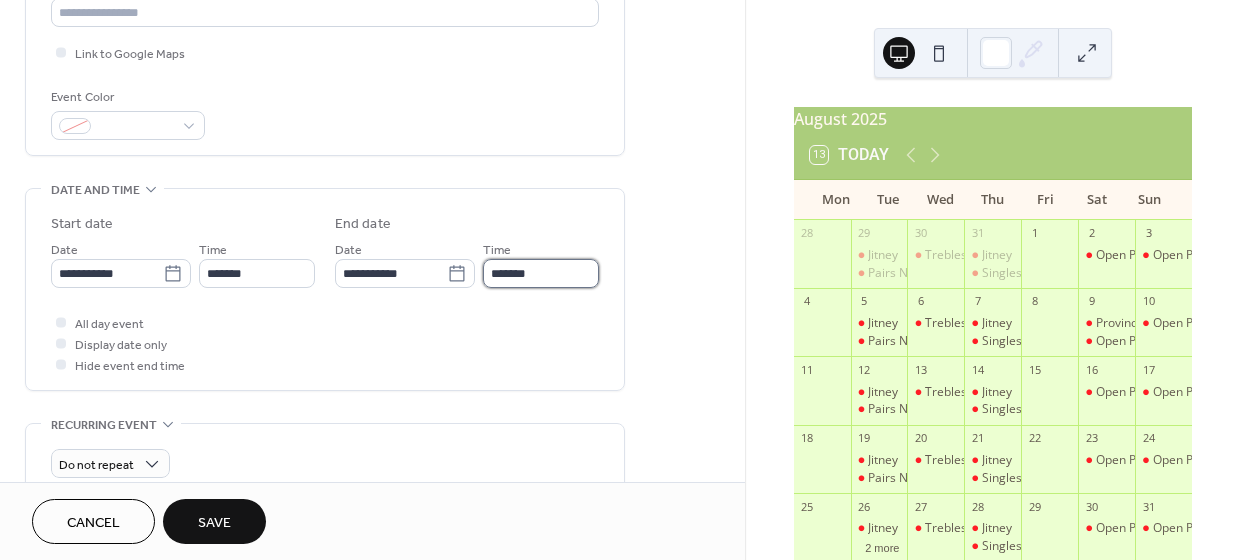 click on "*******" at bounding box center (541, 273) 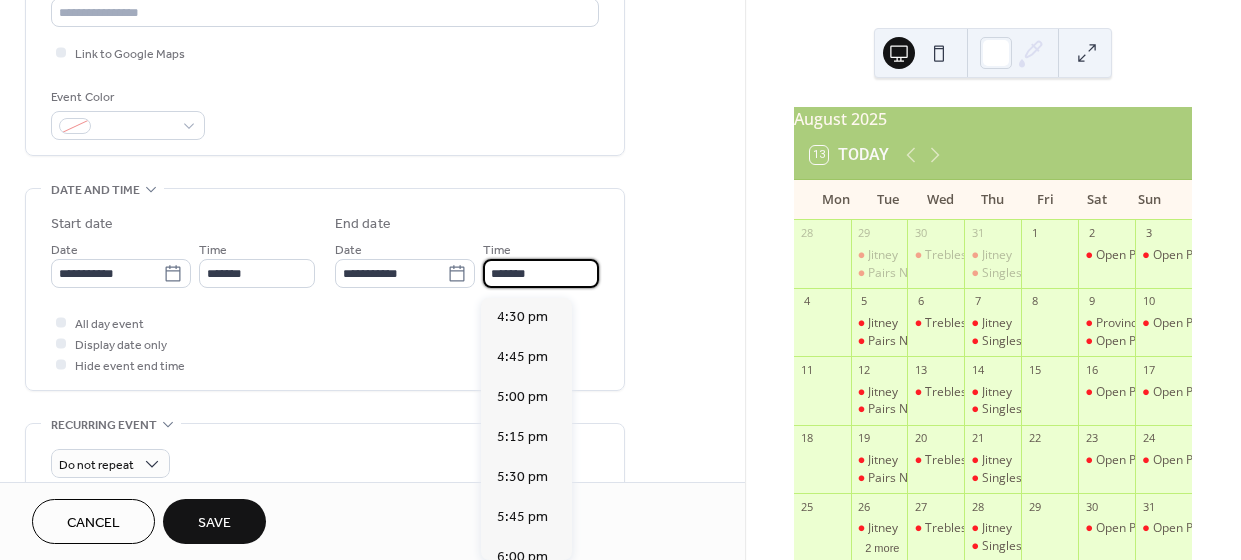 scroll, scrollTop: 373, scrollLeft: 0, axis: vertical 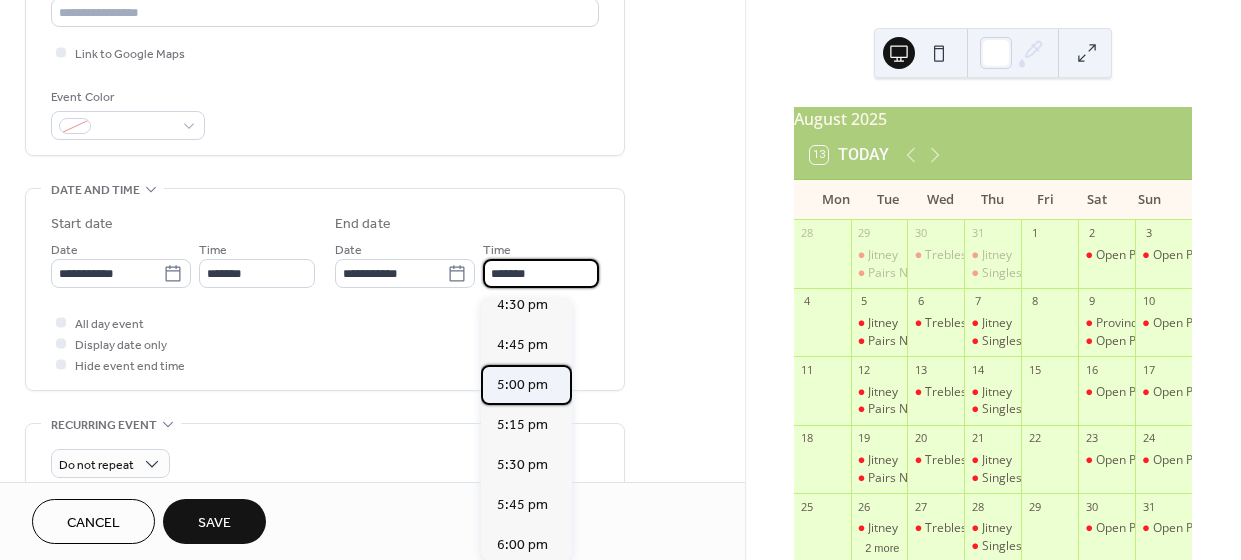 click on "5:00 pm" at bounding box center (522, 385) 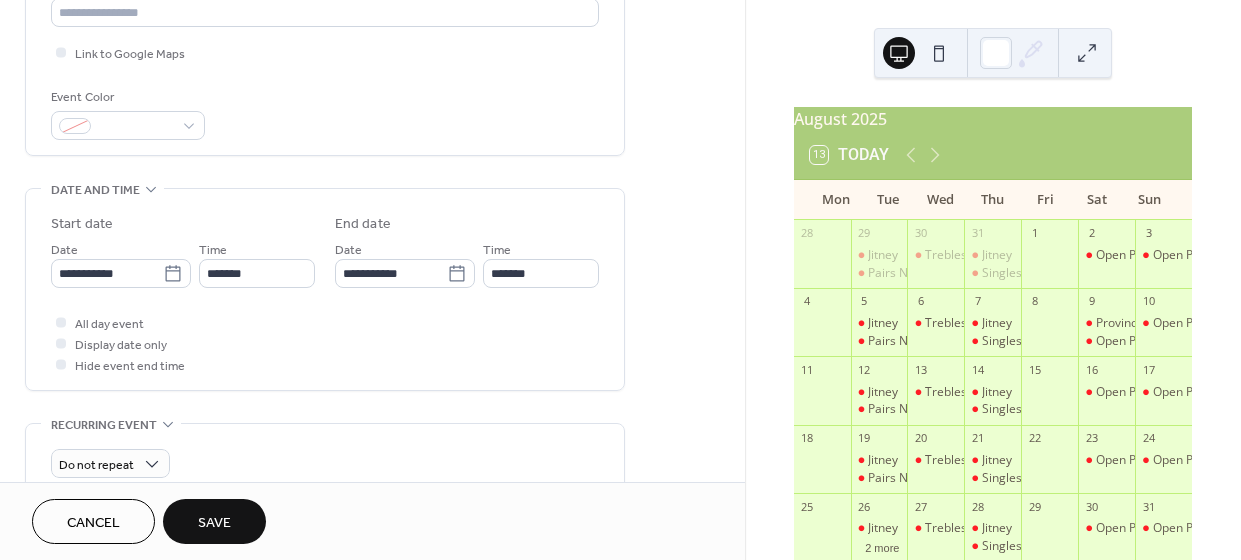 type on "*******" 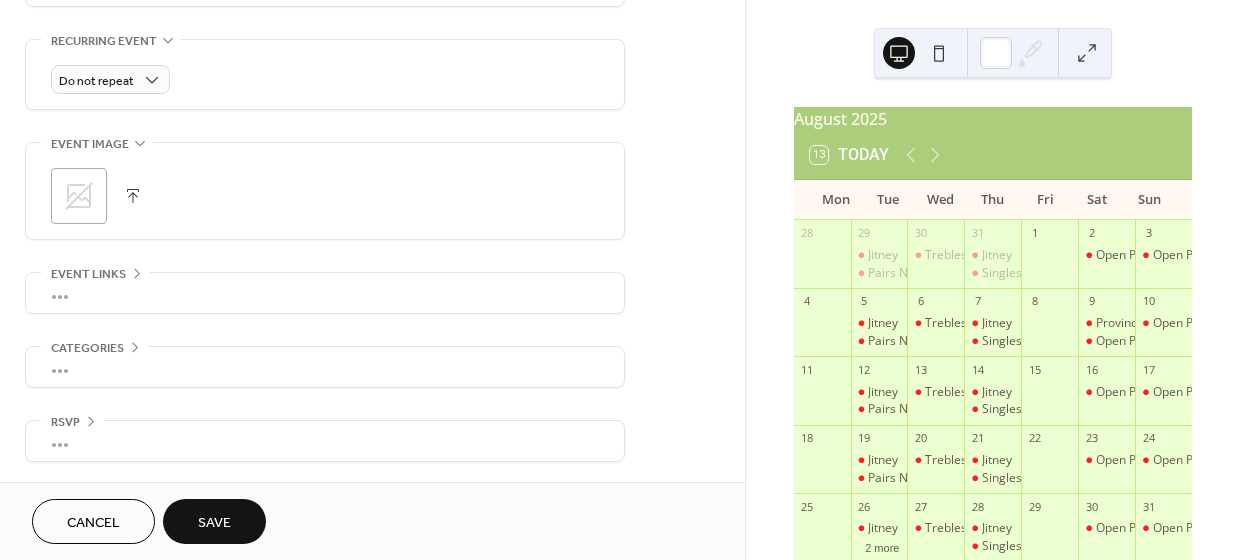 scroll, scrollTop: 852, scrollLeft: 0, axis: vertical 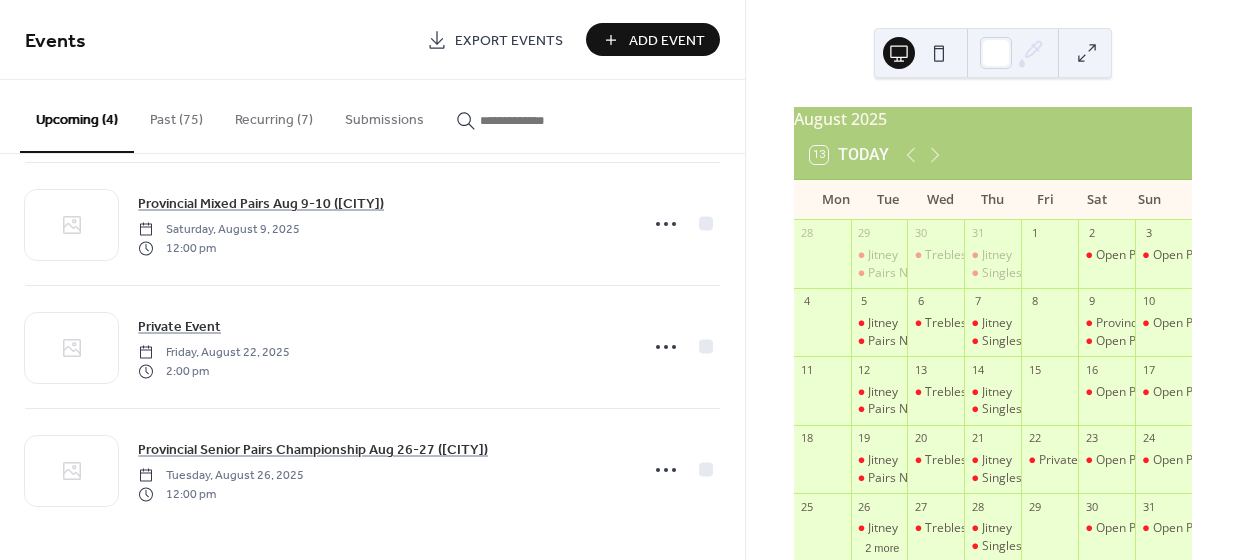 click on "Add Event" at bounding box center [667, 41] 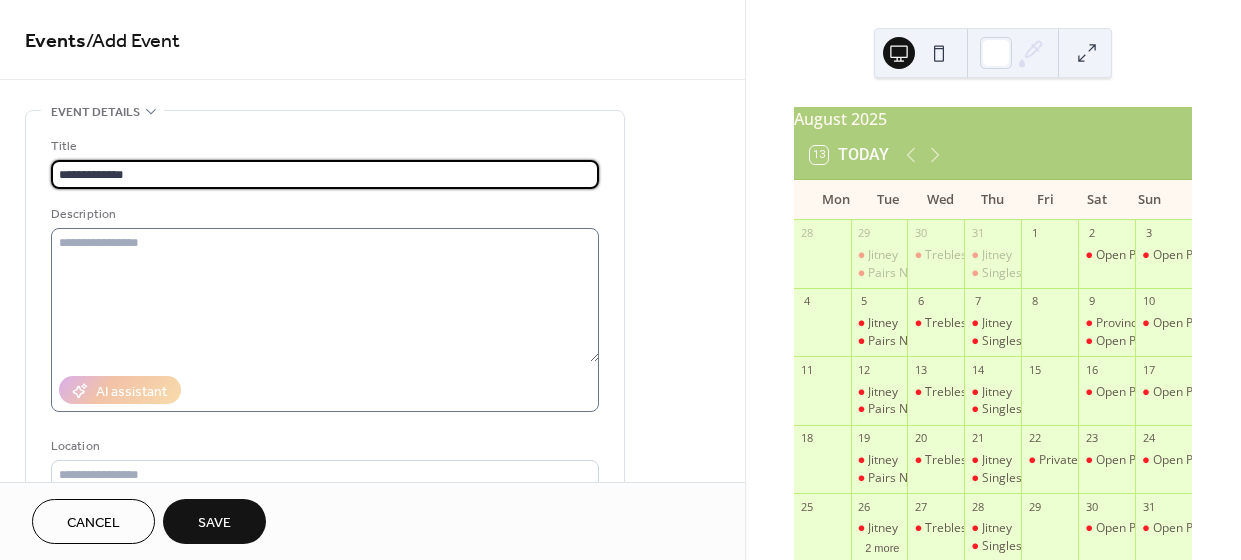 type on "**********" 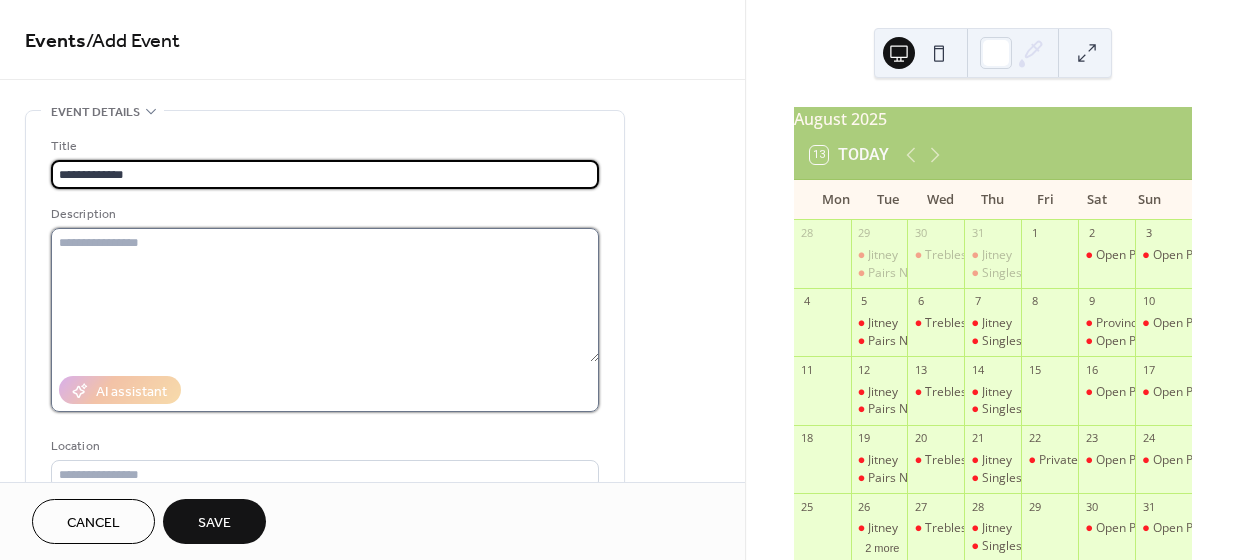 click at bounding box center [325, 295] 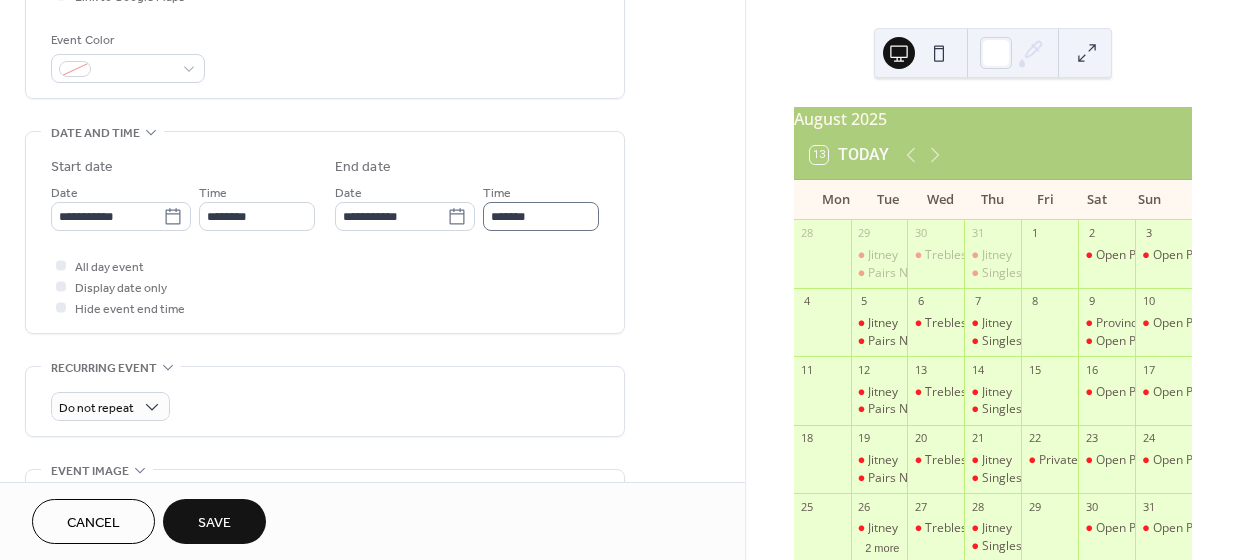 scroll, scrollTop: 549, scrollLeft: 0, axis: vertical 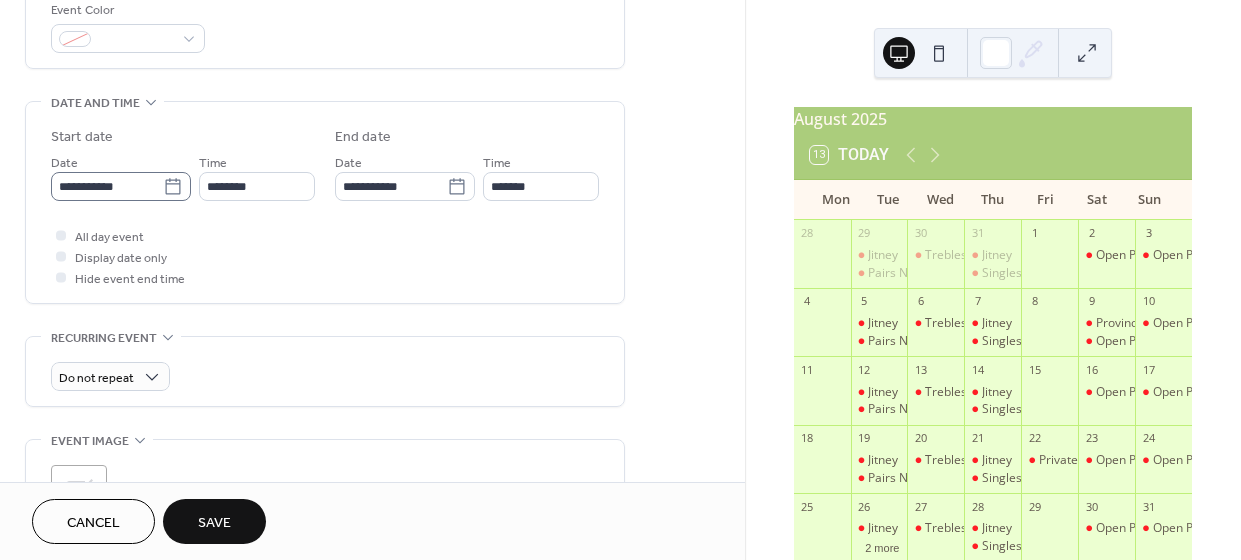 type on "**********" 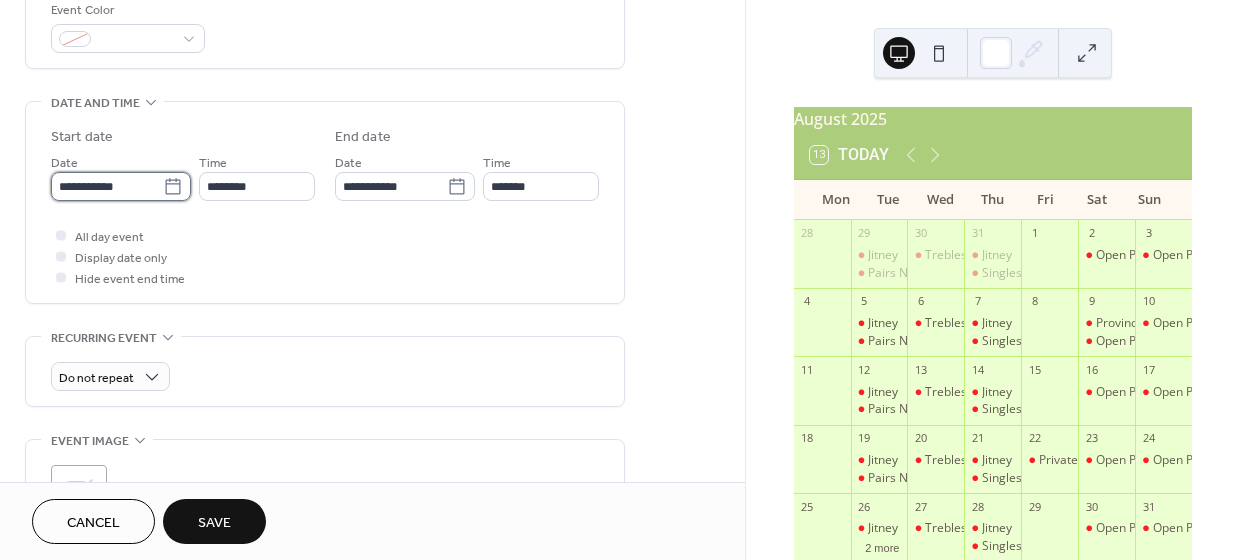 click on "**********" at bounding box center (107, 186) 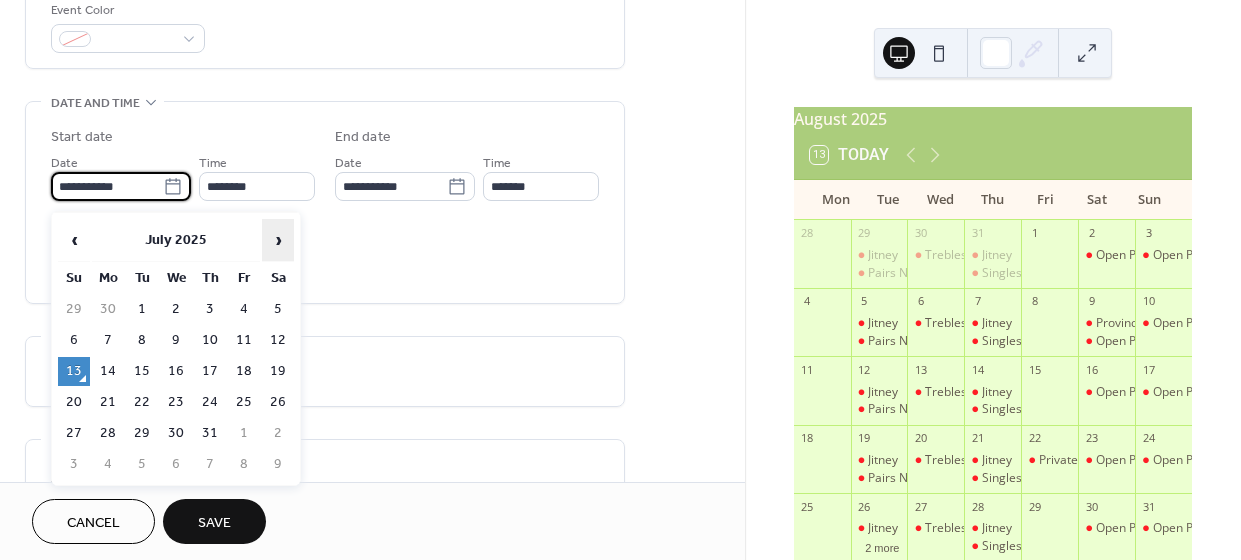 click on "›" at bounding box center [278, 240] 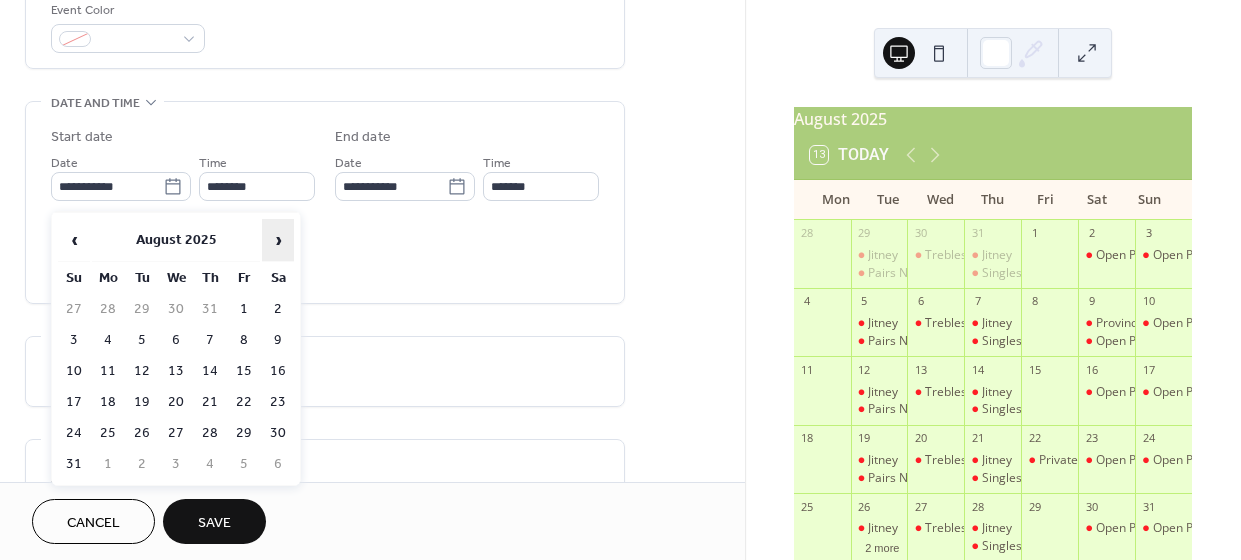 click on "›" at bounding box center (278, 240) 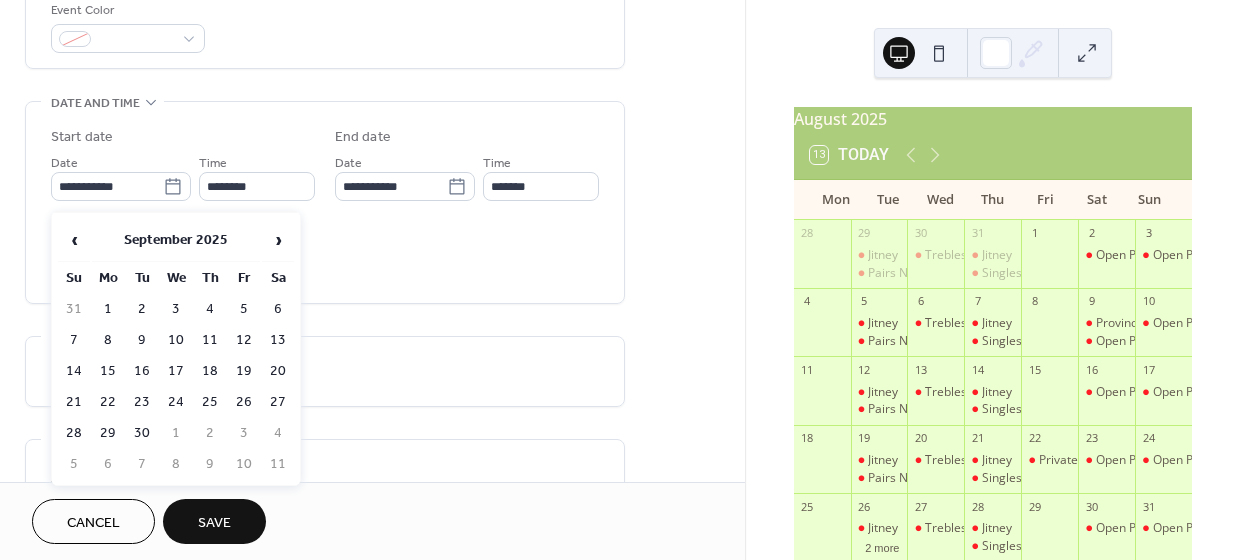 click on "17" at bounding box center [176, 371] 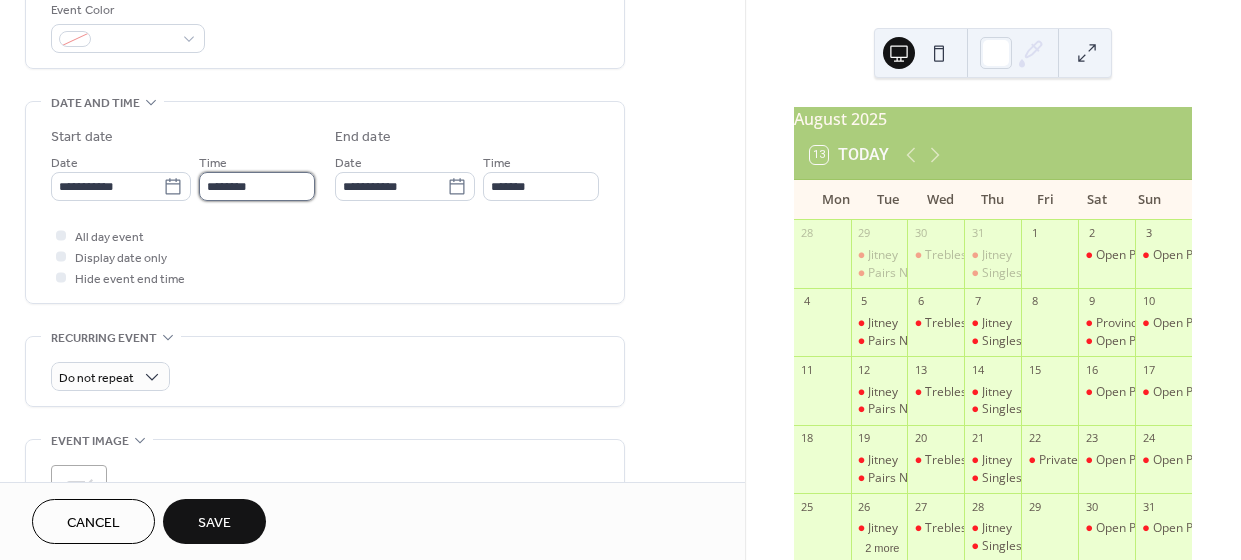 click on "********" at bounding box center (257, 186) 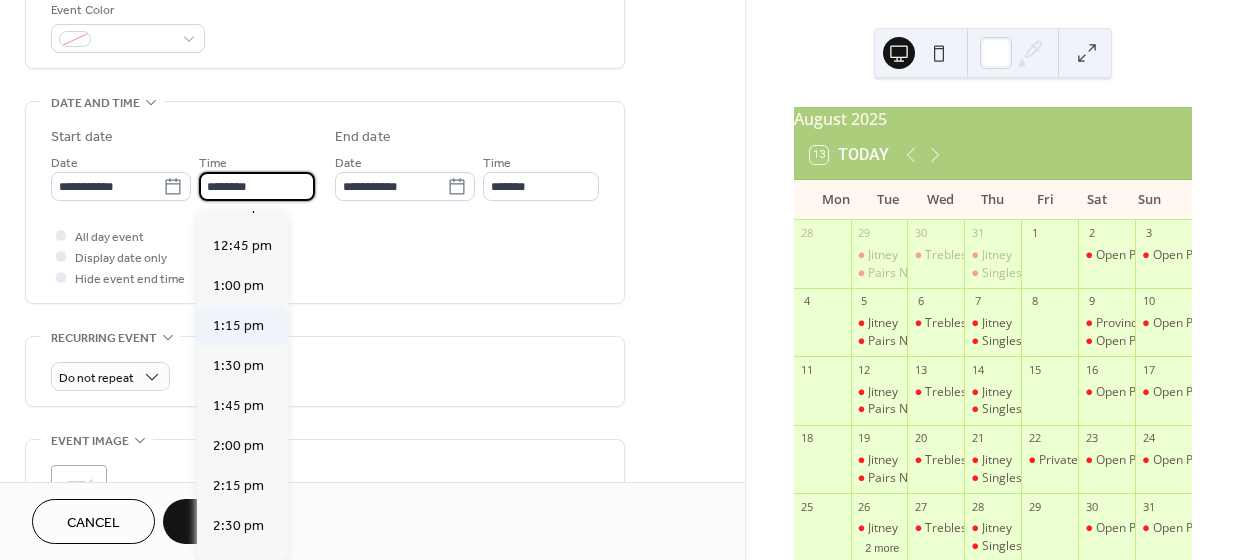 scroll, scrollTop: 2068, scrollLeft: 0, axis: vertical 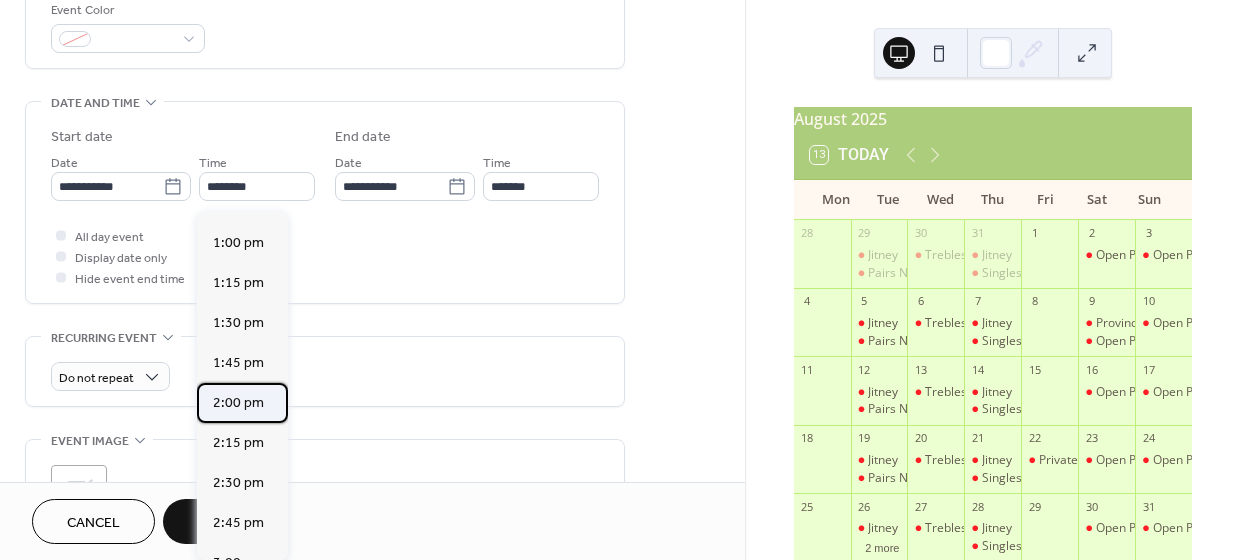 click on "2:00 pm" at bounding box center [238, 403] 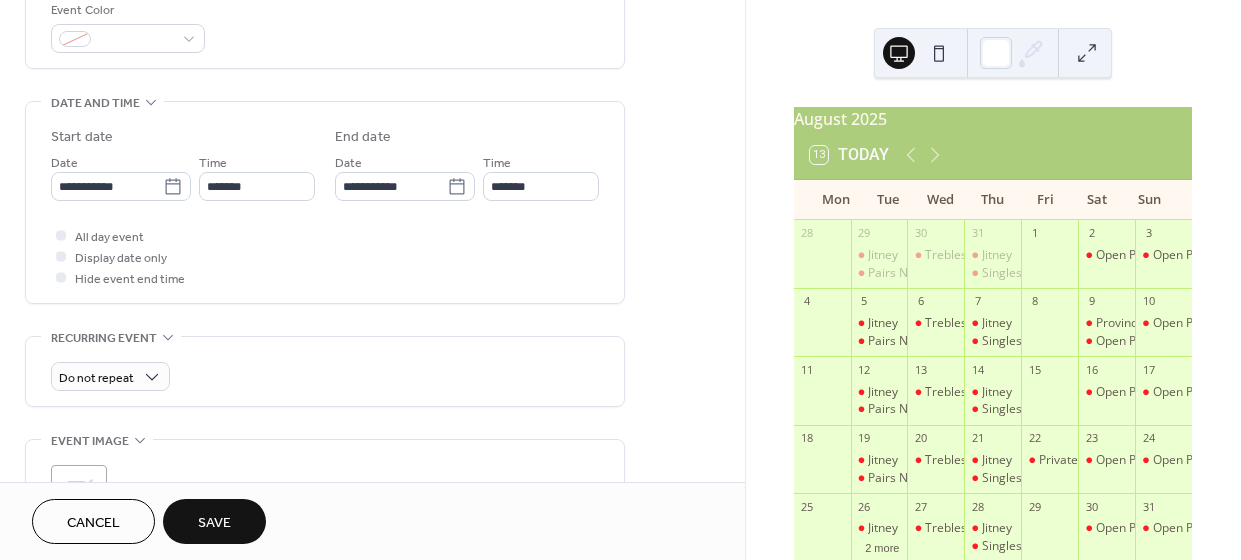 type on "*******" 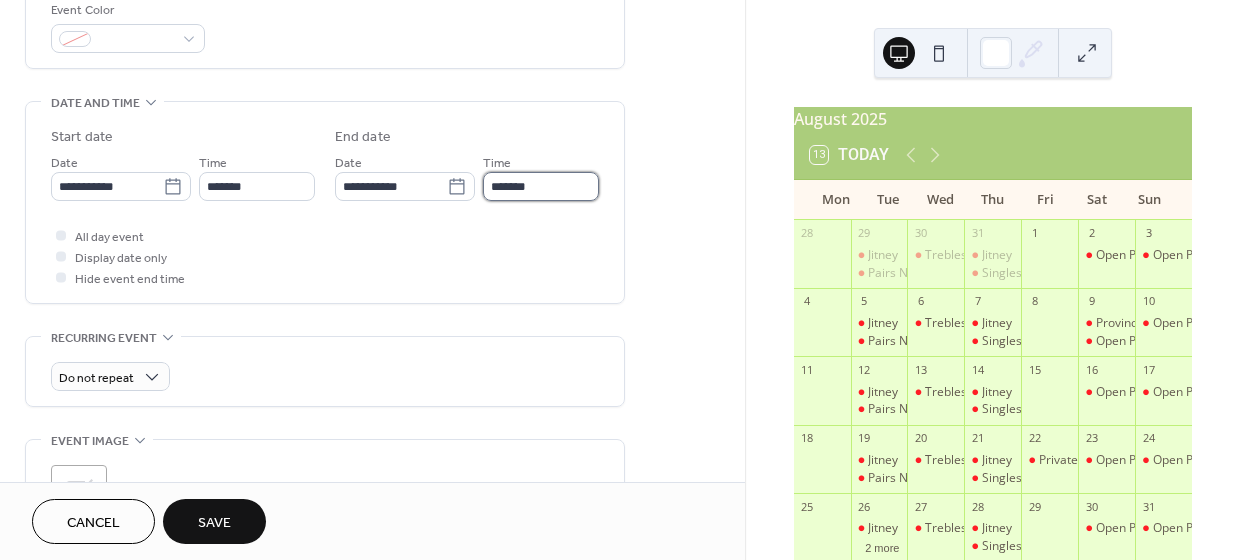 click on "*******" at bounding box center (541, 186) 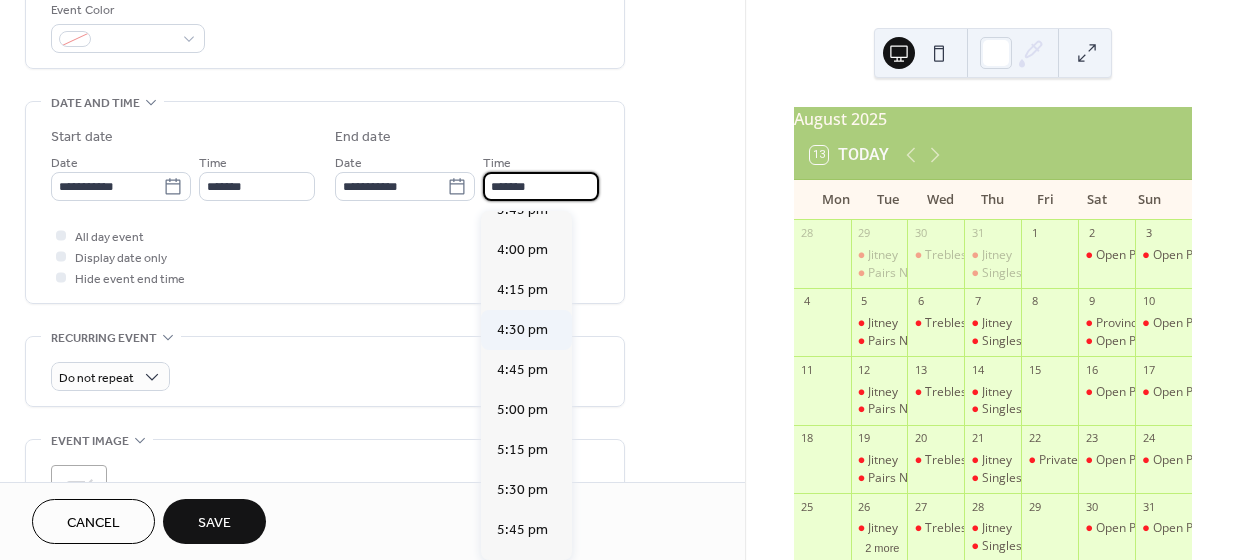 scroll, scrollTop: 277, scrollLeft: 0, axis: vertical 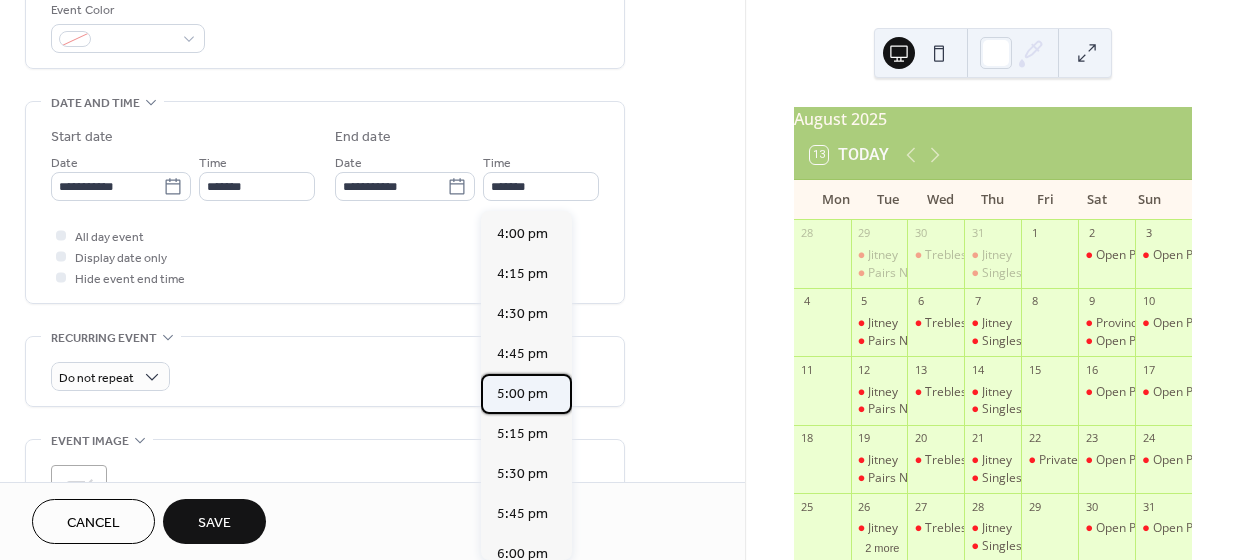 click on "5:00 pm" at bounding box center [522, 394] 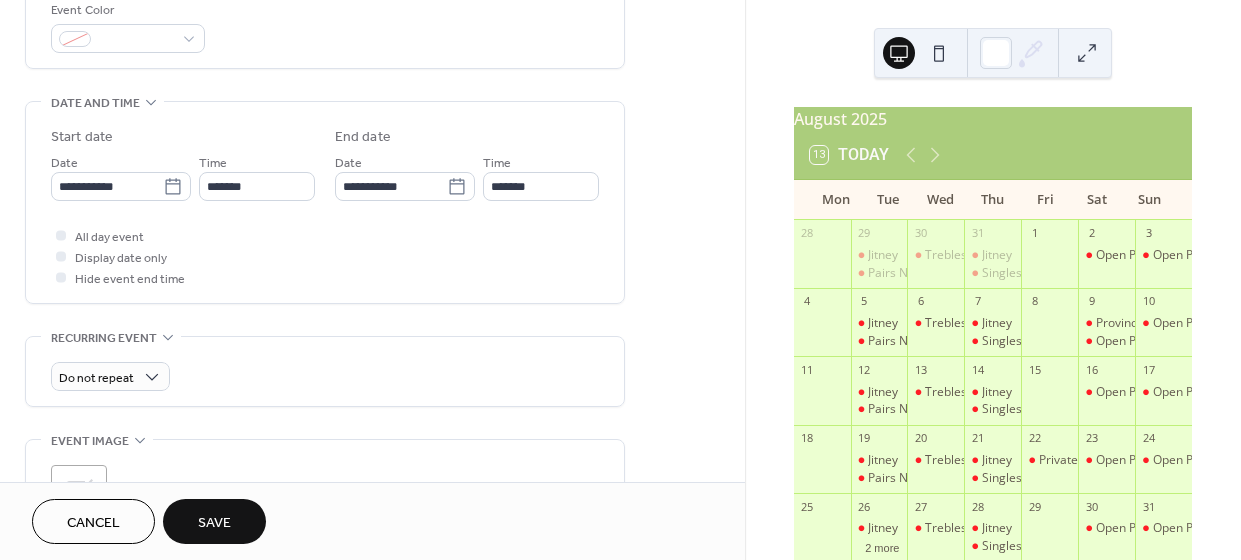 type on "*******" 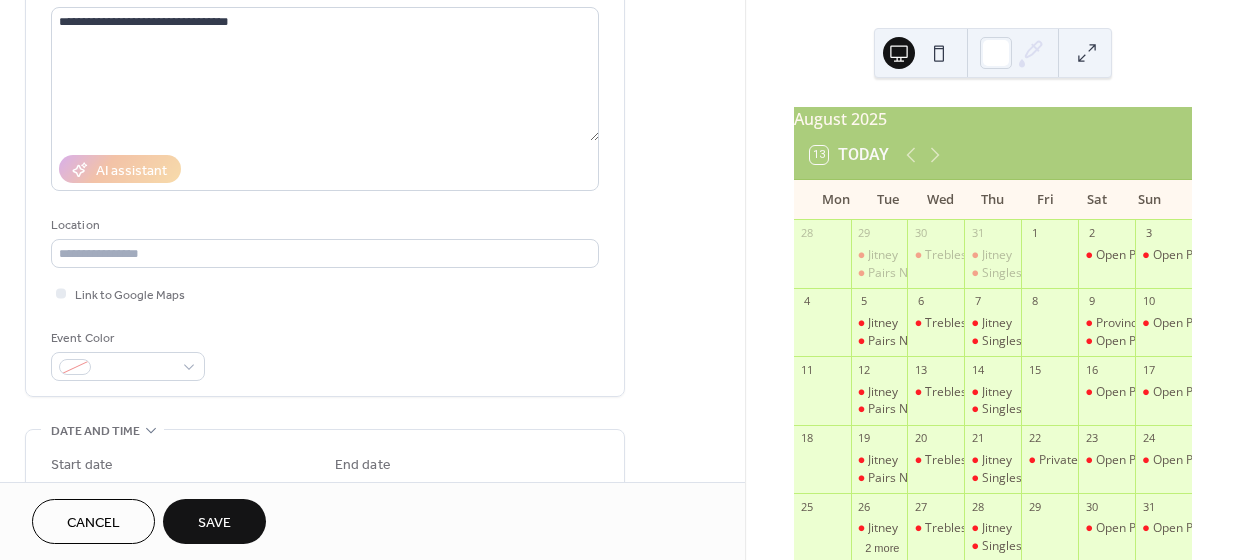 scroll, scrollTop: 203, scrollLeft: 0, axis: vertical 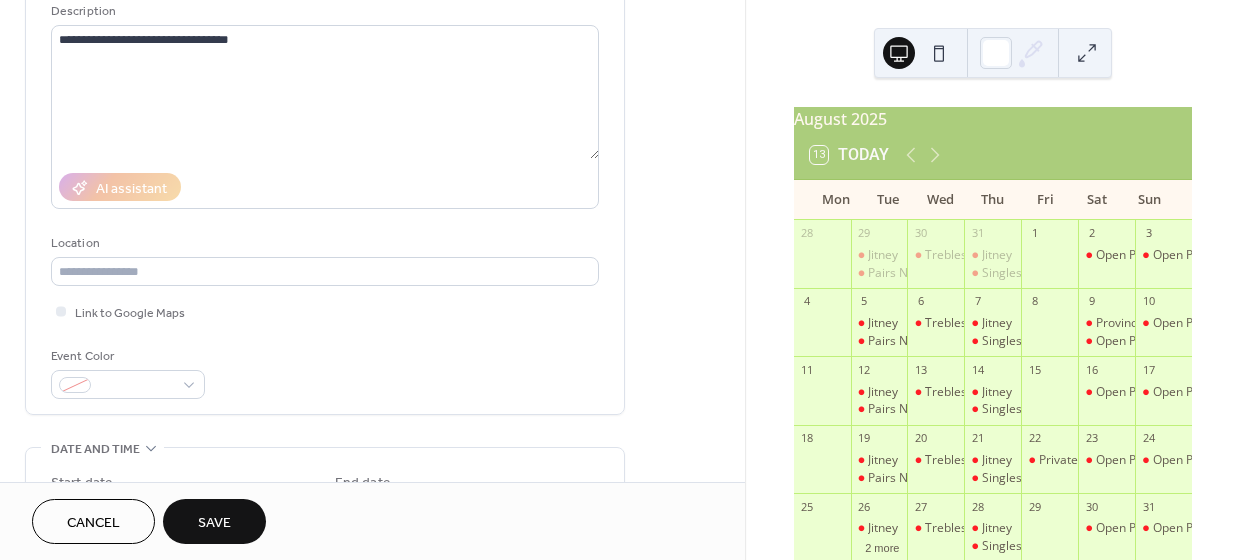 click on "Save" at bounding box center [214, 523] 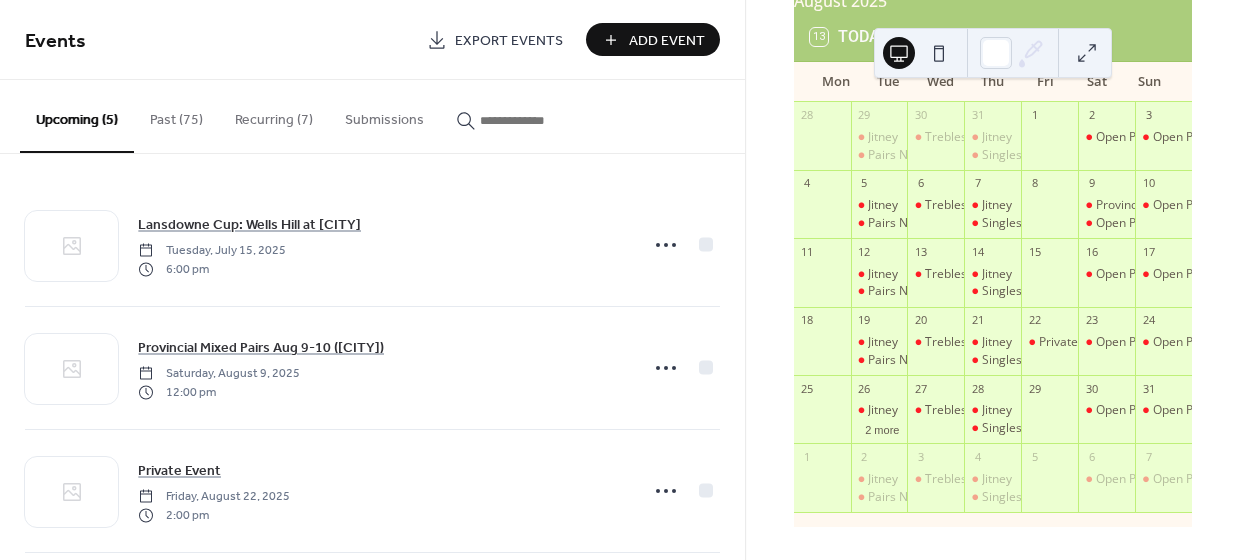 scroll, scrollTop: 126, scrollLeft: 0, axis: vertical 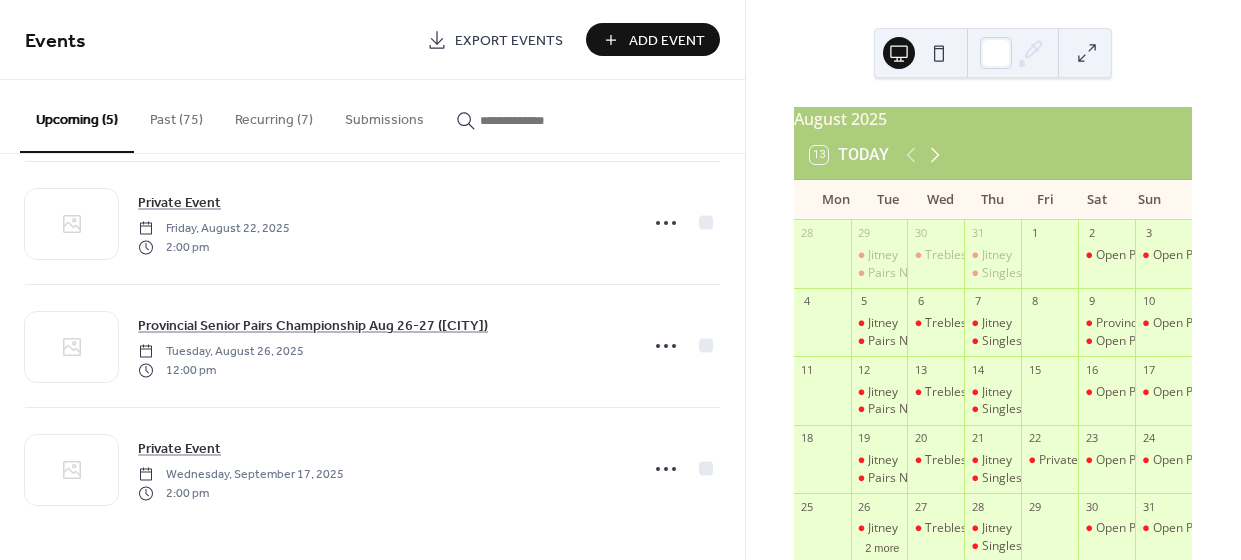 click 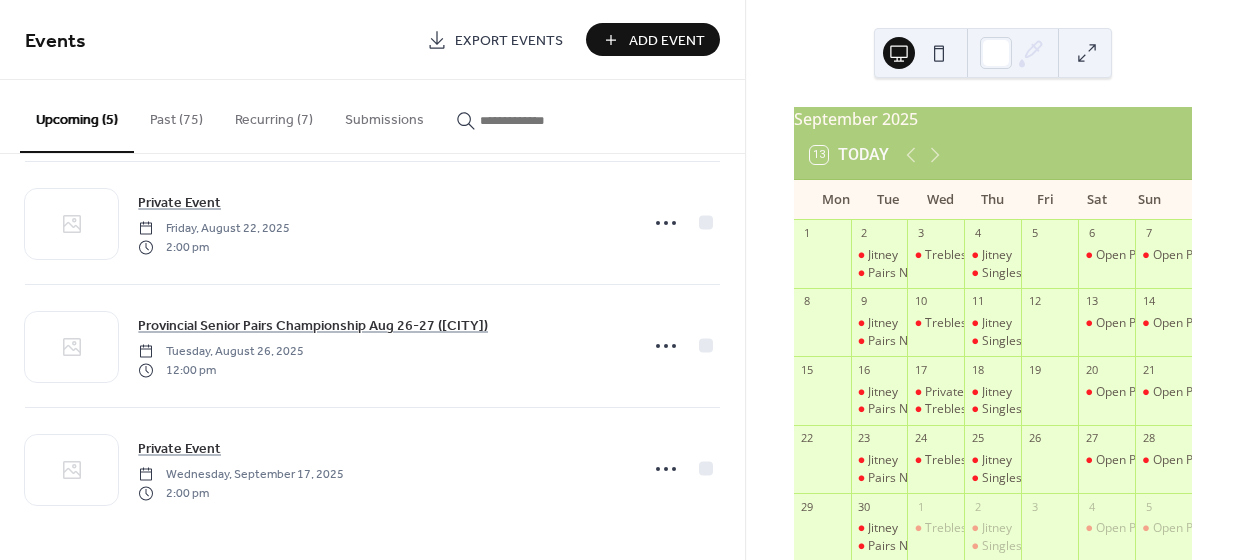click on "Add Event" at bounding box center [667, 41] 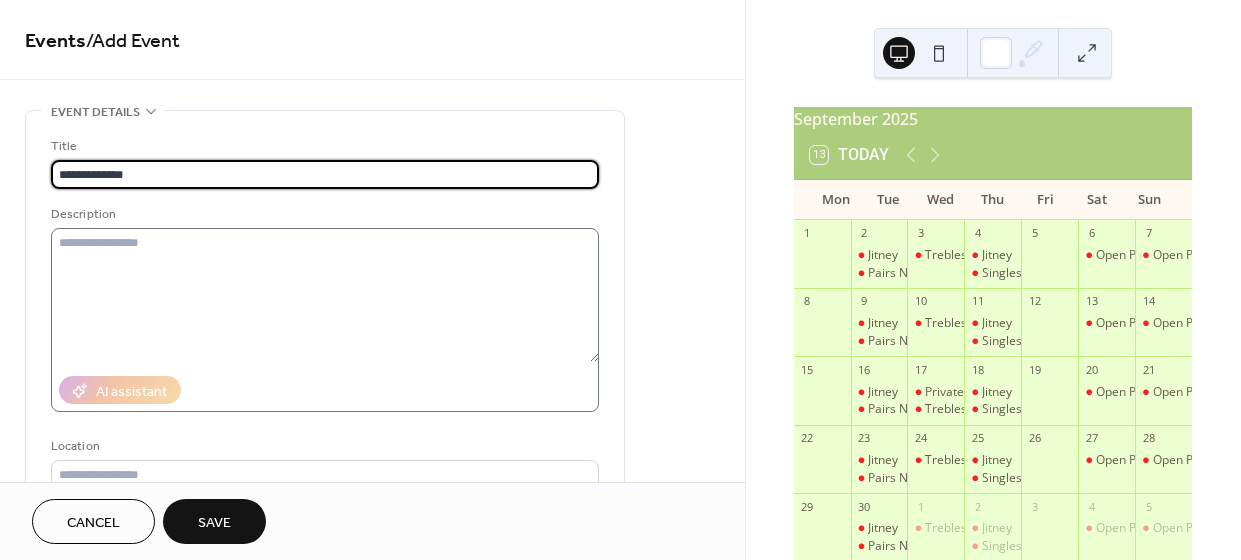 type on "**********" 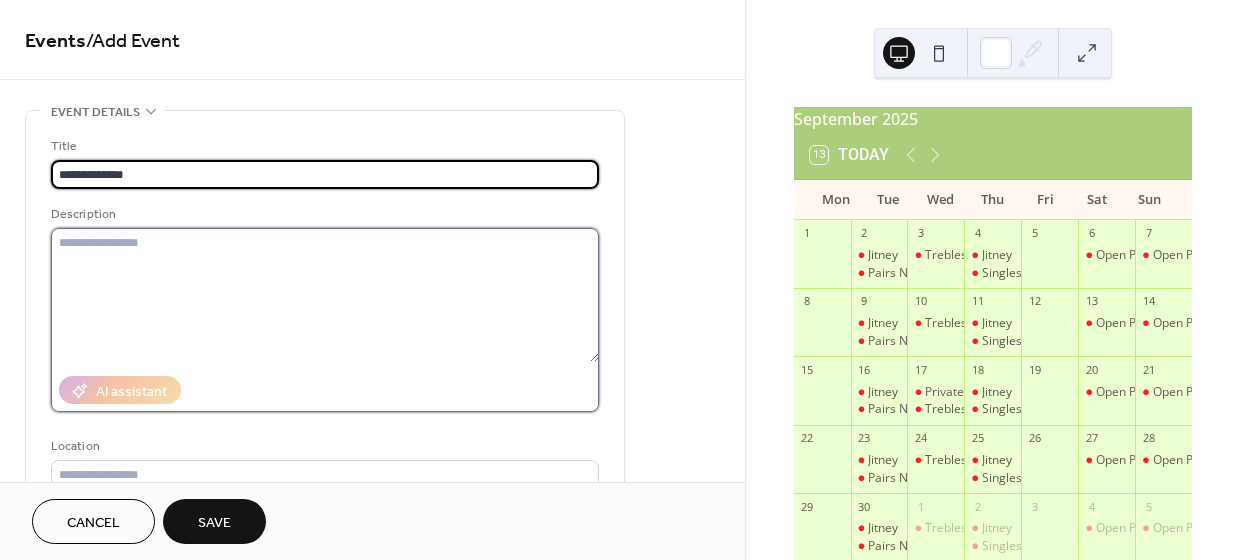 click at bounding box center [325, 295] 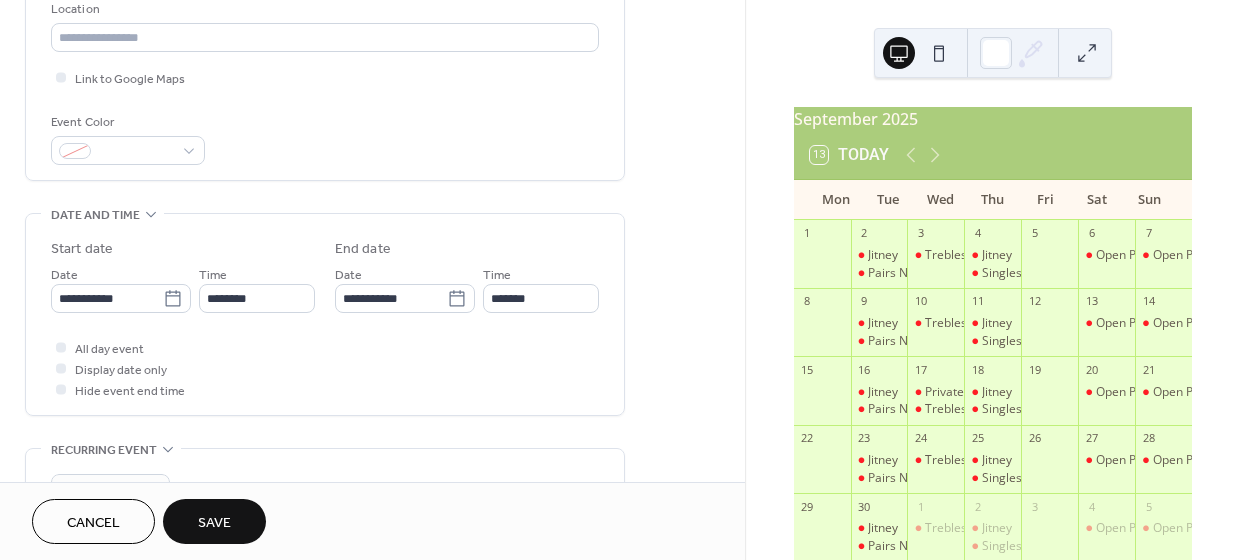 scroll, scrollTop: 444, scrollLeft: 0, axis: vertical 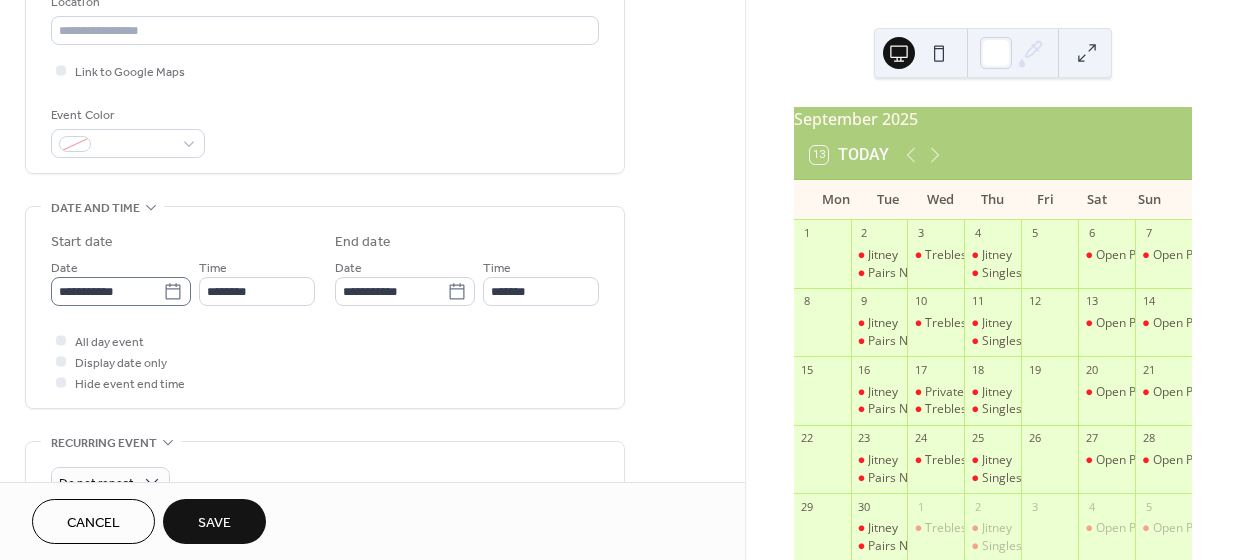 type on "**********" 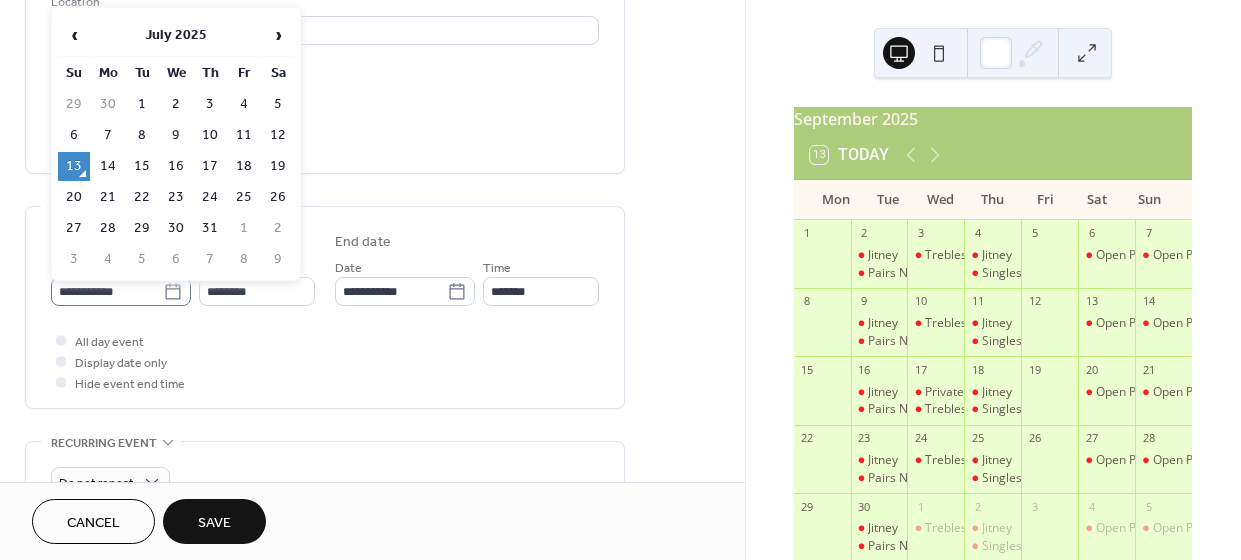 click 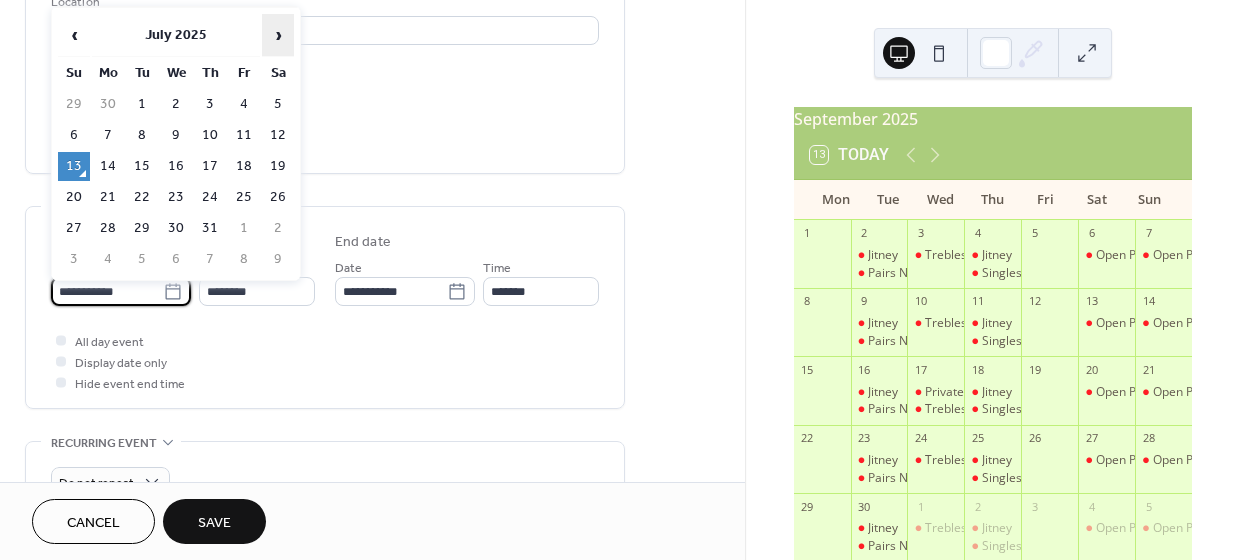 click on "›" at bounding box center (278, 35) 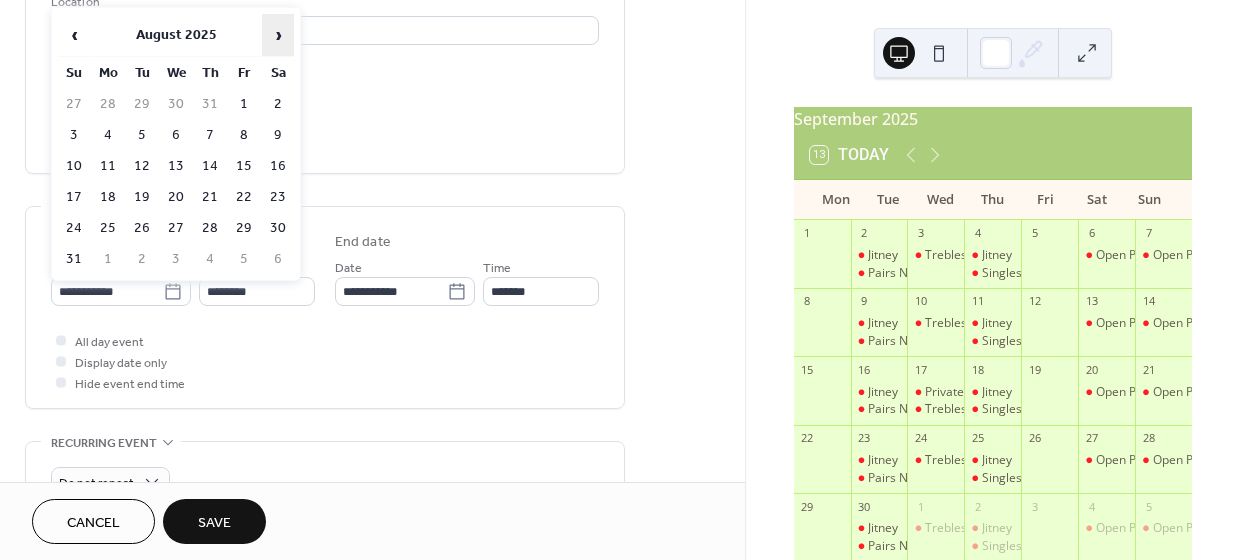 click on "›" at bounding box center (278, 35) 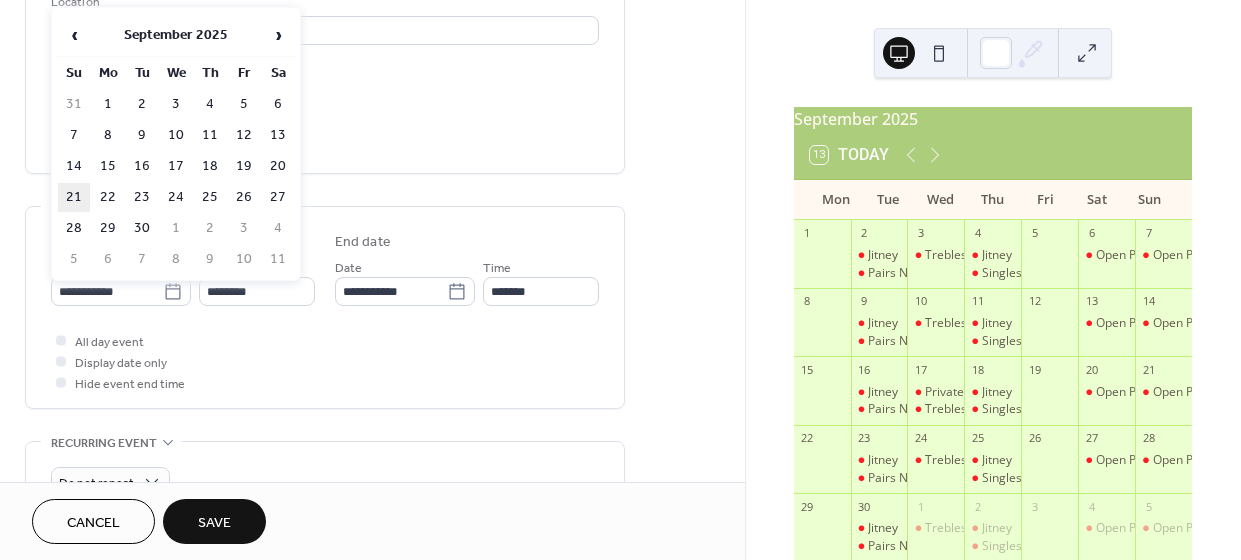click on "21" at bounding box center [74, 197] 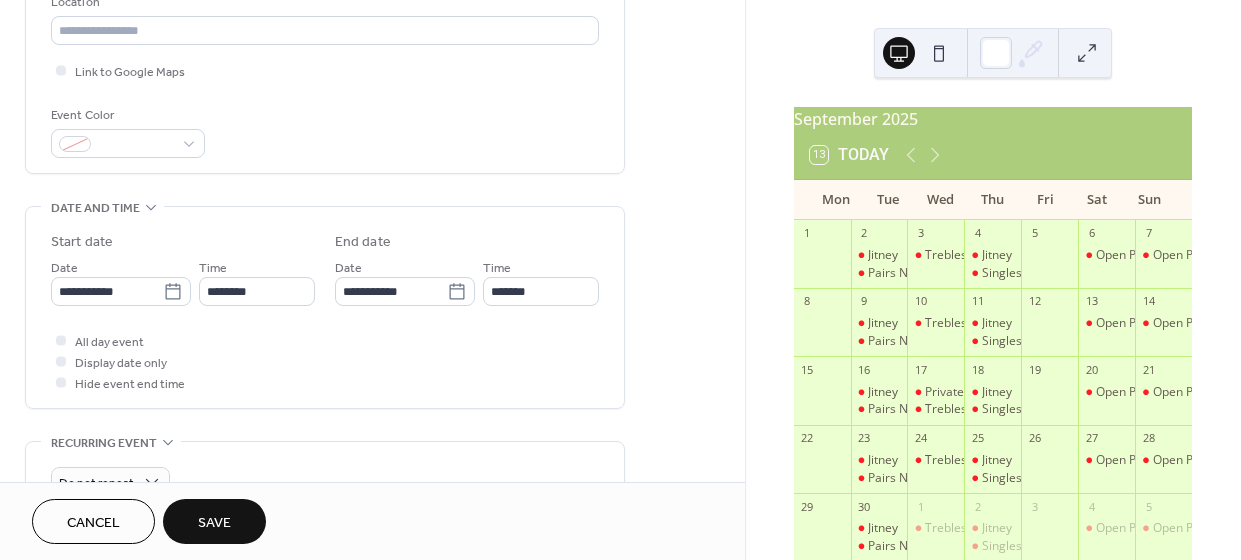 type on "**********" 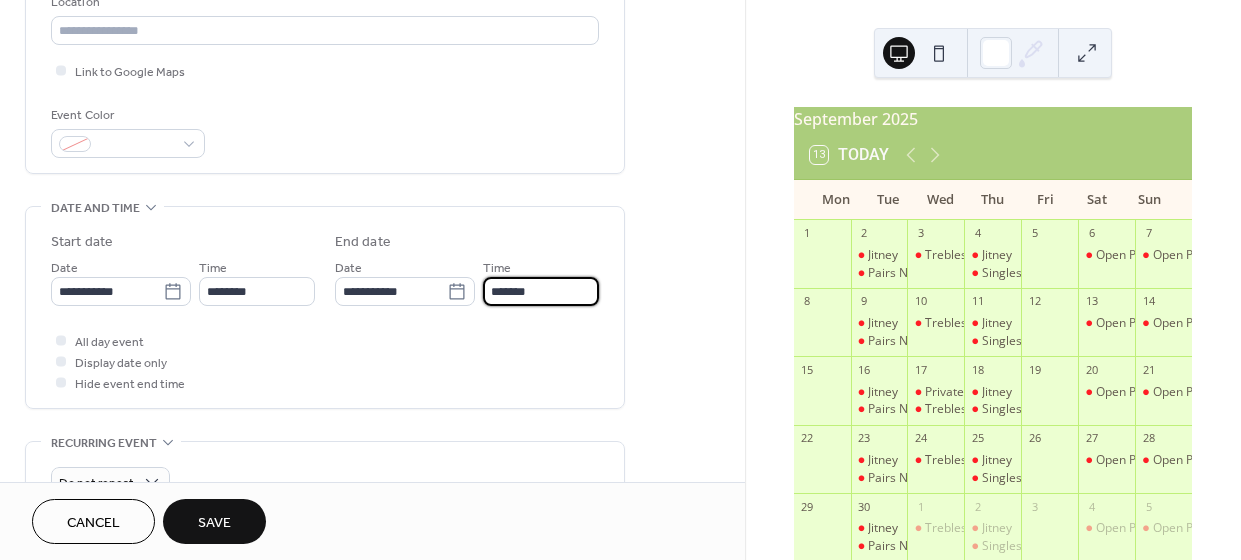 click on "*******" at bounding box center (541, 291) 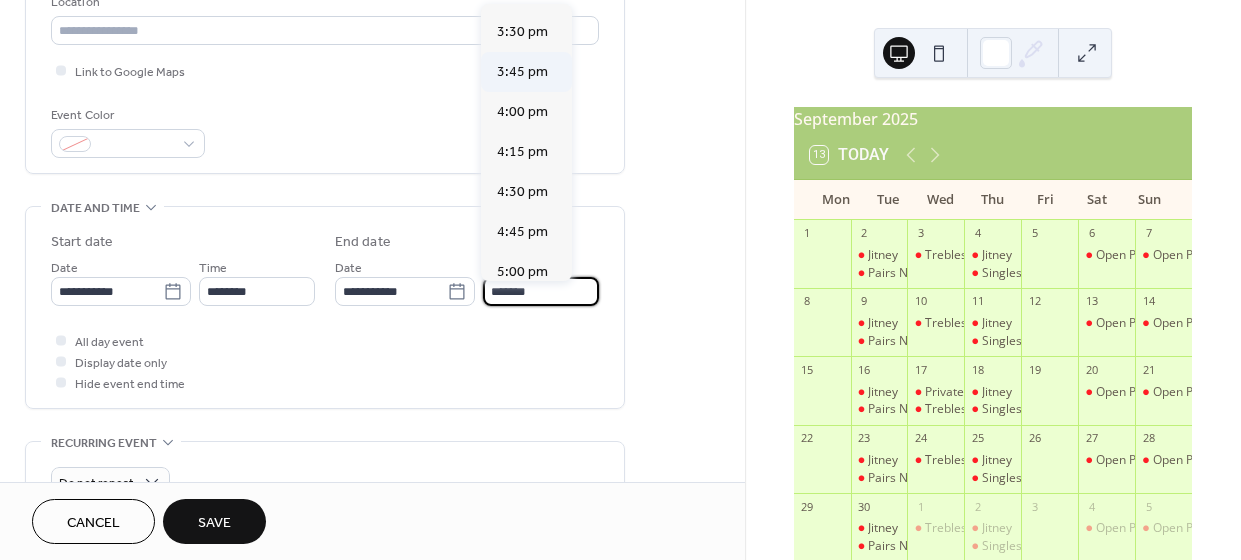 scroll, scrollTop: 524, scrollLeft: 0, axis: vertical 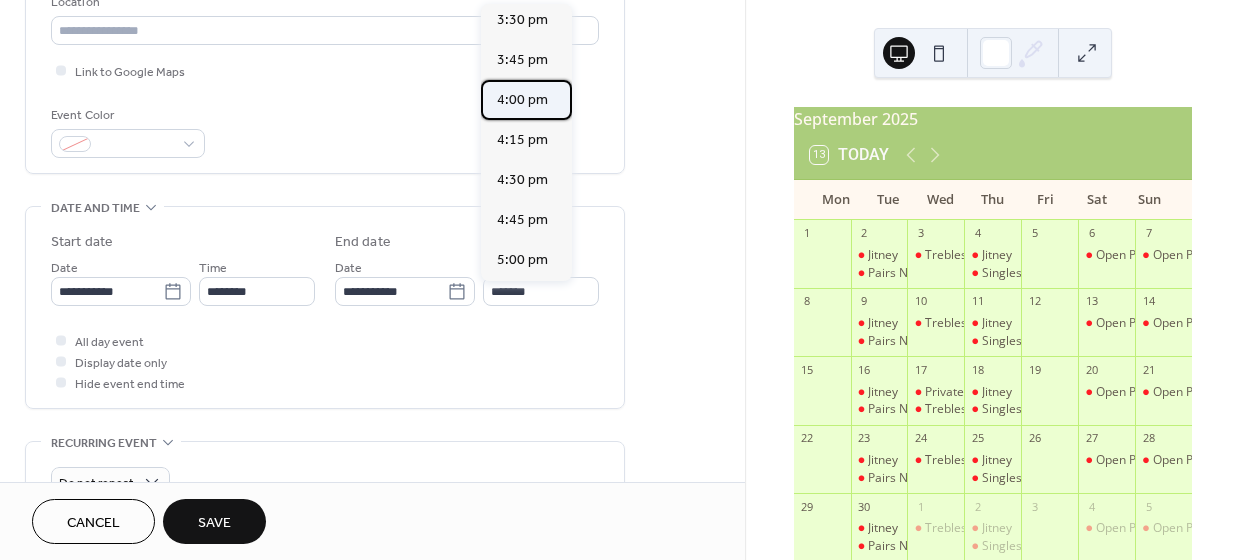 click on "4:00 pm" at bounding box center [522, 100] 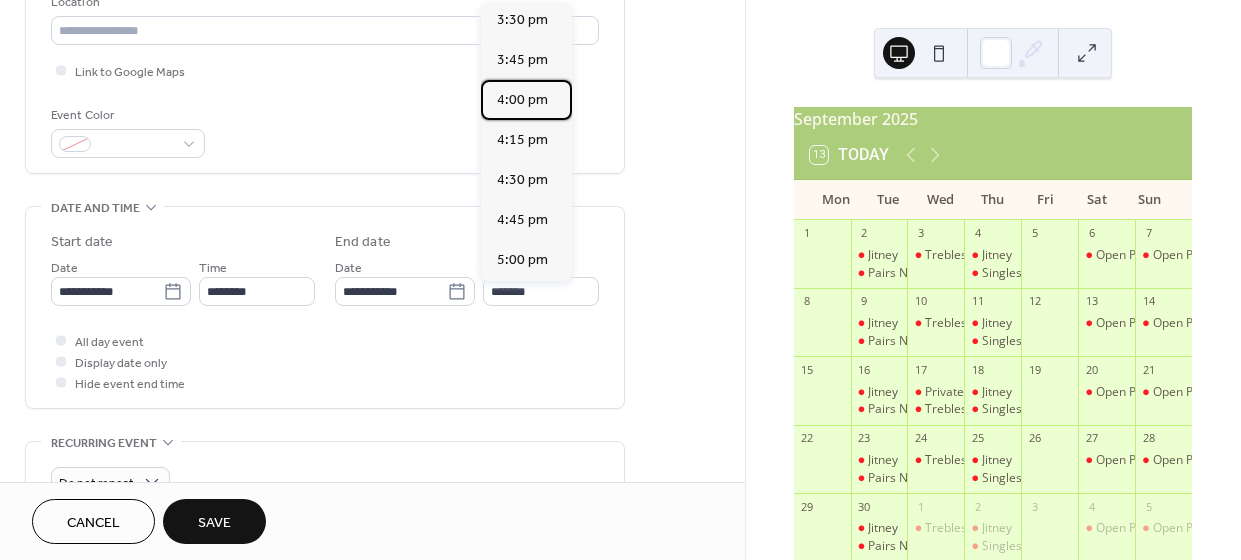 type on "*******" 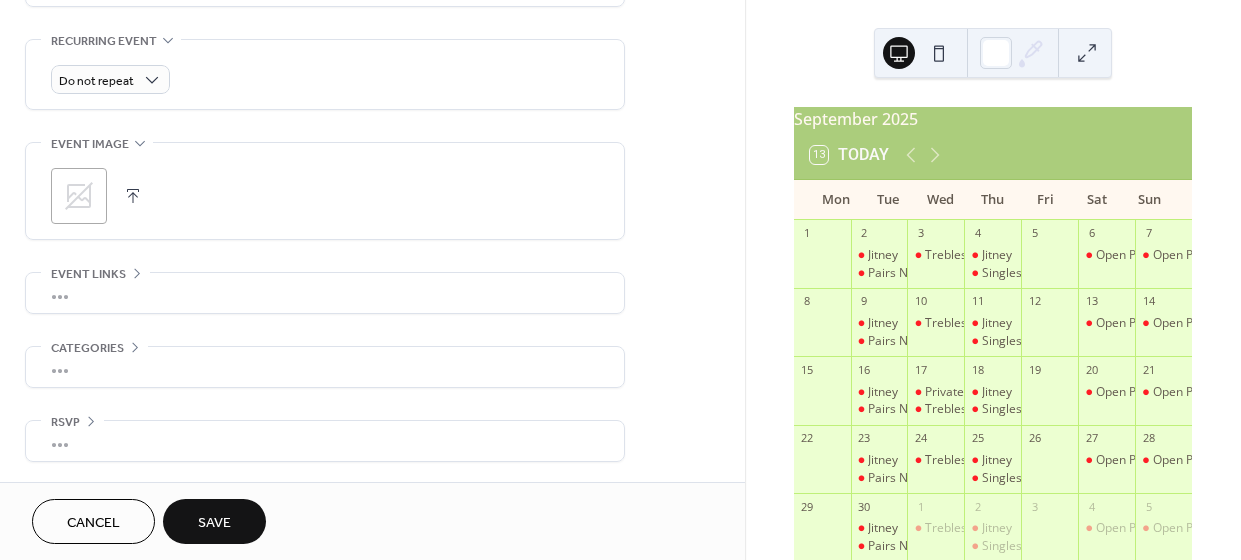 scroll, scrollTop: 852, scrollLeft: 0, axis: vertical 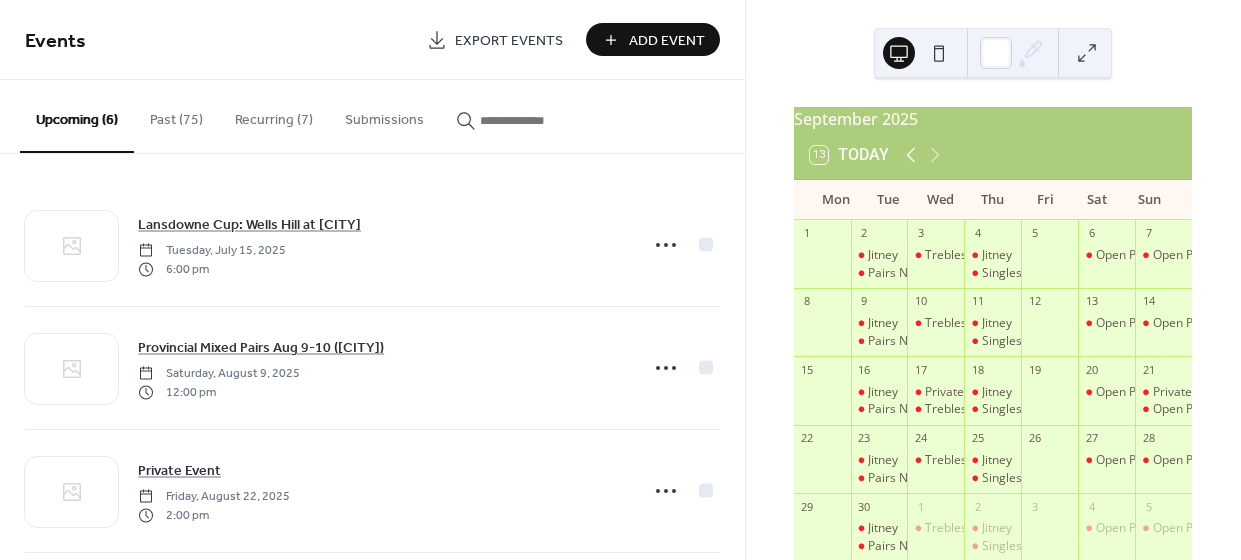 click 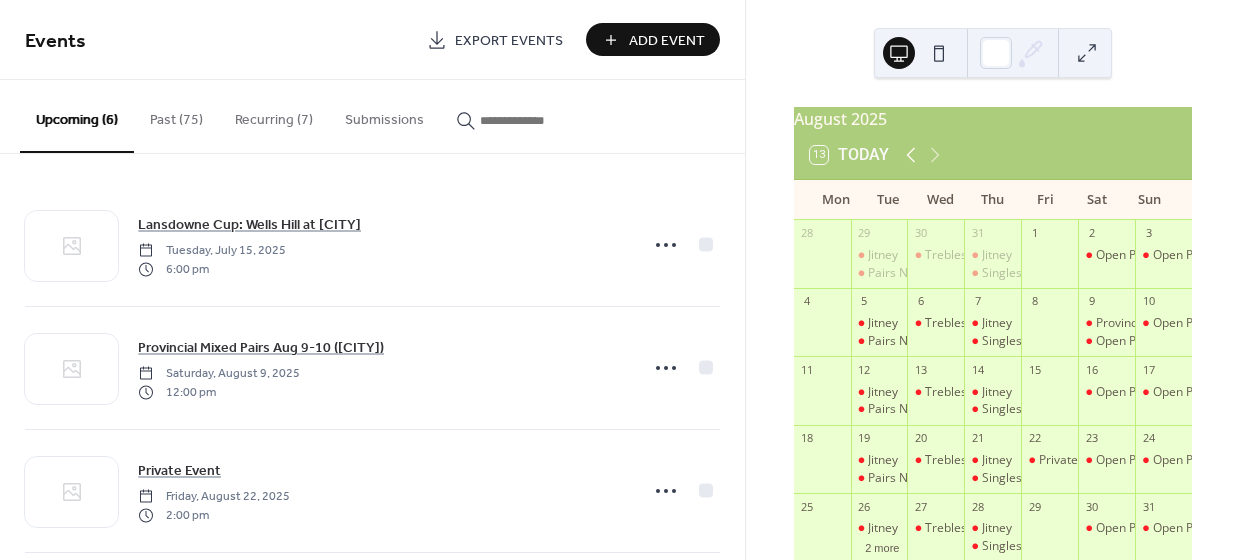 click 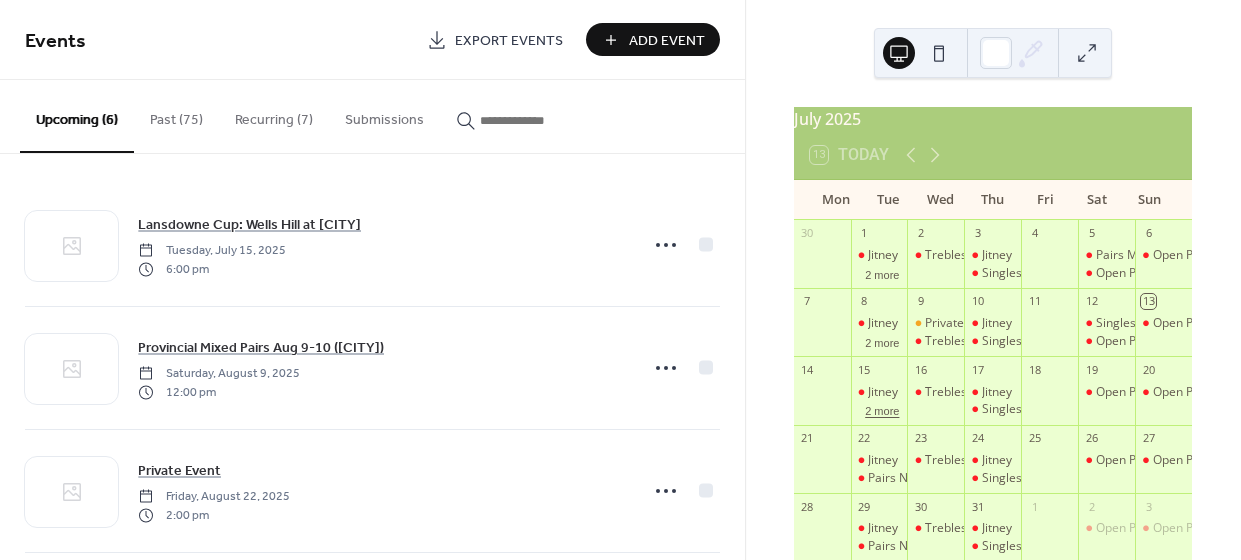 click on "2 more" at bounding box center (882, 409) 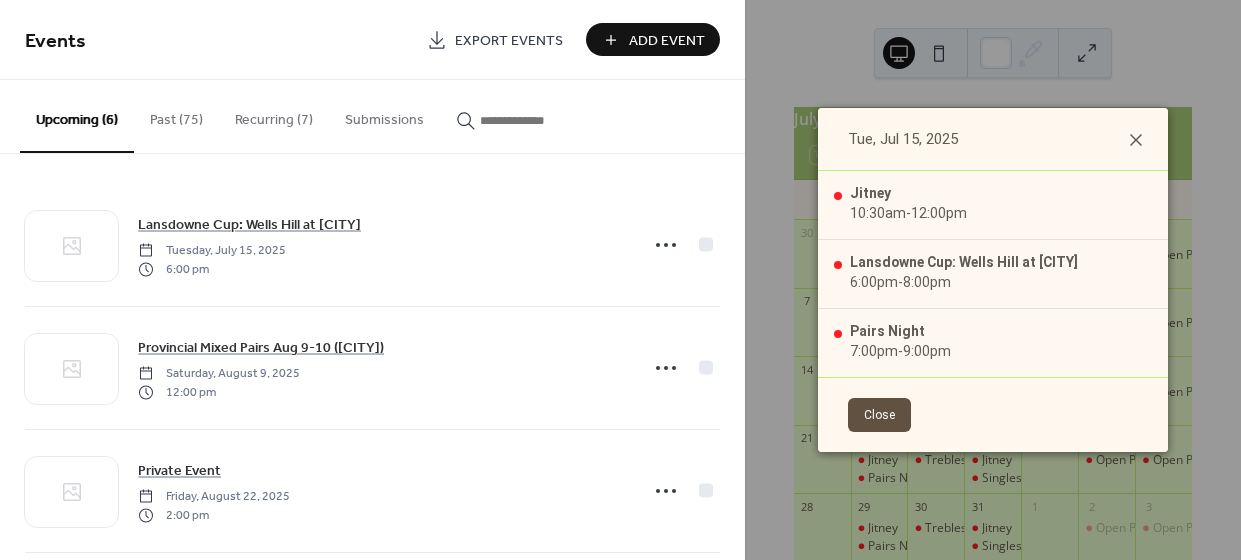 click 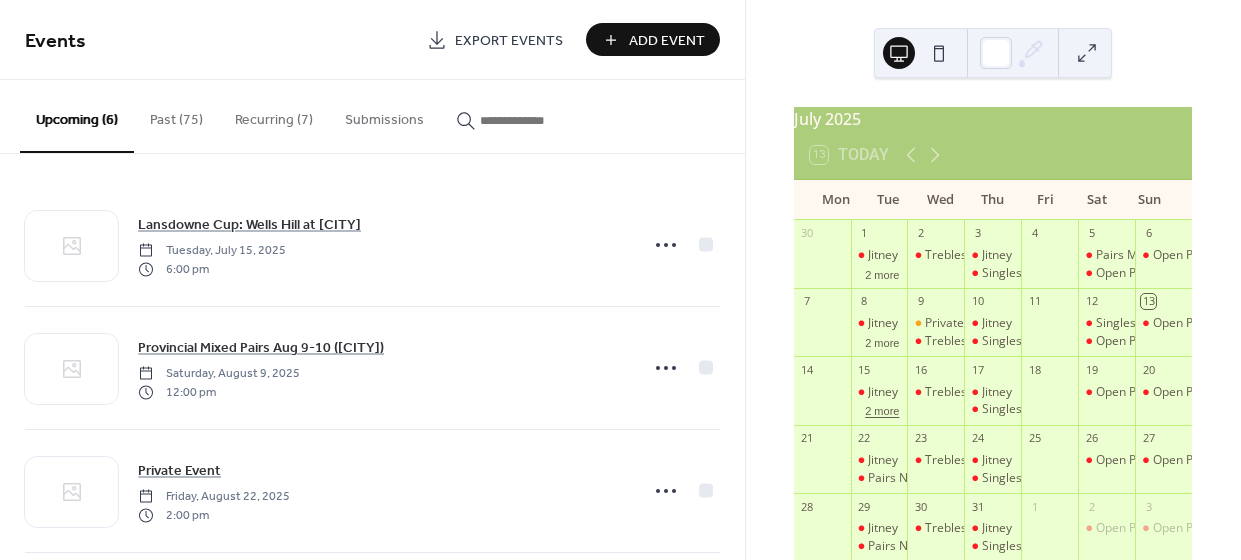 click on "2 more" at bounding box center (882, 409) 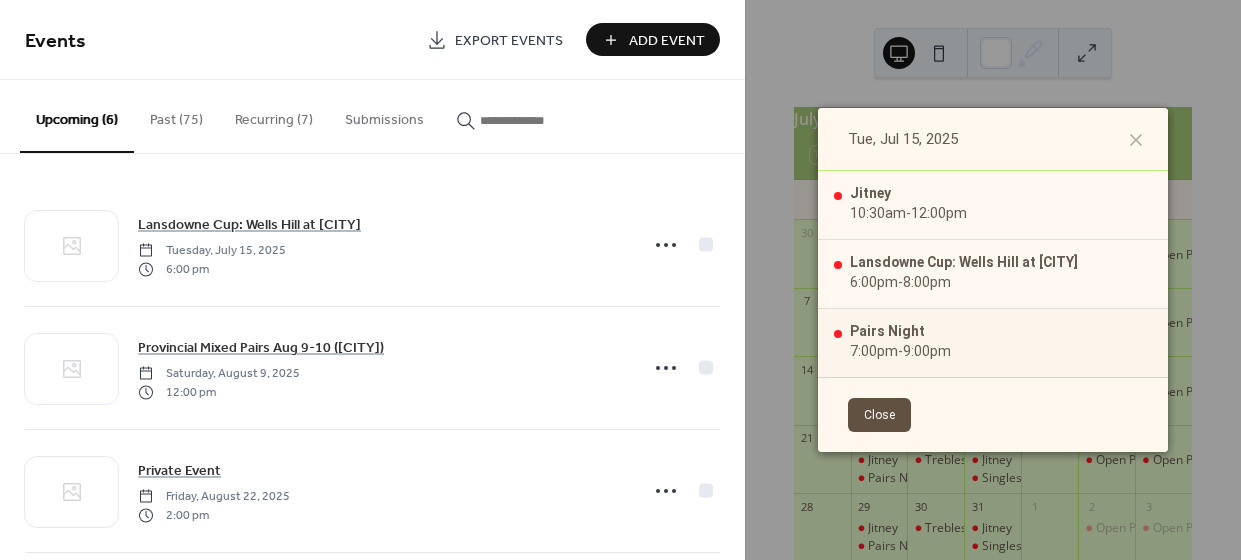 click on "9:00pm" at bounding box center (927, 351) 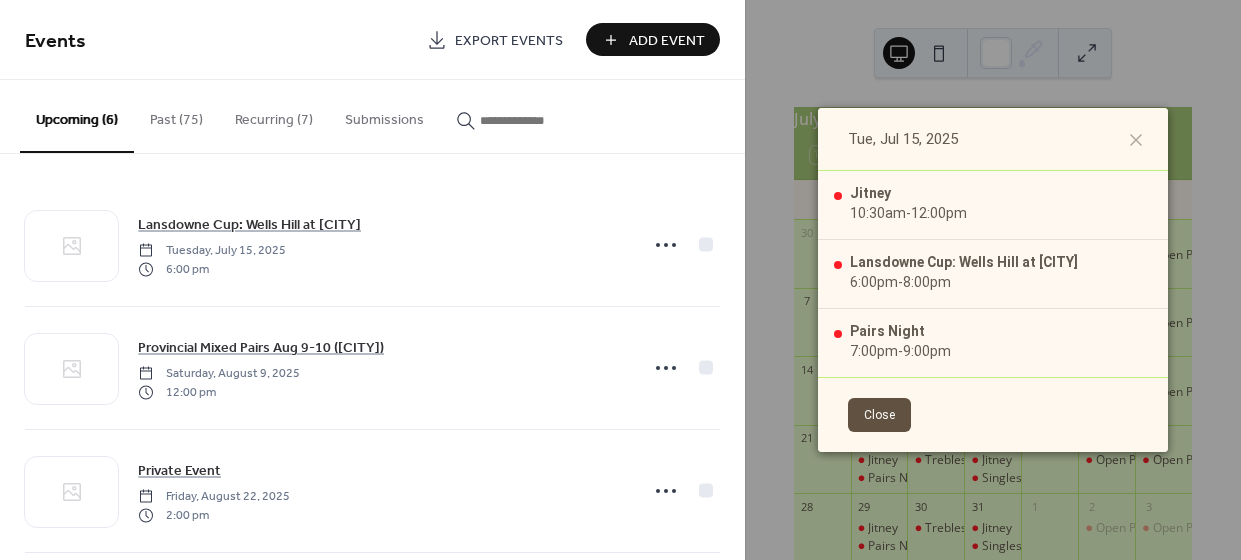 click on "Close" at bounding box center (879, 415) 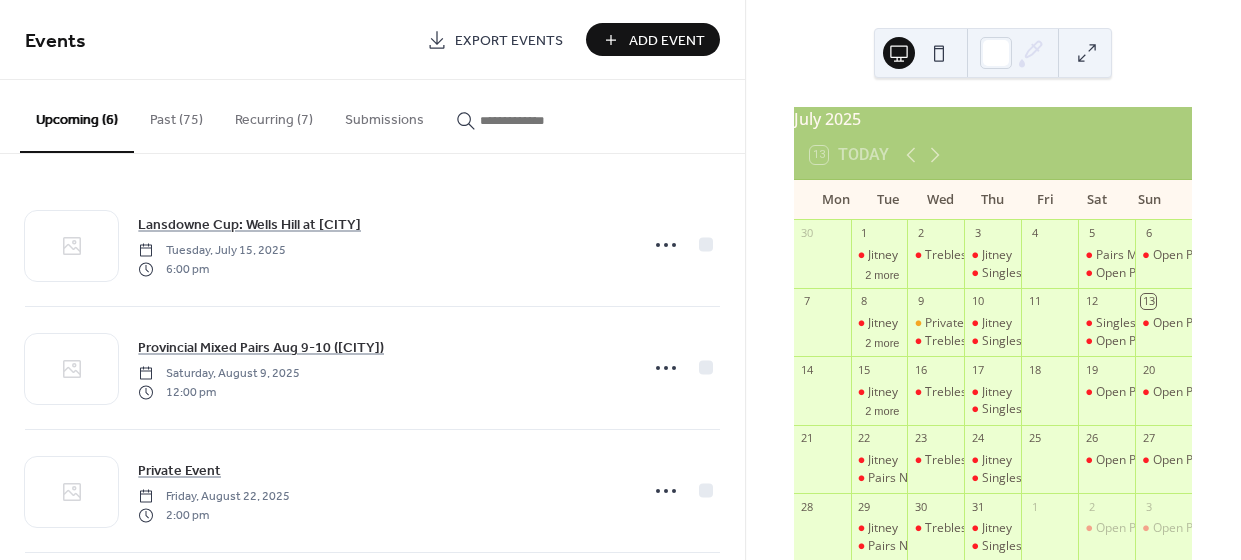 click on "Recurring  (7)" at bounding box center [274, 115] 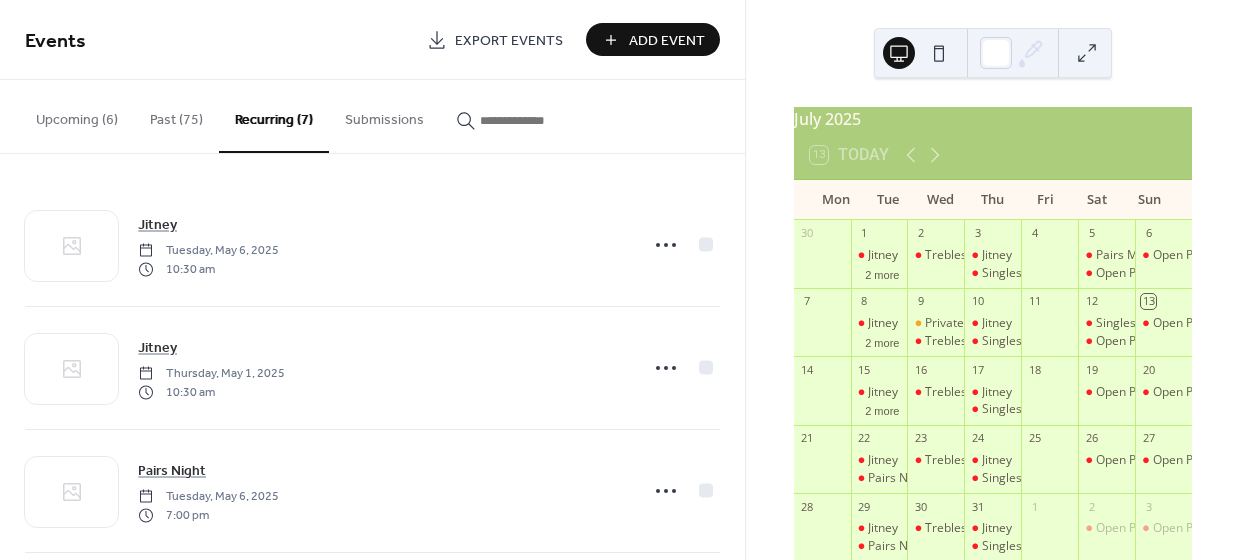 click on "Upcoming  (6)" at bounding box center (77, 115) 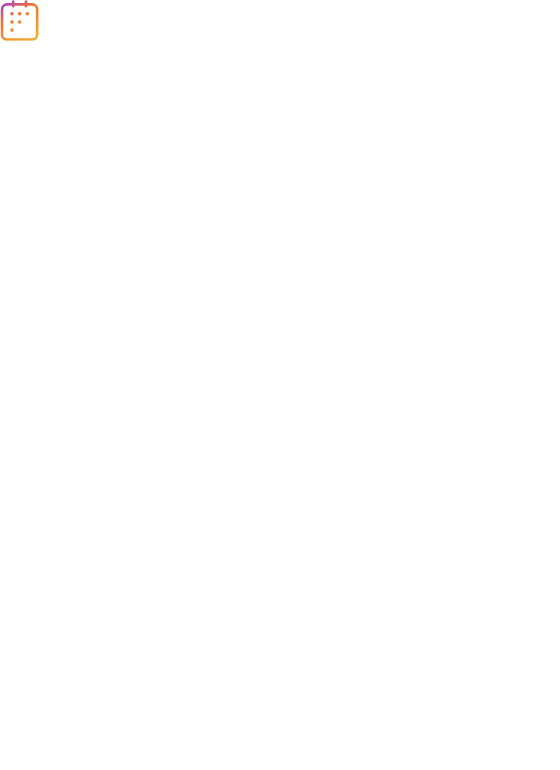 scroll, scrollTop: 0, scrollLeft: 0, axis: both 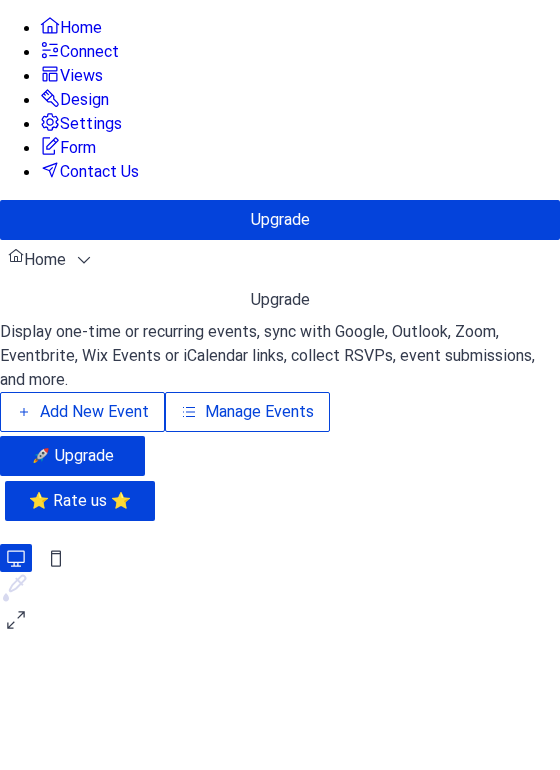 click on "Add New Event" at bounding box center [350, 304] 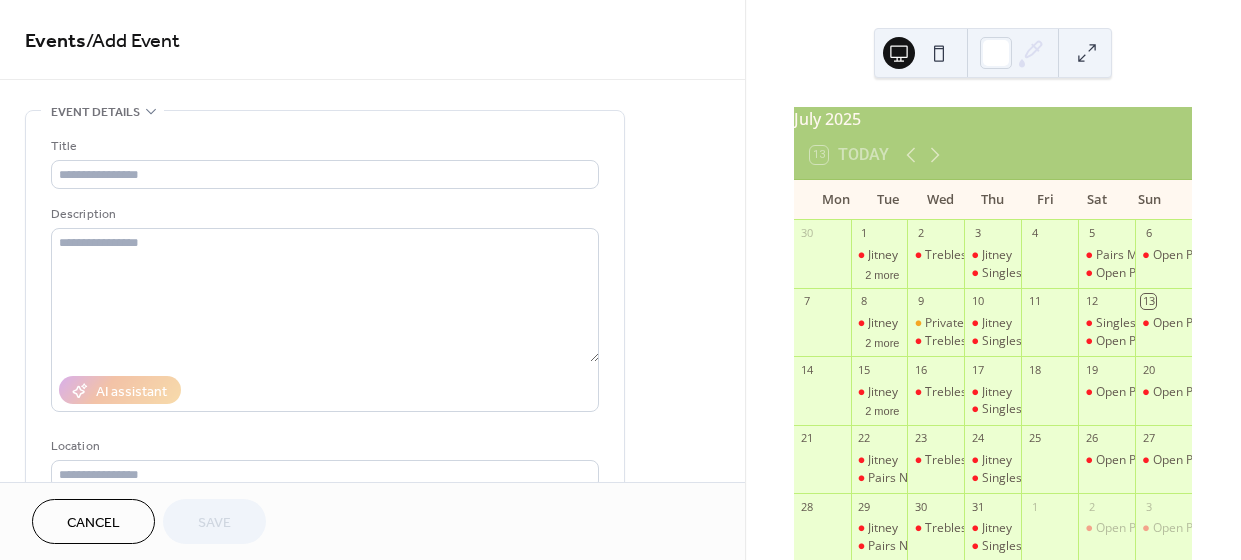 scroll, scrollTop: 0, scrollLeft: 0, axis: both 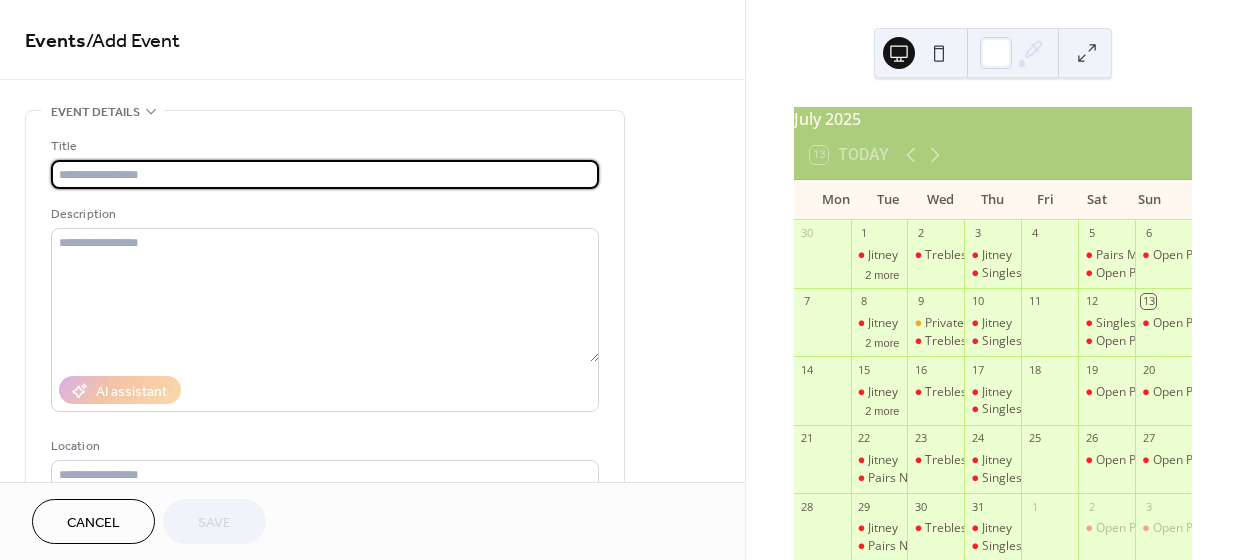 click at bounding box center [325, 174] 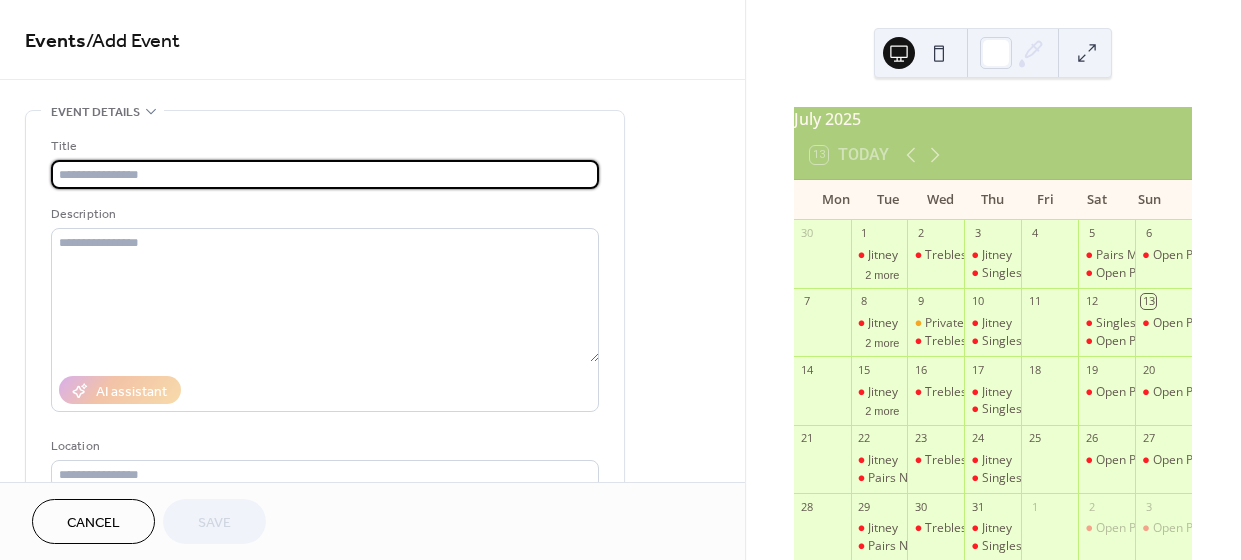 click at bounding box center (325, 174) 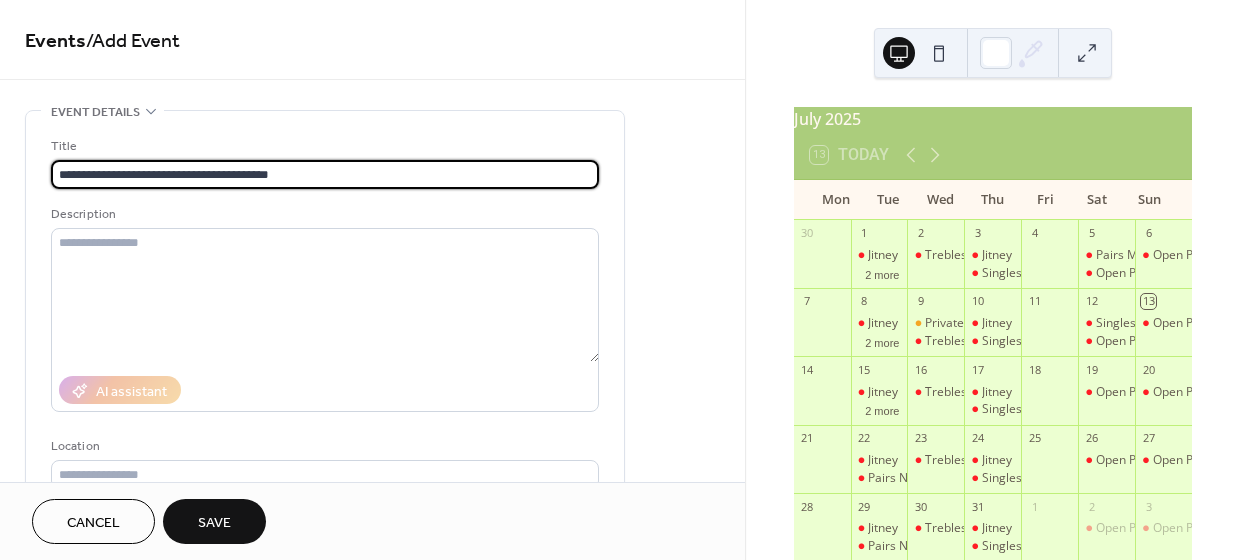 click on "**********" at bounding box center (325, 174) 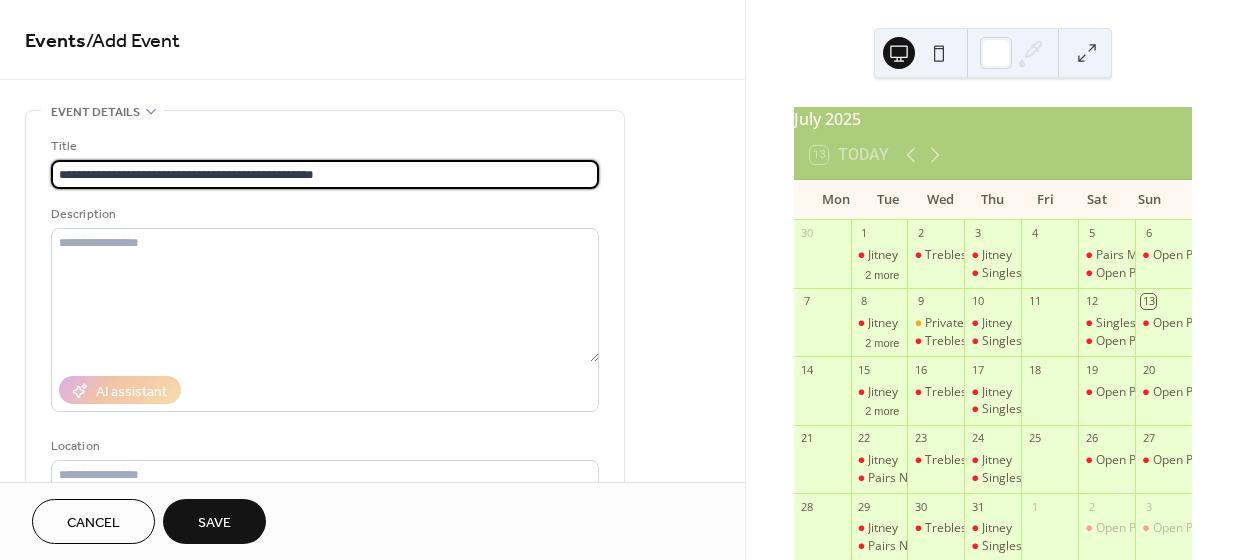 scroll, scrollTop: 83, scrollLeft: 0, axis: vertical 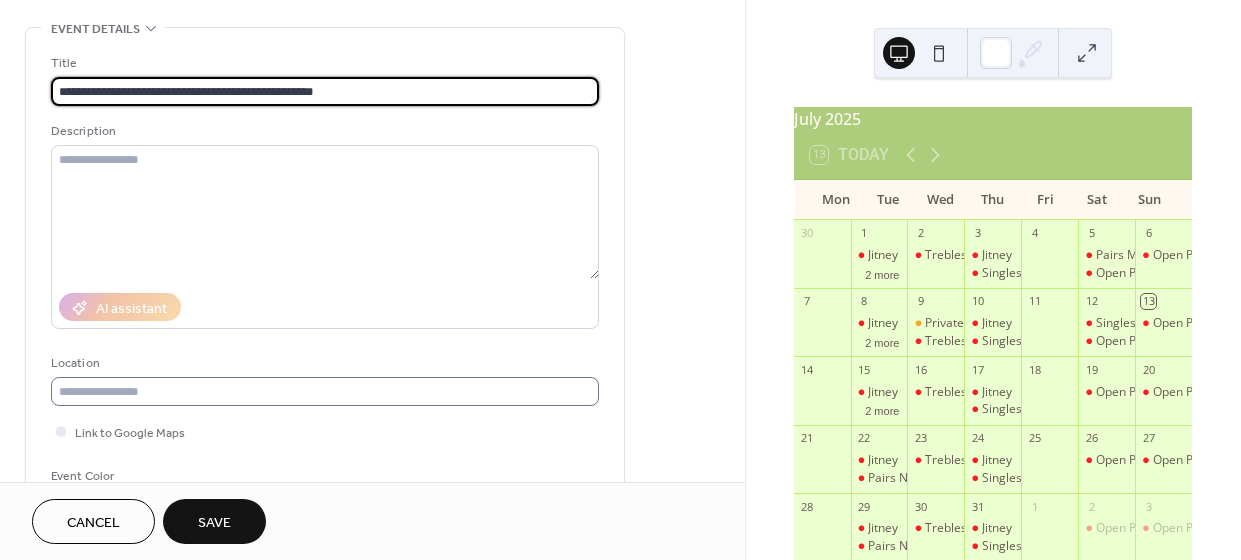 type on "**********" 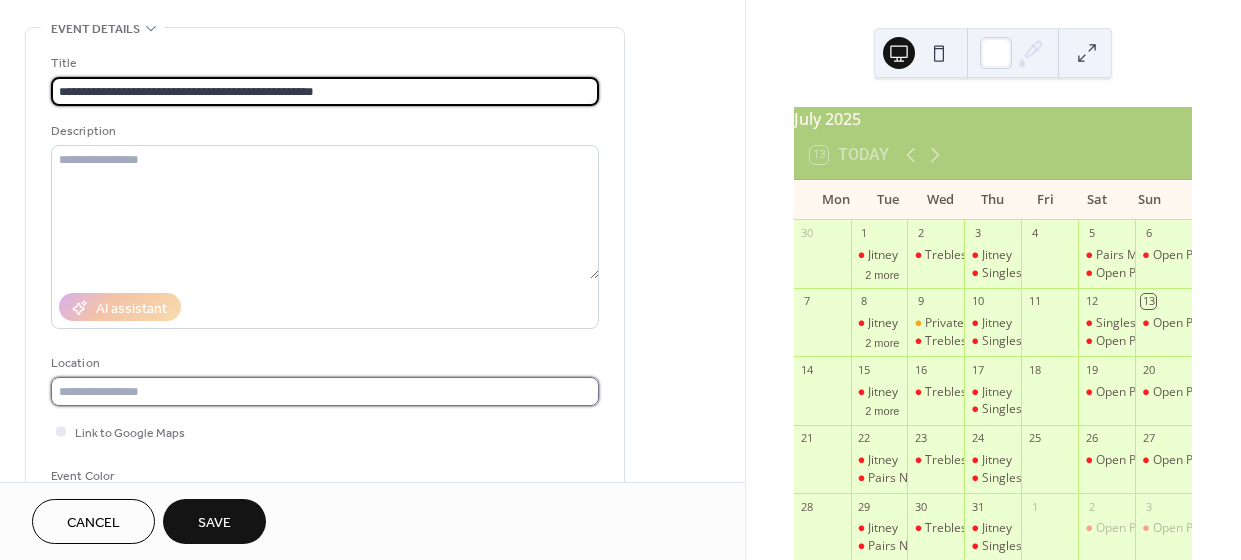 click at bounding box center (325, 391) 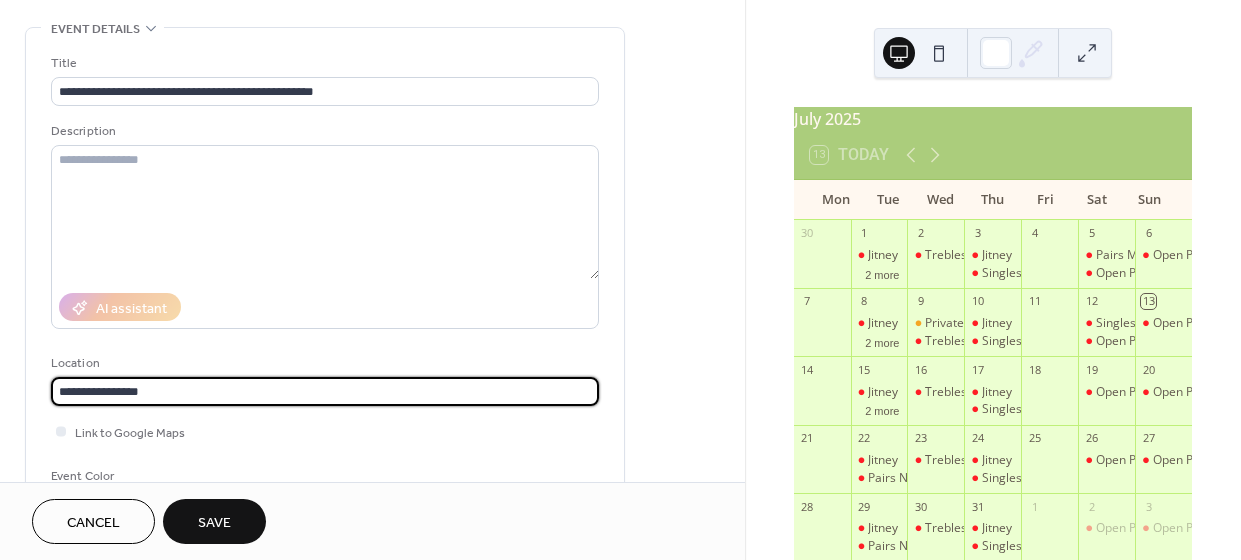click on "**********" at bounding box center (325, 391) 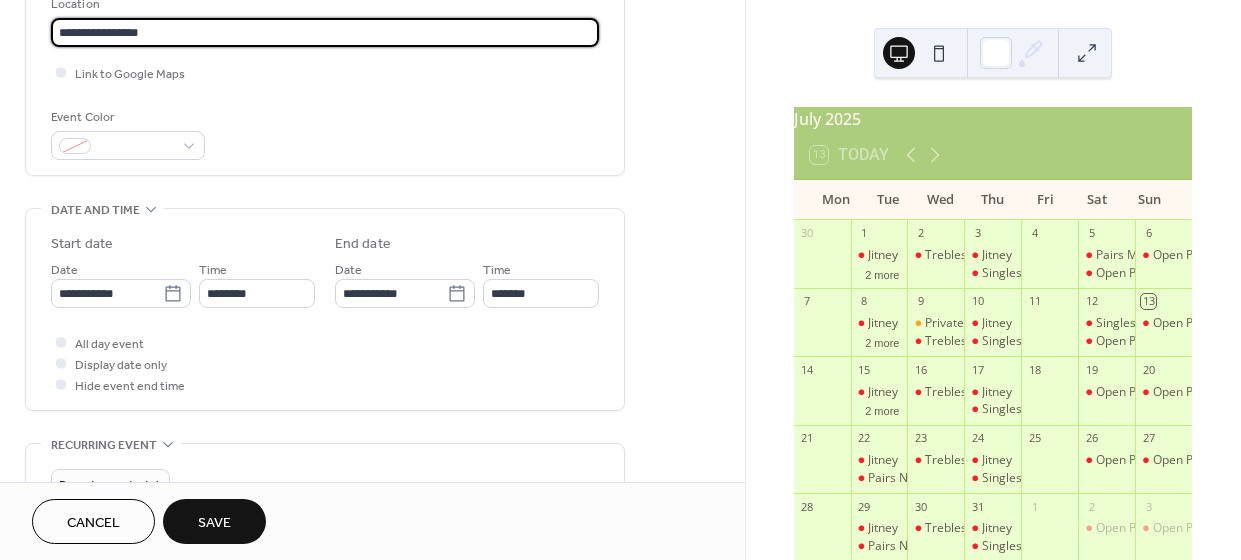 scroll, scrollTop: 466, scrollLeft: 0, axis: vertical 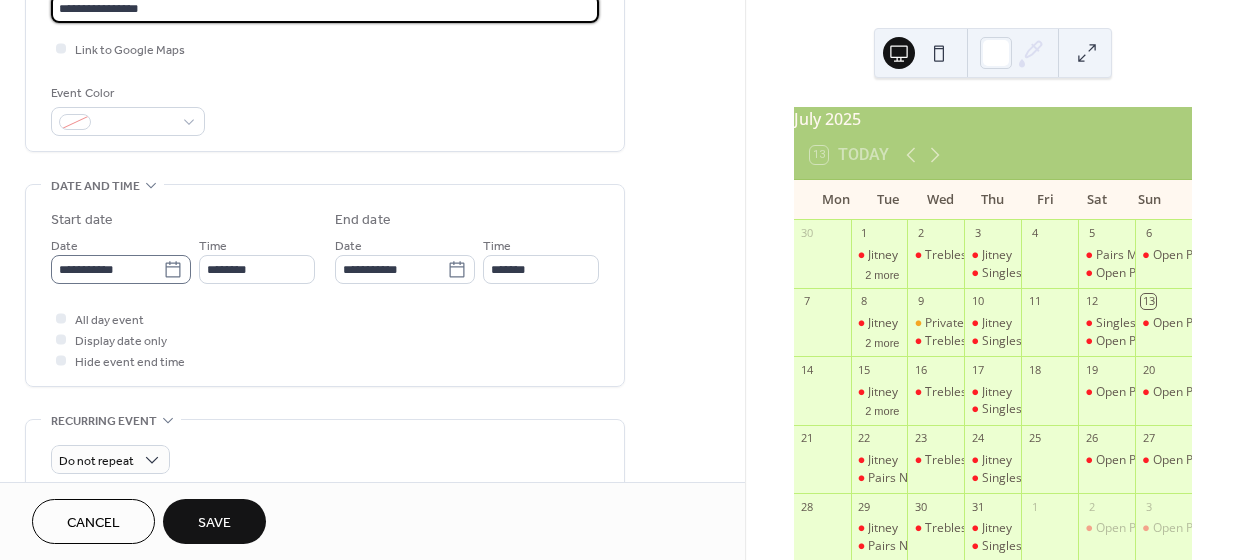 type on "**********" 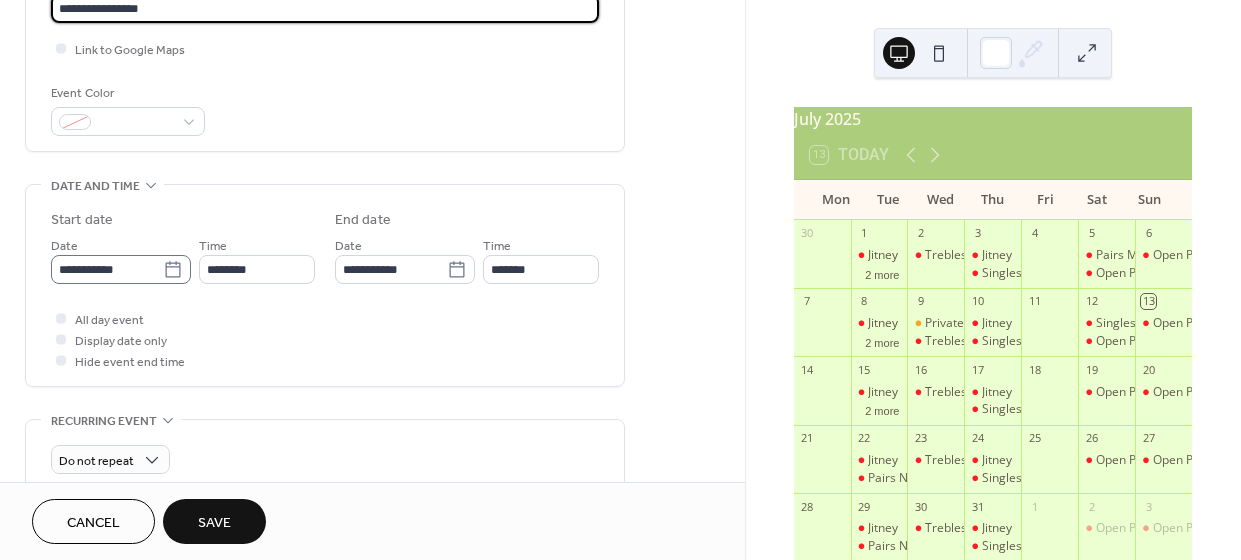 click 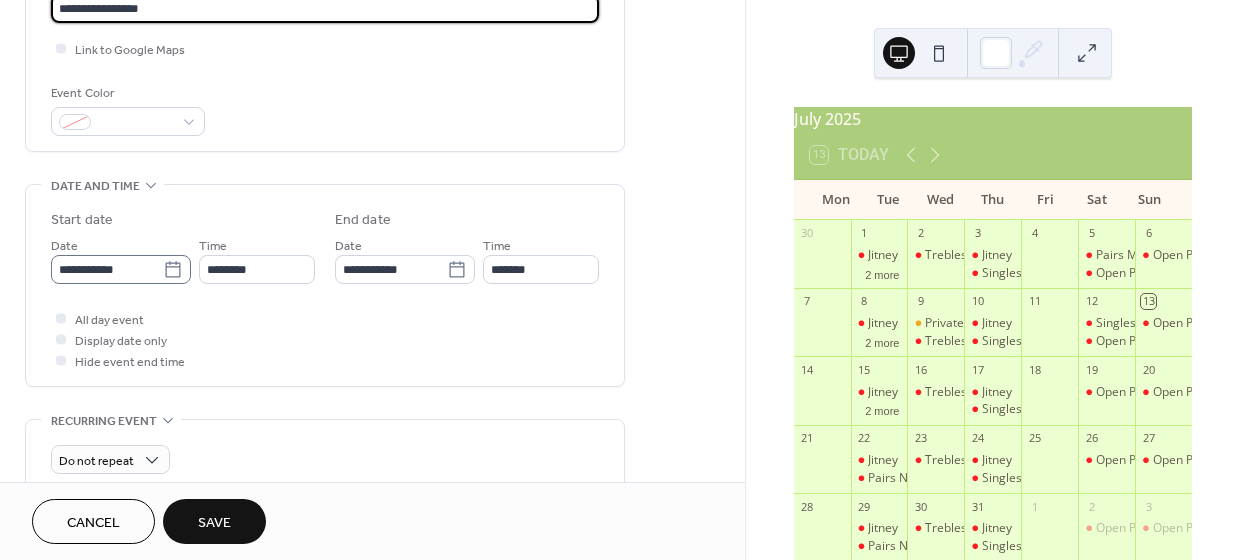 click on "**********" at bounding box center (107, 269) 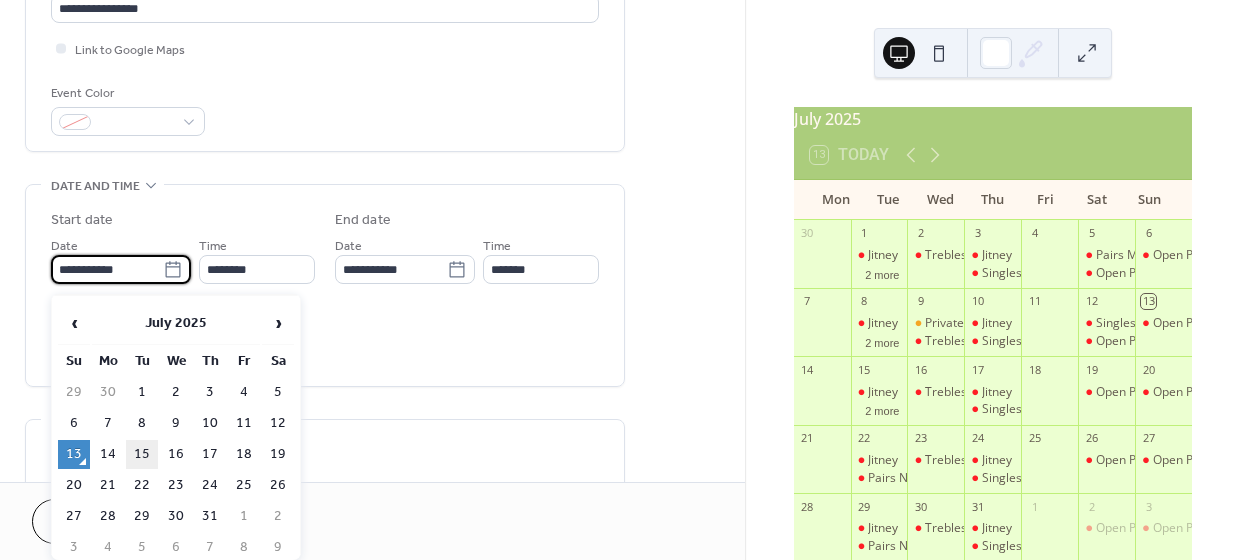 click on "15" at bounding box center (142, 454) 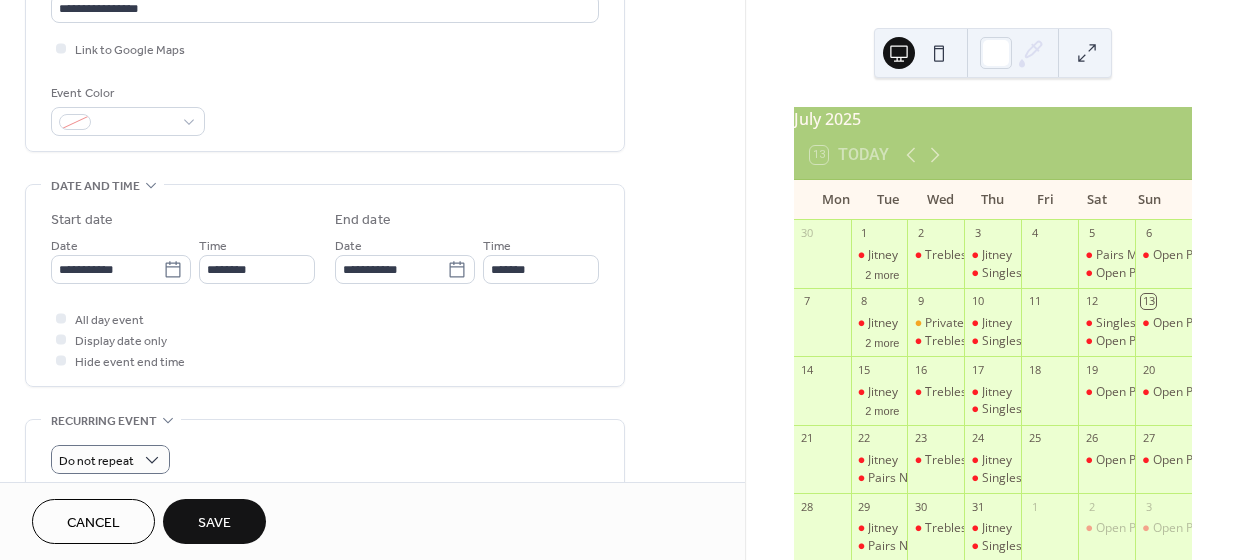 type on "**********" 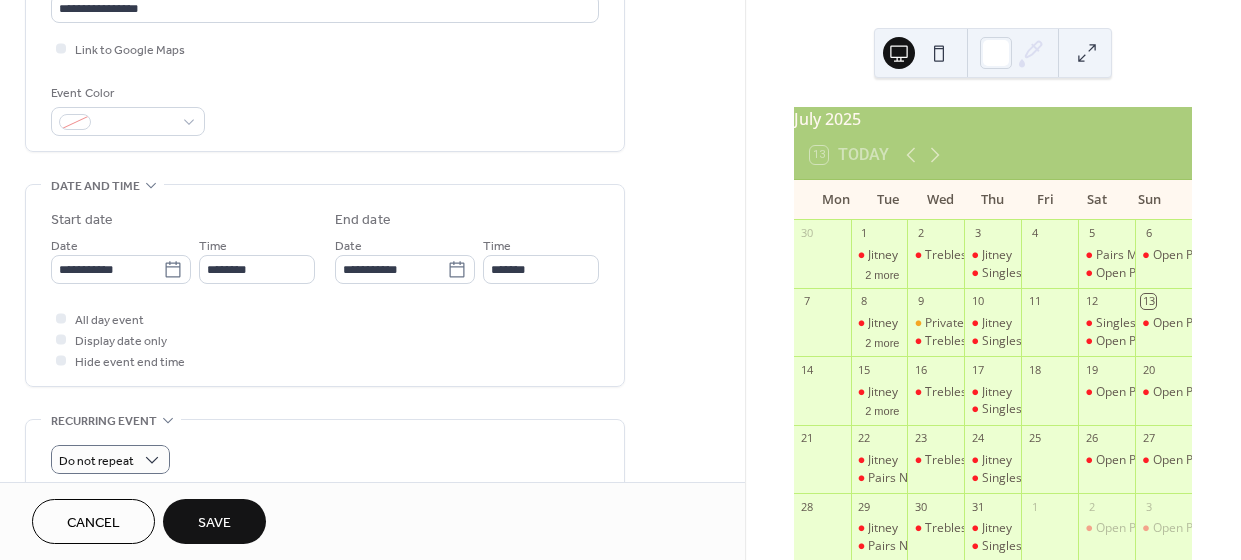 type on "**********" 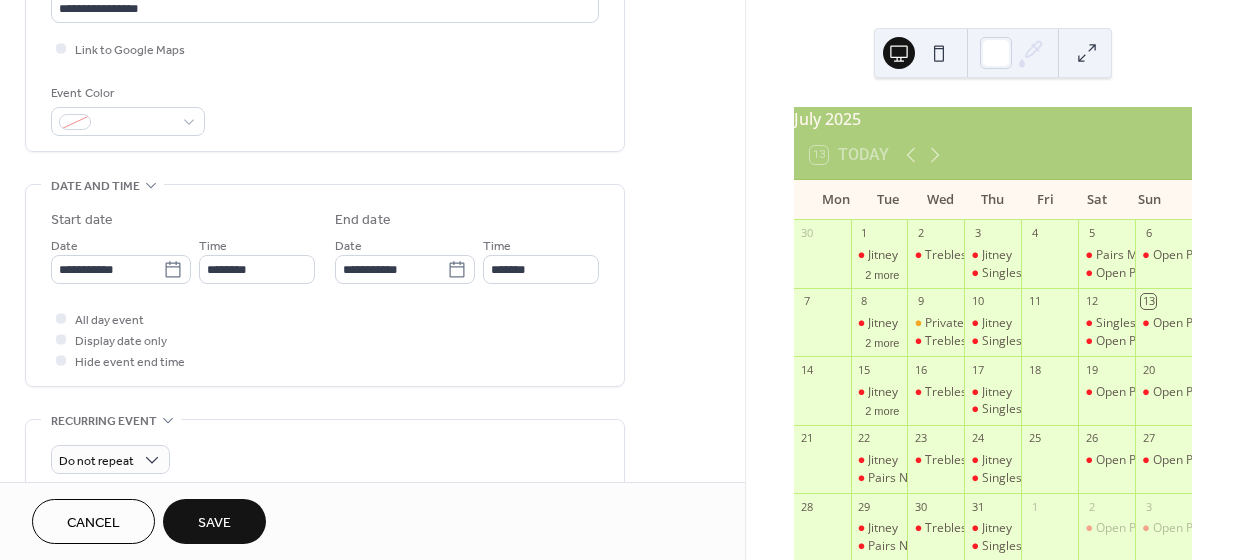scroll, scrollTop: 515, scrollLeft: 0, axis: vertical 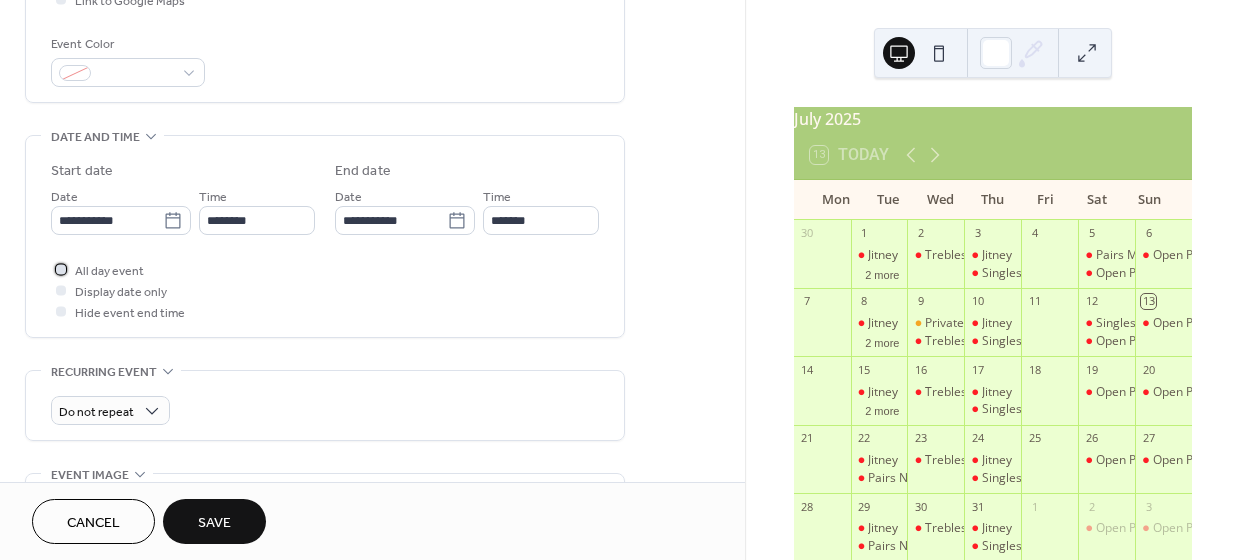 click at bounding box center (61, 269) 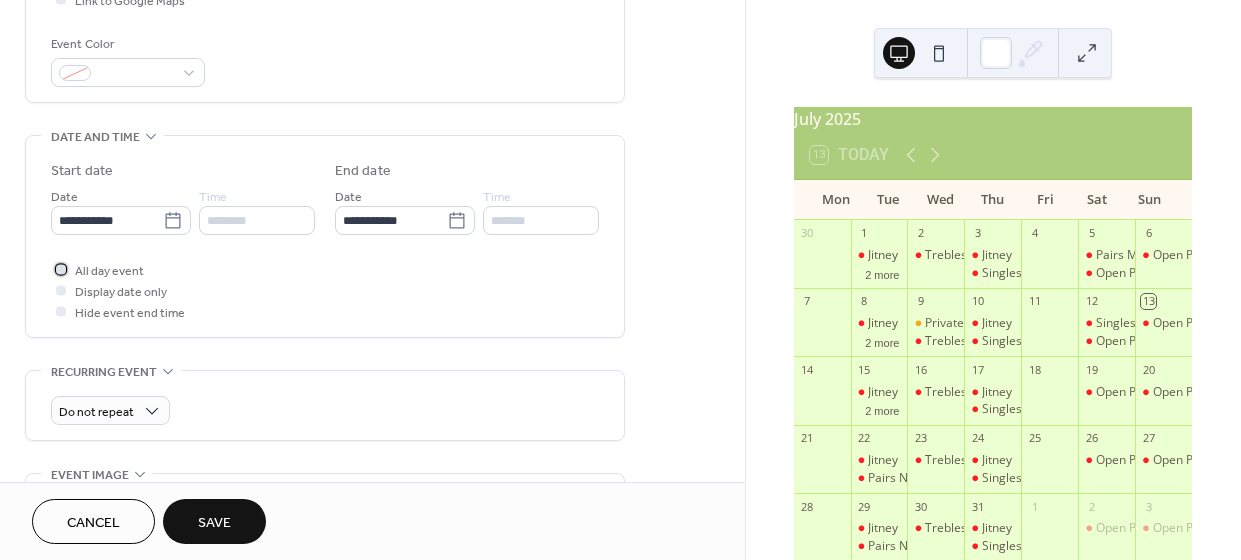 click 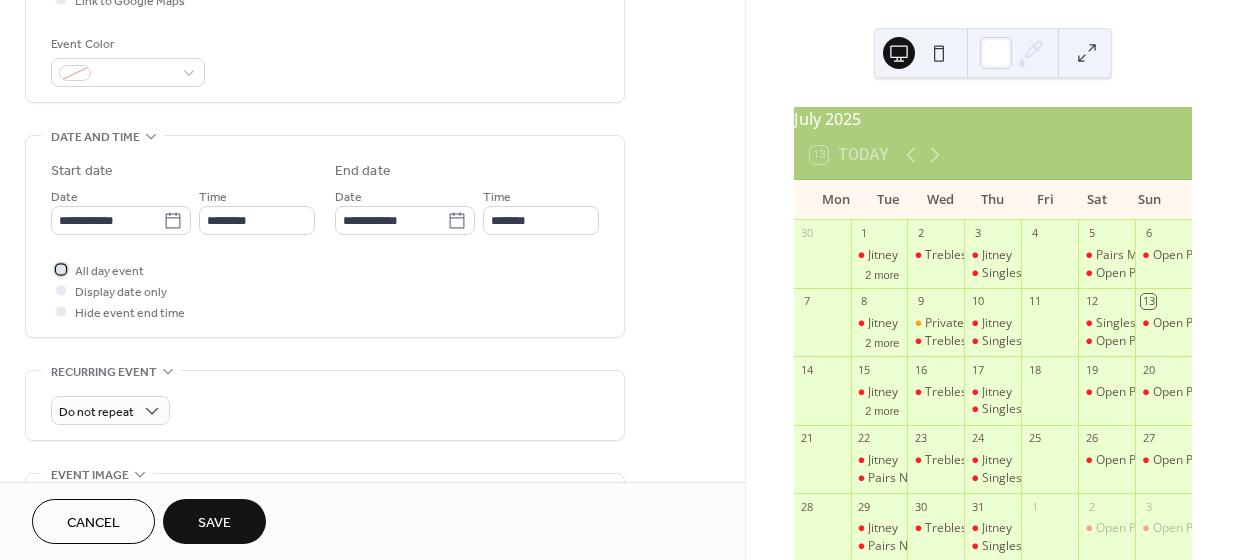 click at bounding box center [61, 269] 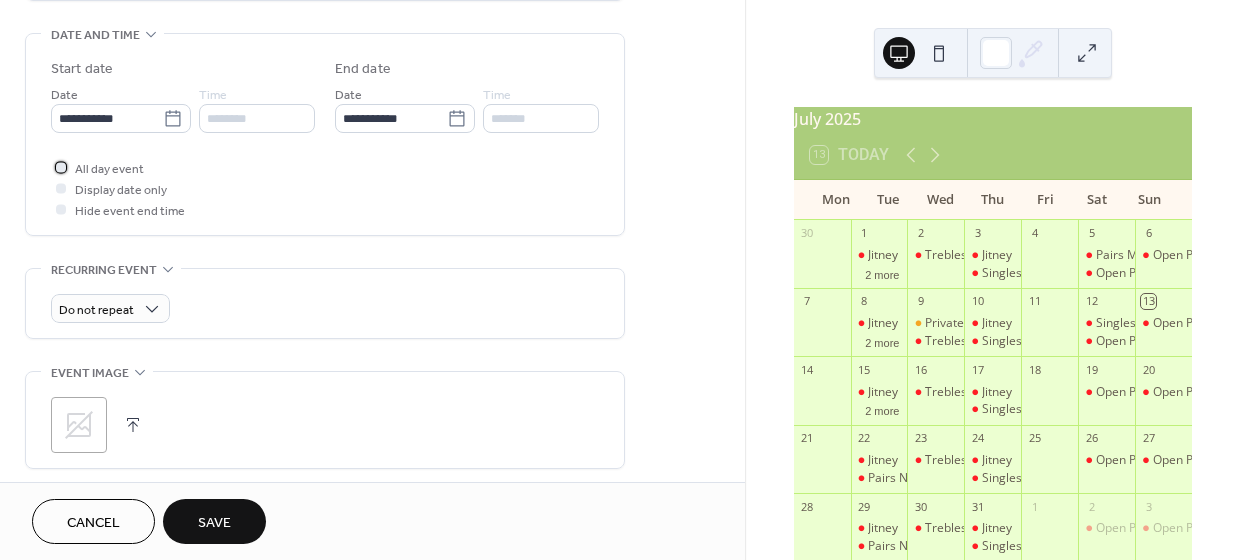 scroll, scrollTop: 651, scrollLeft: 0, axis: vertical 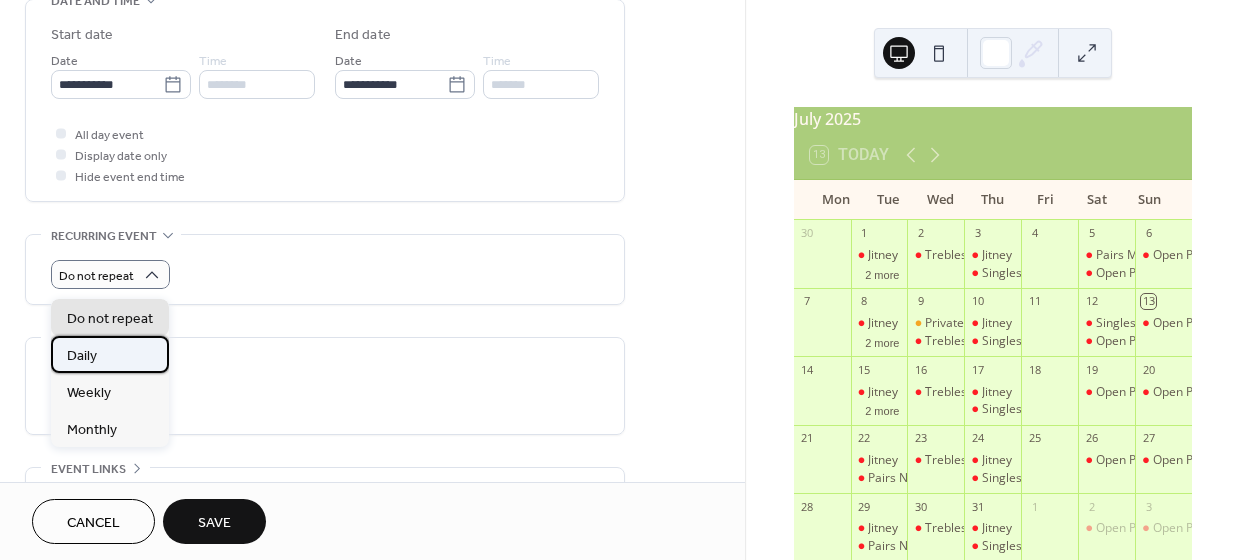 click on "Daily" at bounding box center (110, 354) 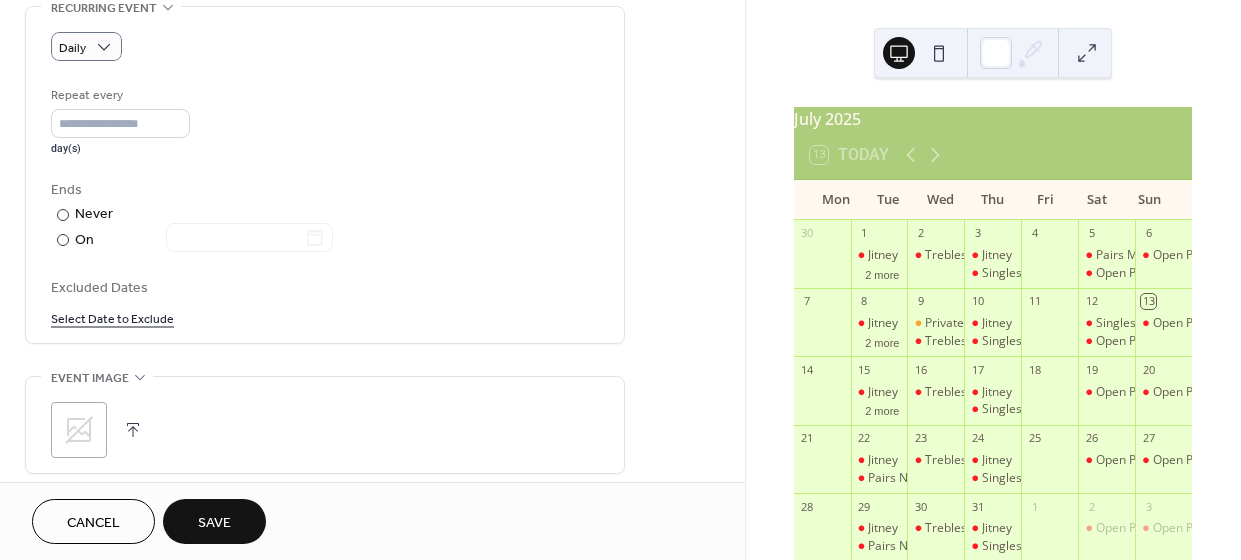 scroll, scrollTop: 907, scrollLeft: 0, axis: vertical 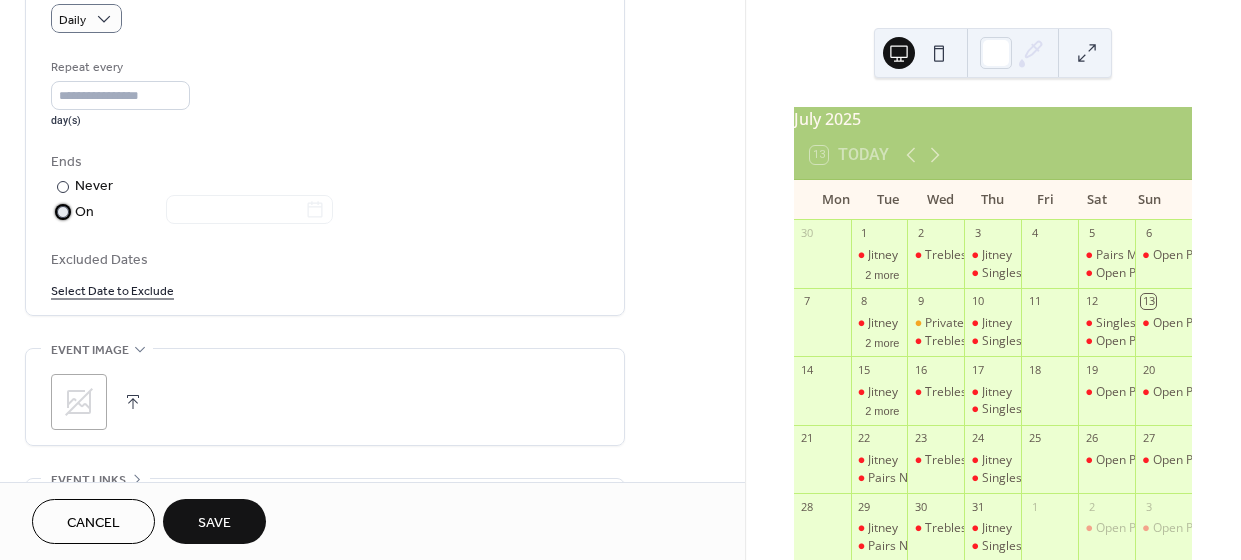 click at bounding box center [63, 212] 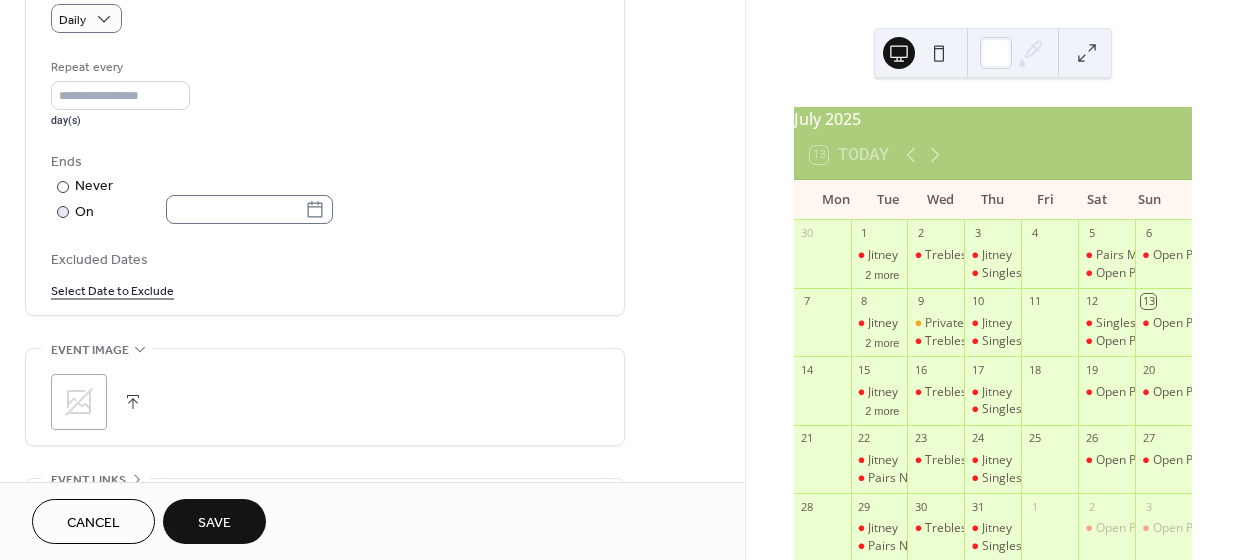 click 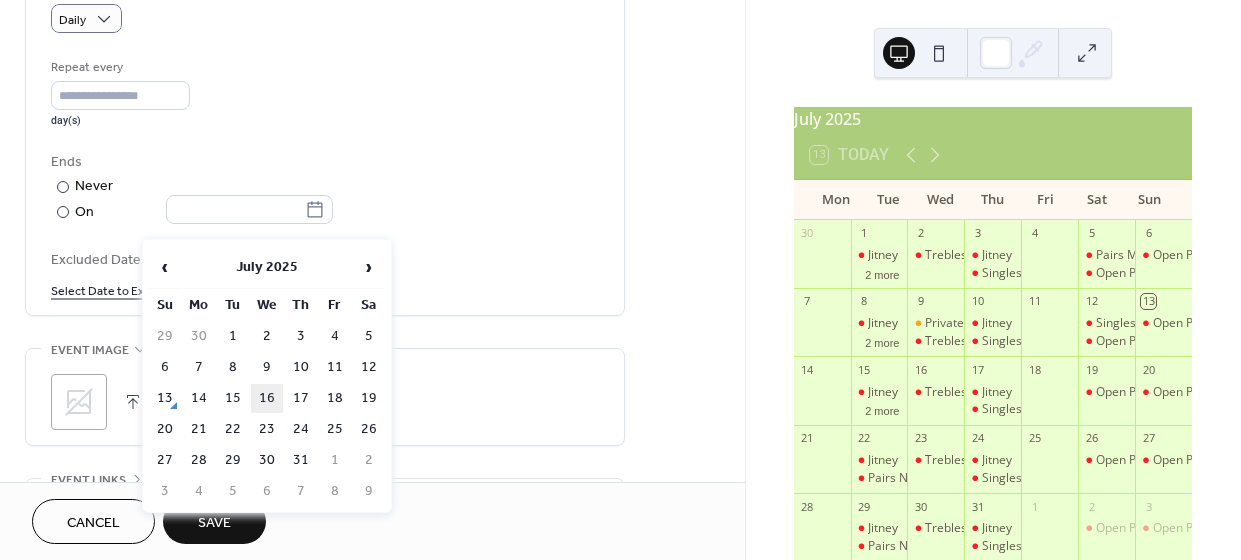 click on "16" at bounding box center (267, 398) 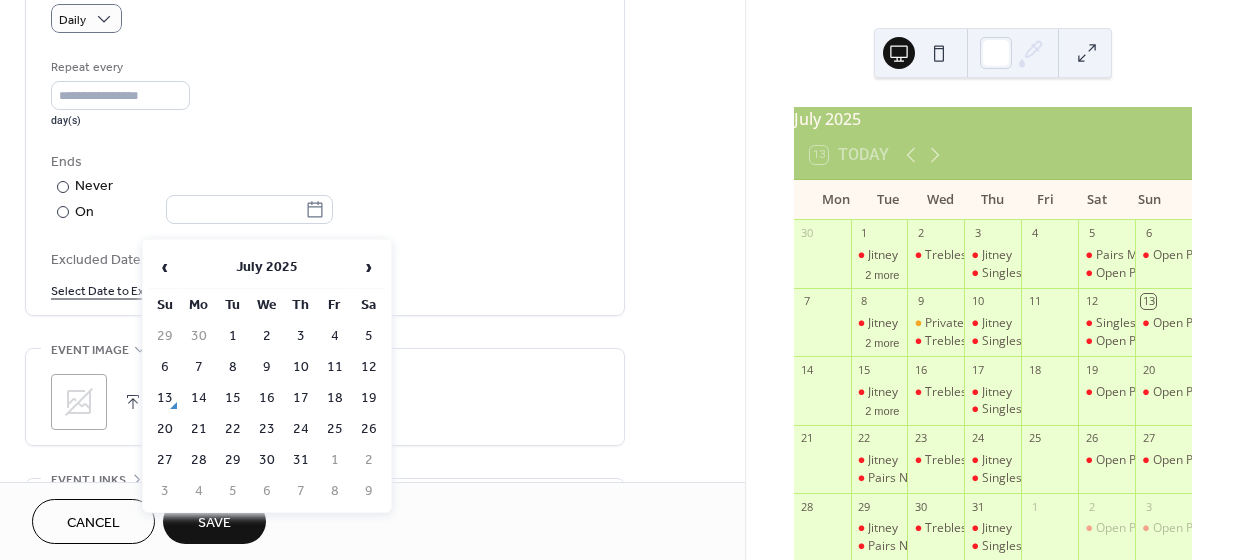 type on "**********" 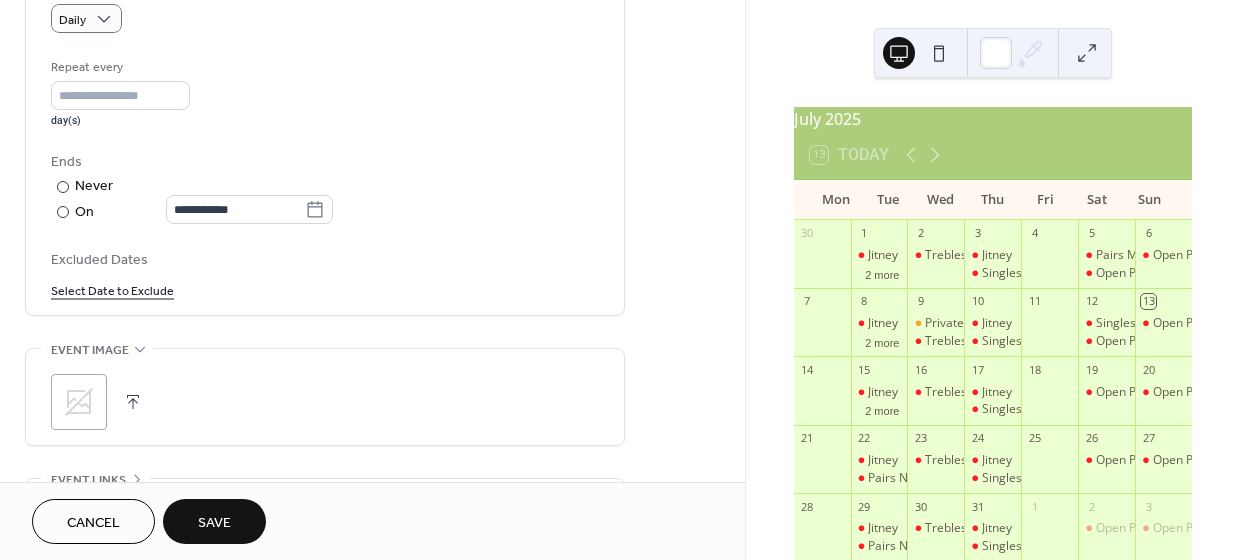 click on "Save" at bounding box center (214, 523) 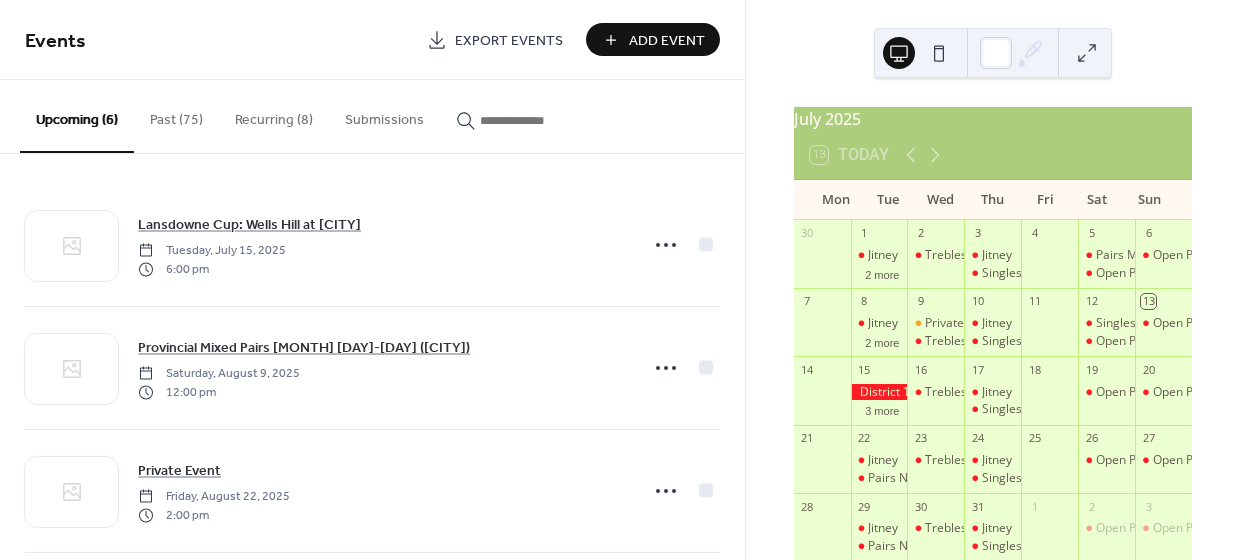 click on "Add Event" at bounding box center (667, 41) 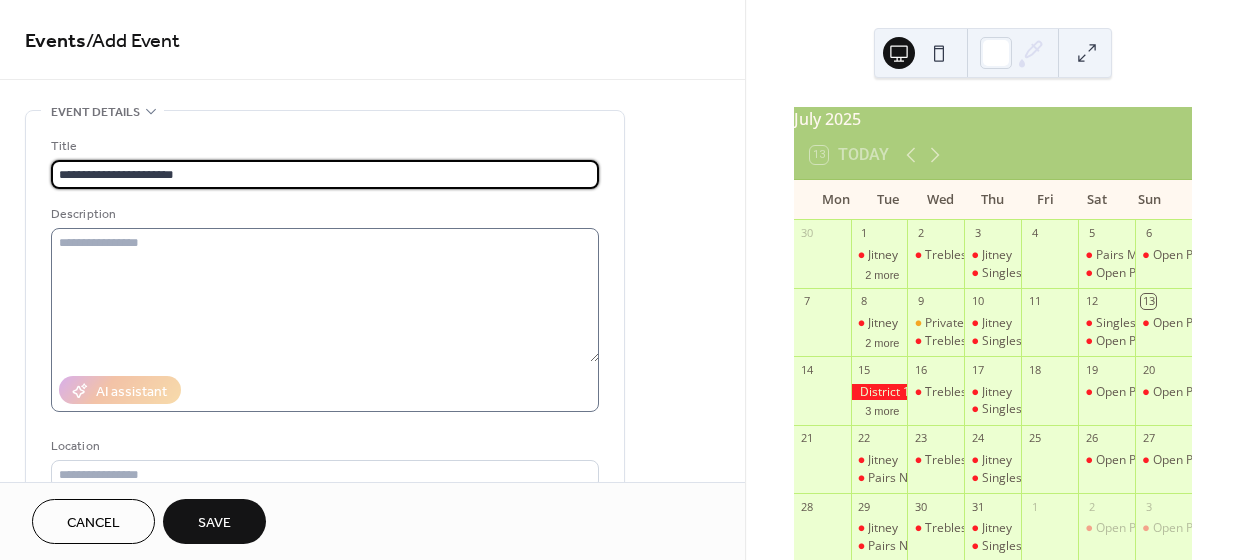 type on "**********" 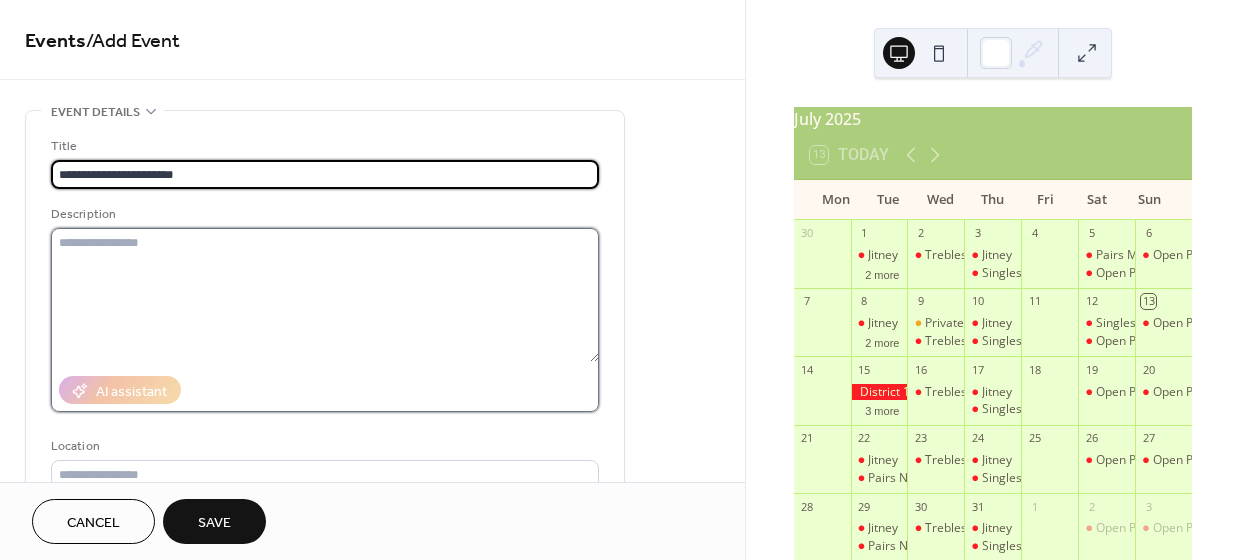 click at bounding box center (325, 295) 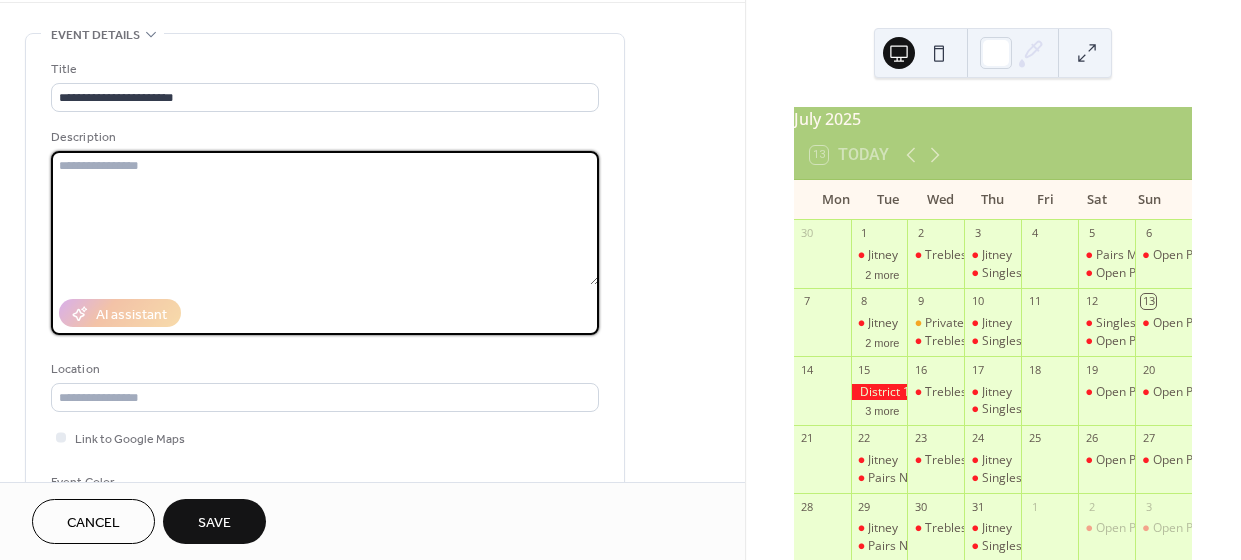 scroll, scrollTop: 79, scrollLeft: 0, axis: vertical 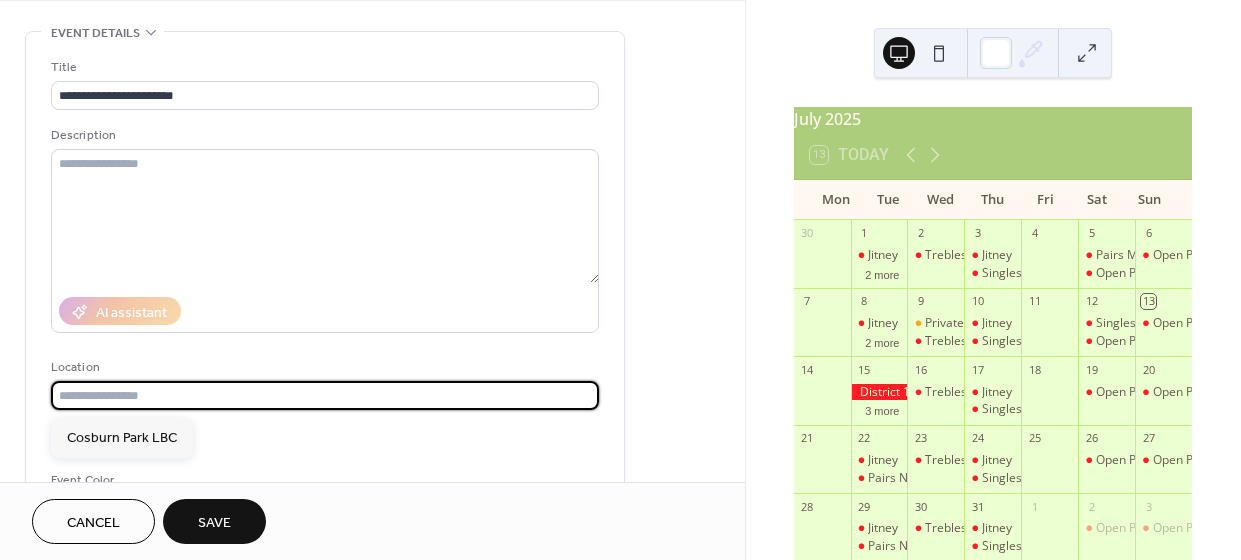 click at bounding box center [325, 395] 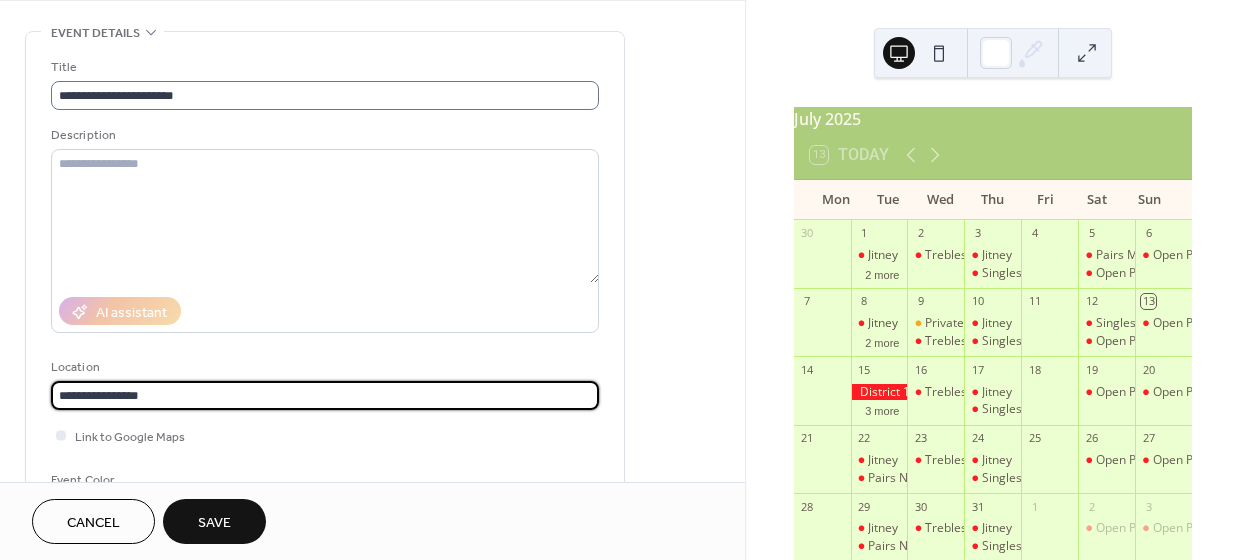 type on "**********" 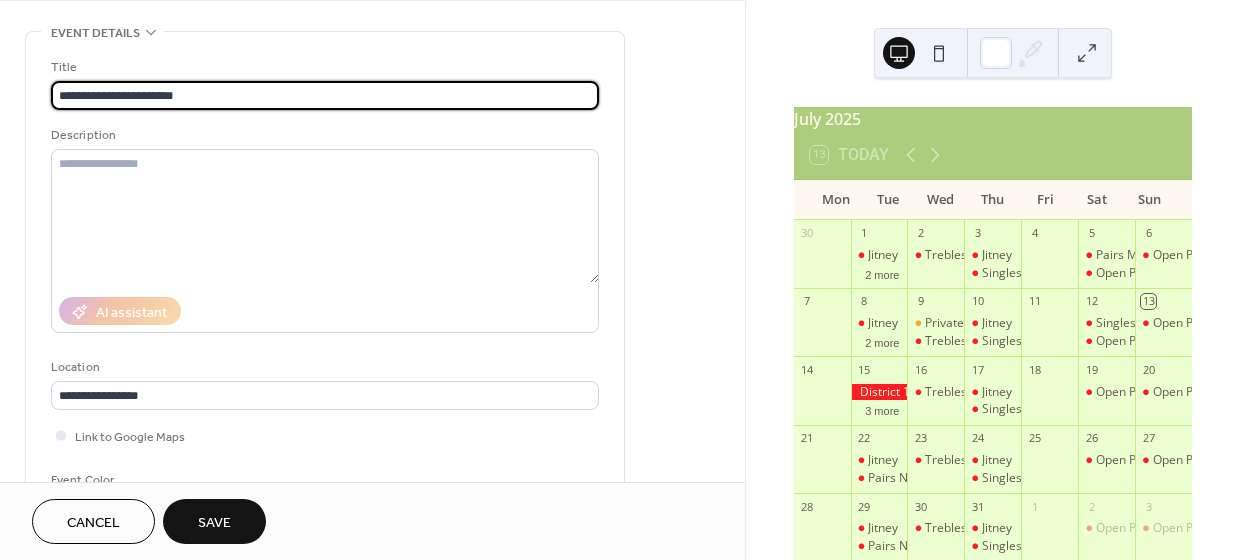 click on "**********" at bounding box center [325, 95] 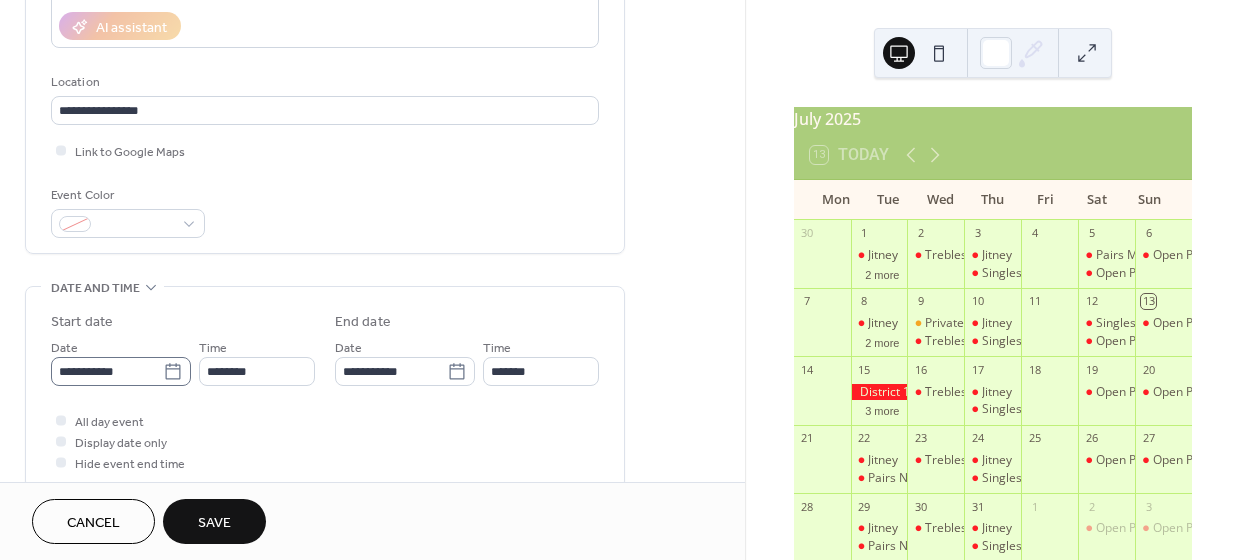 scroll, scrollTop: 467, scrollLeft: 0, axis: vertical 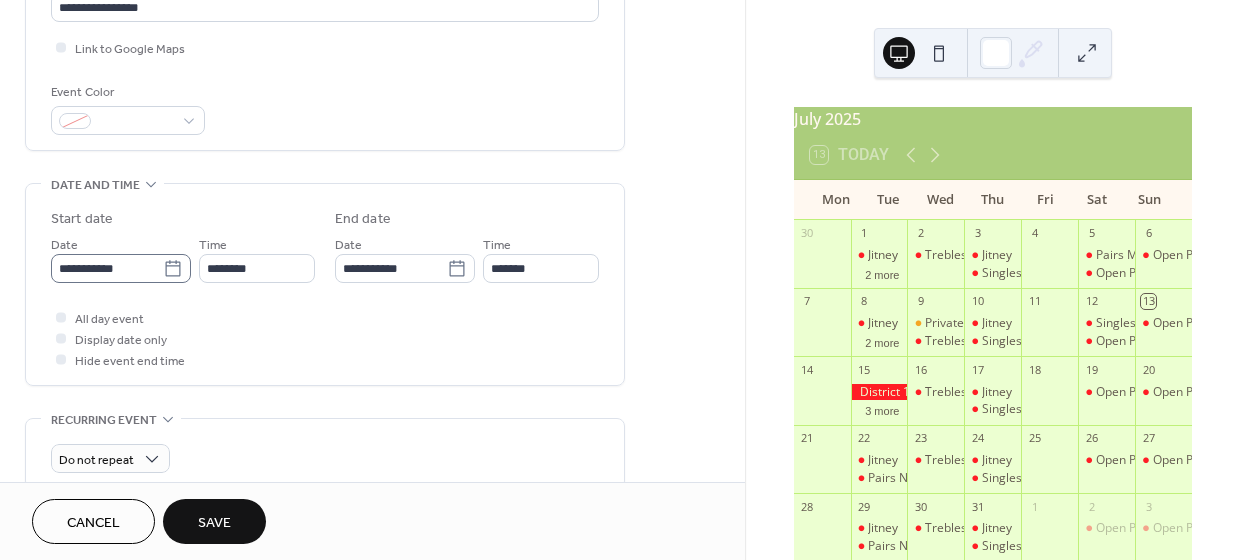 type on "**********" 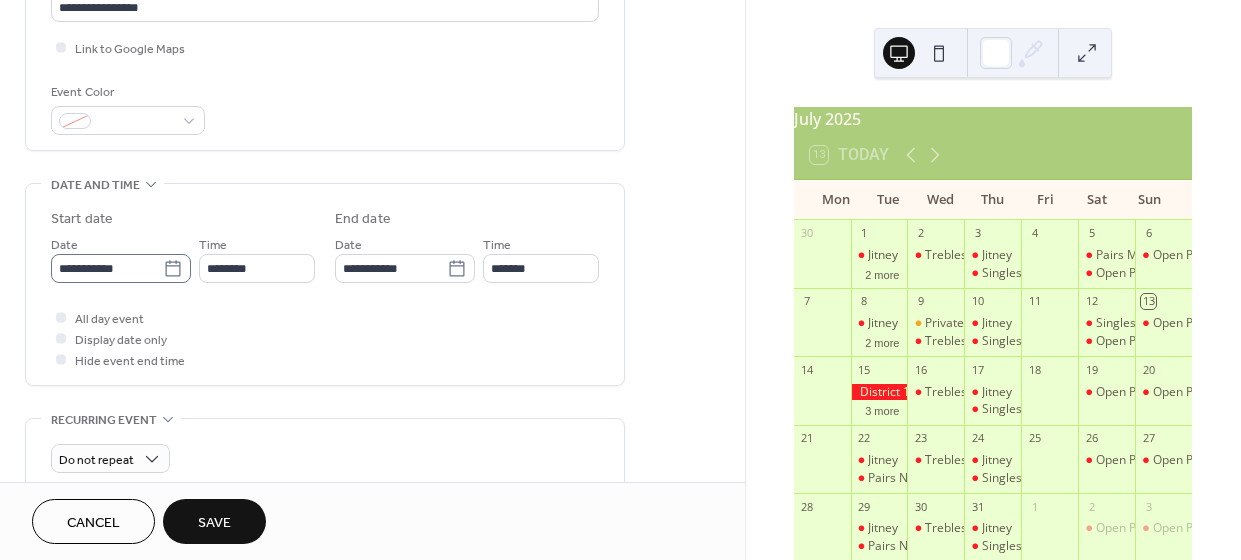 click on "**********" at bounding box center (121, 268) 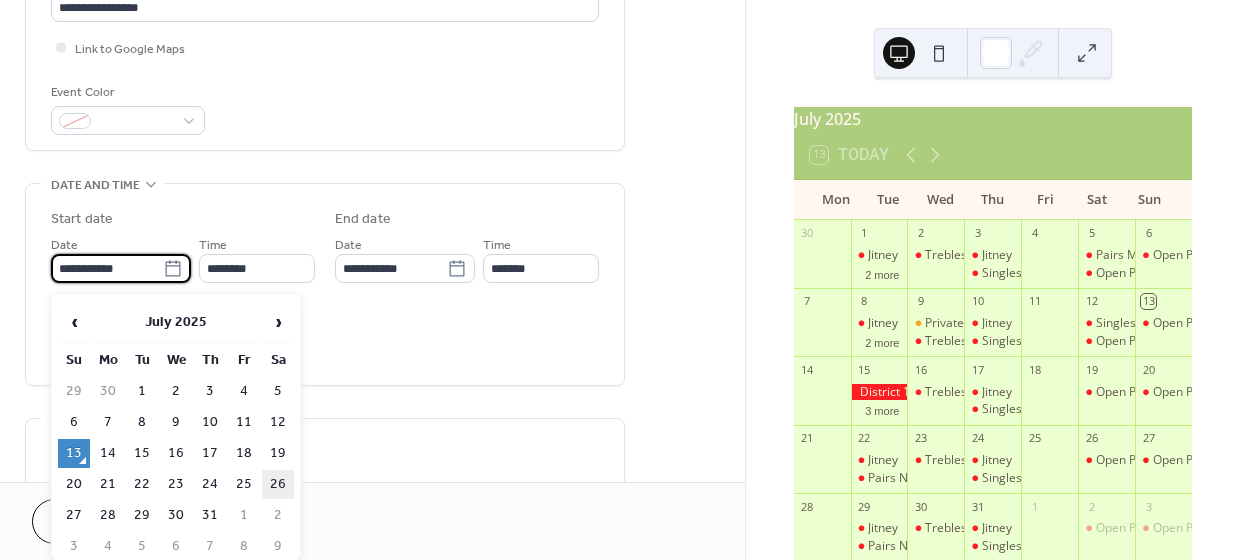 click on "26" at bounding box center [278, 484] 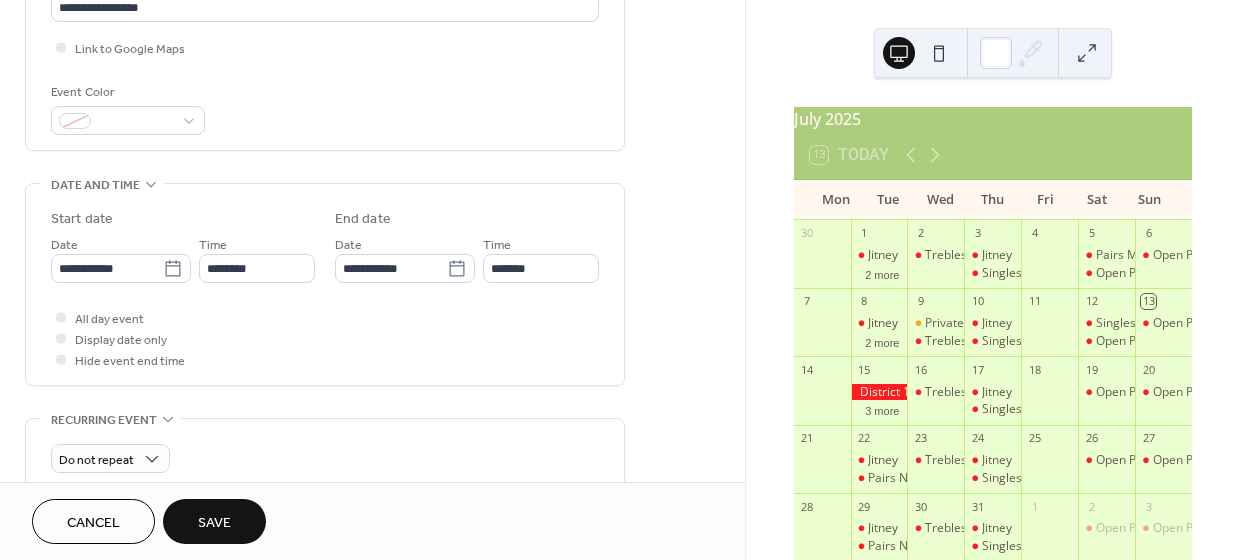 type on "**********" 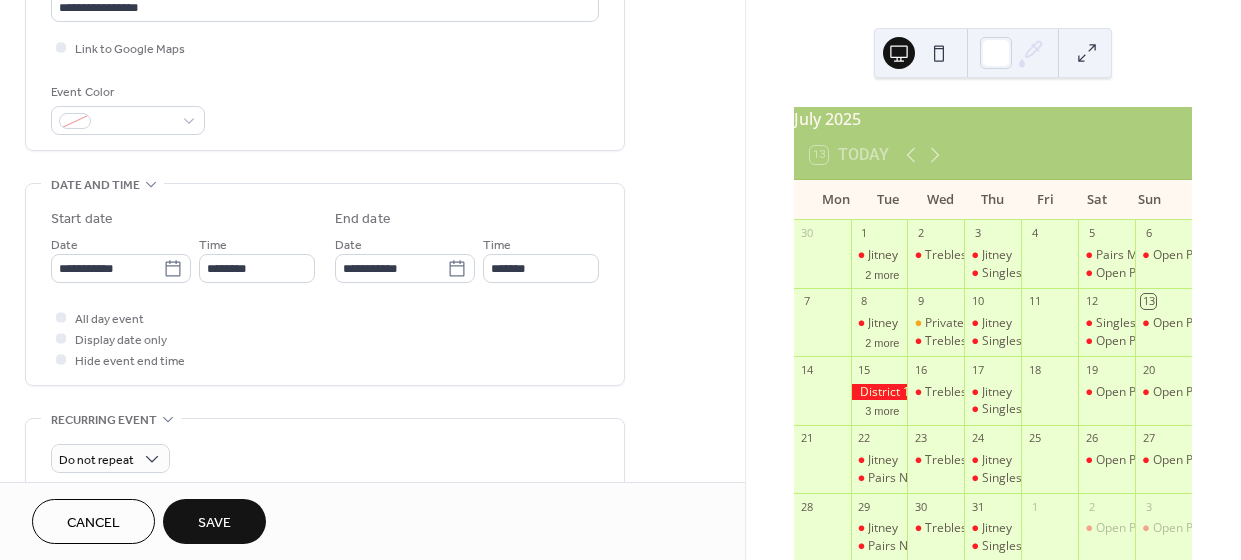 type on "**********" 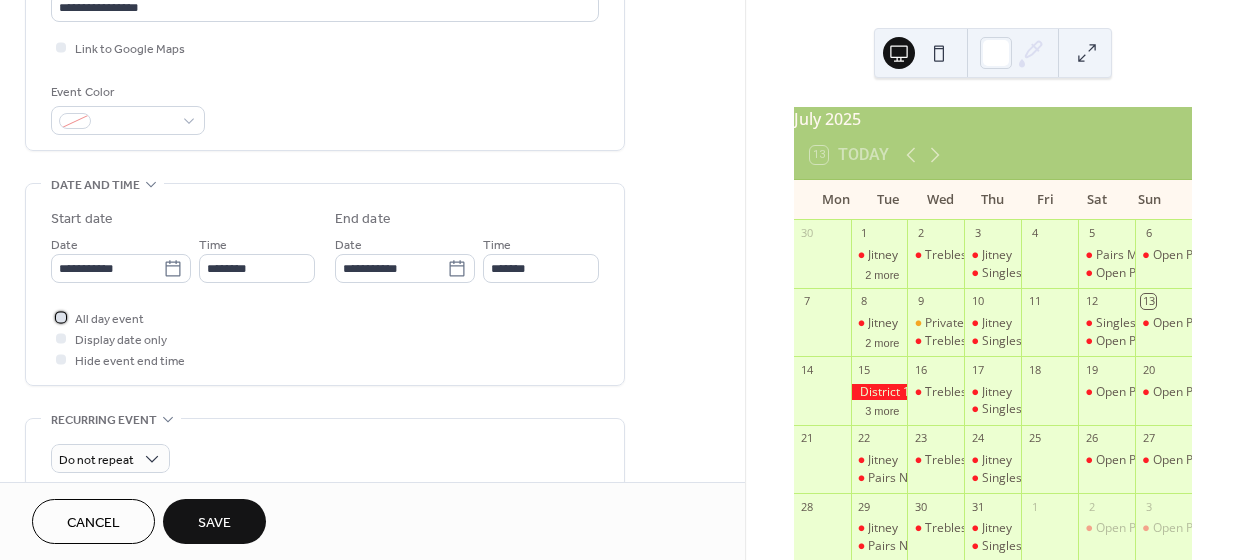click at bounding box center [61, 317] 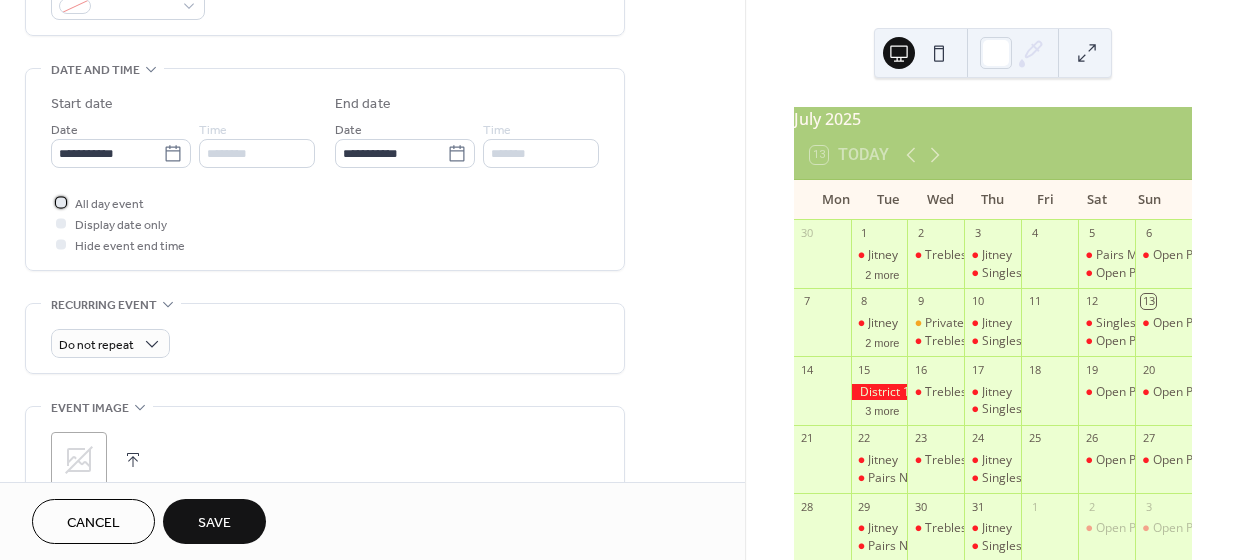 scroll, scrollTop: 649, scrollLeft: 0, axis: vertical 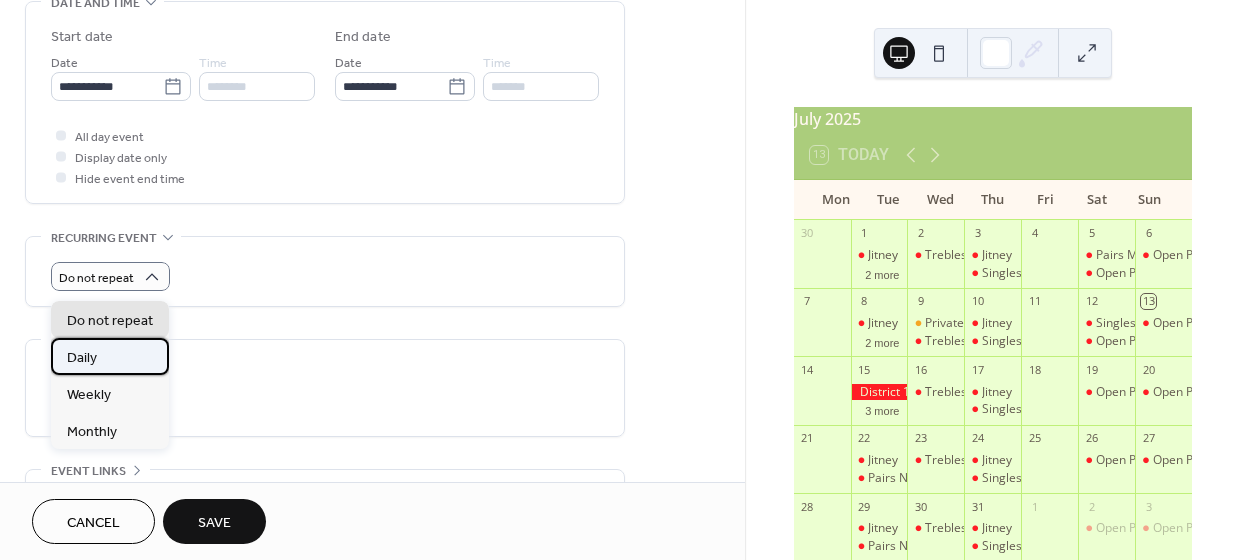click on "Daily" at bounding box center [110, 356] 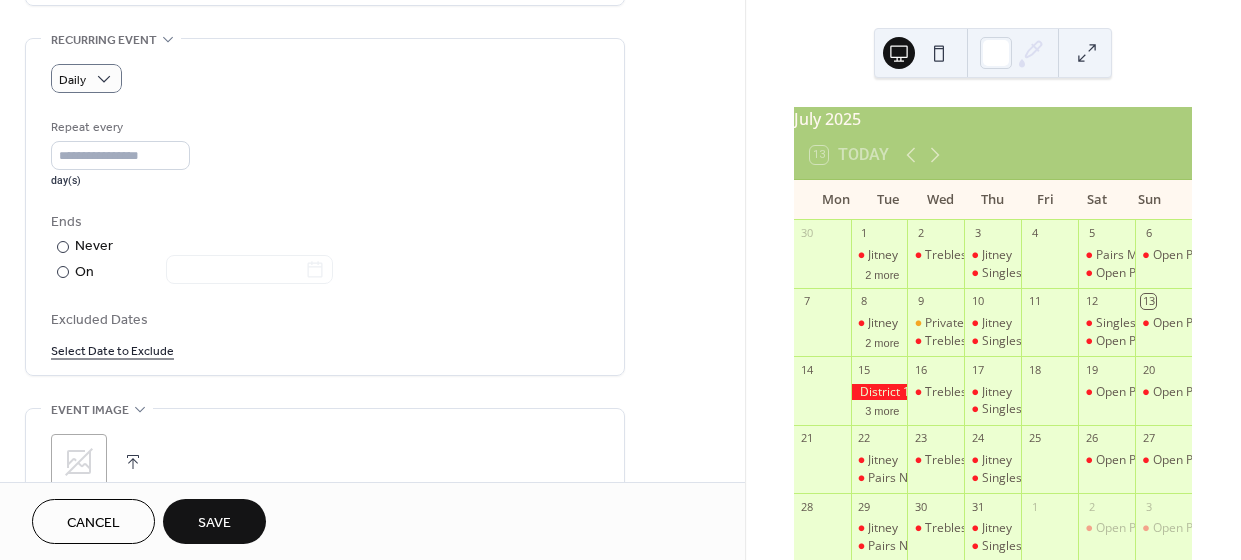 scroll, scrollTop: 861, scrollLeft: 0, axis: vertical 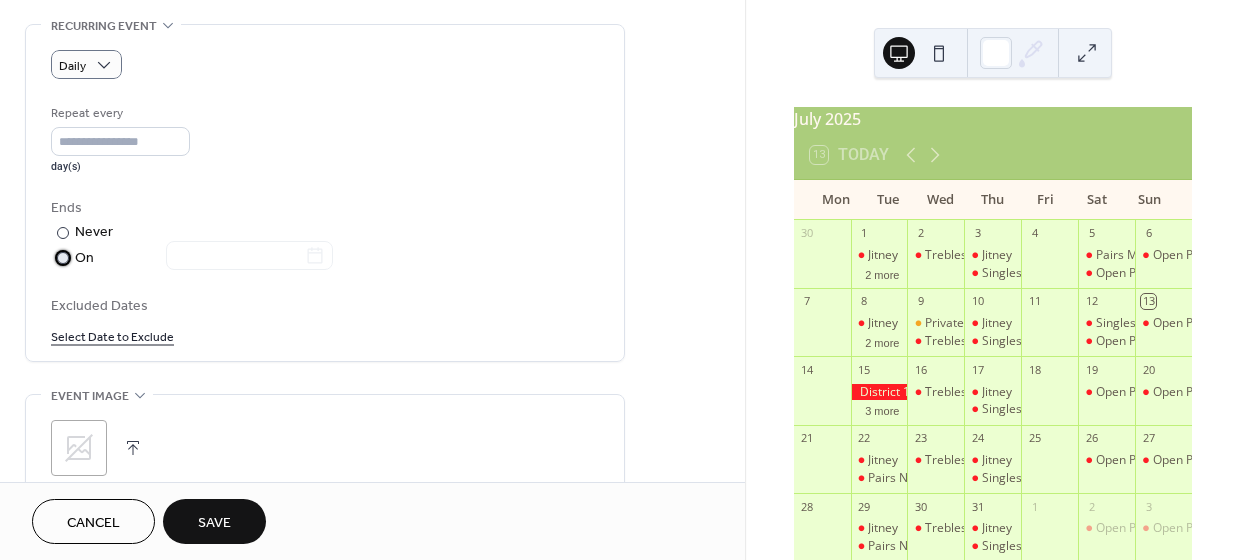 click at bounding box center [63, 258] 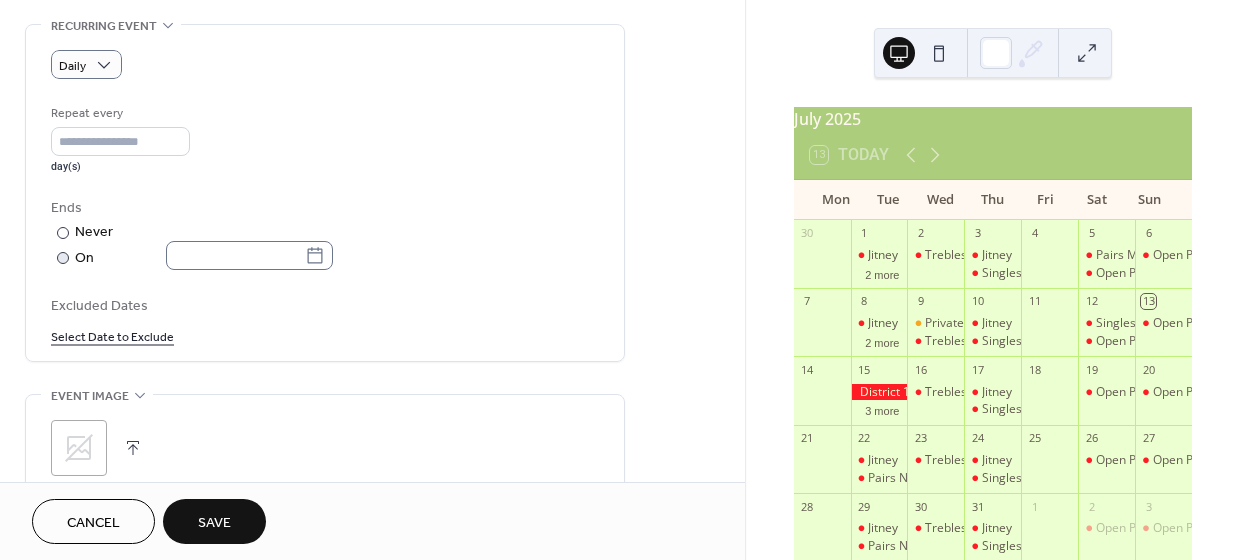 click 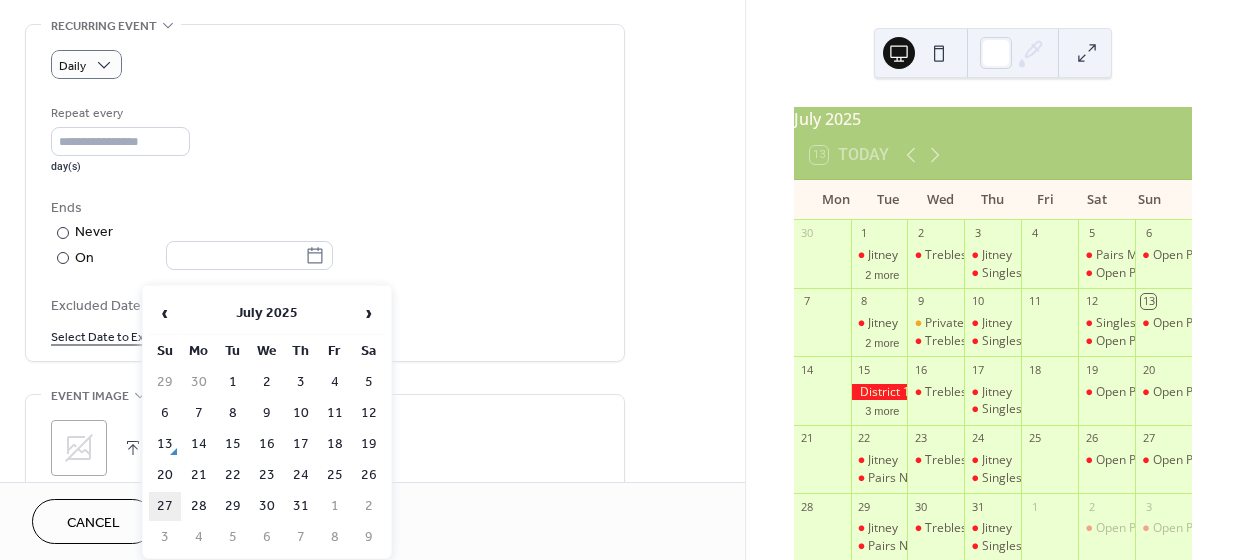 click on "27" at bounding box center (165, 506) 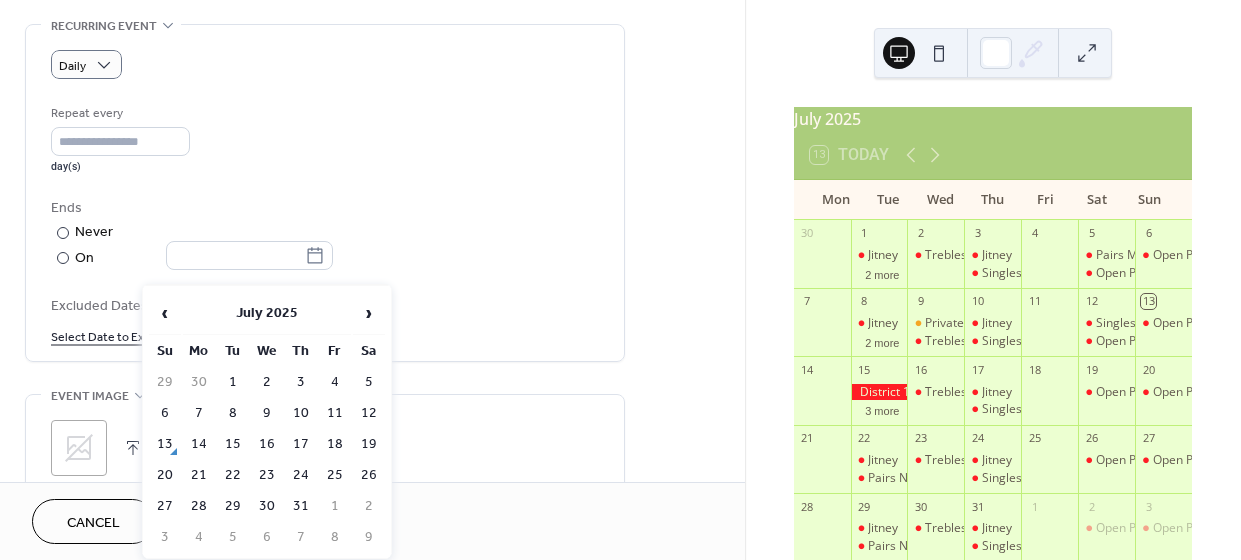 type on "**********" 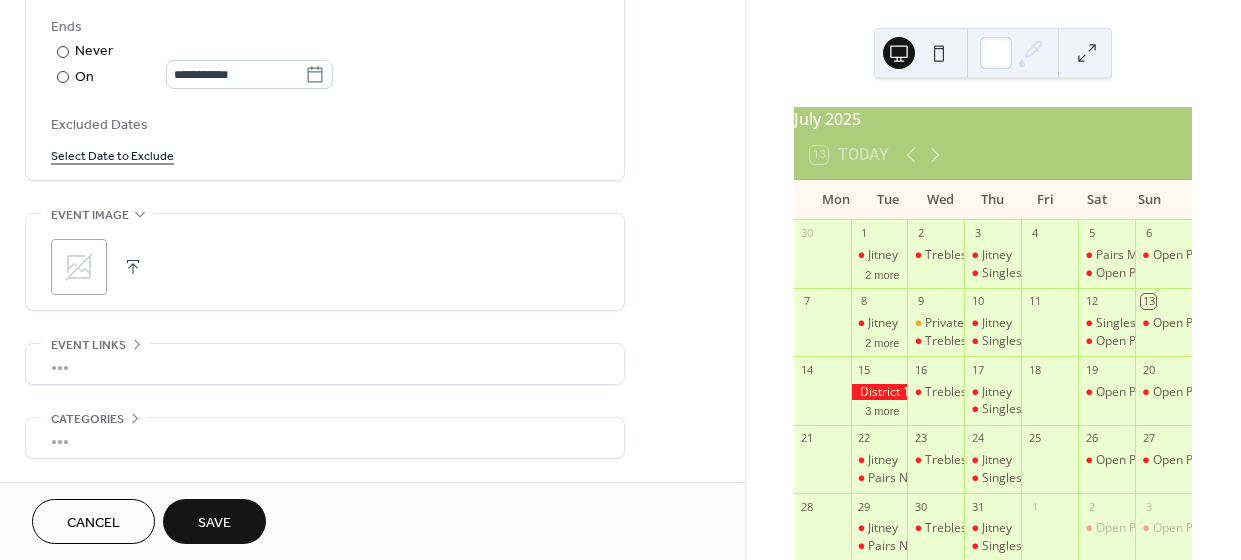 scroll, scrollTop: 1123, scrollLeft: 0, axis: vertical 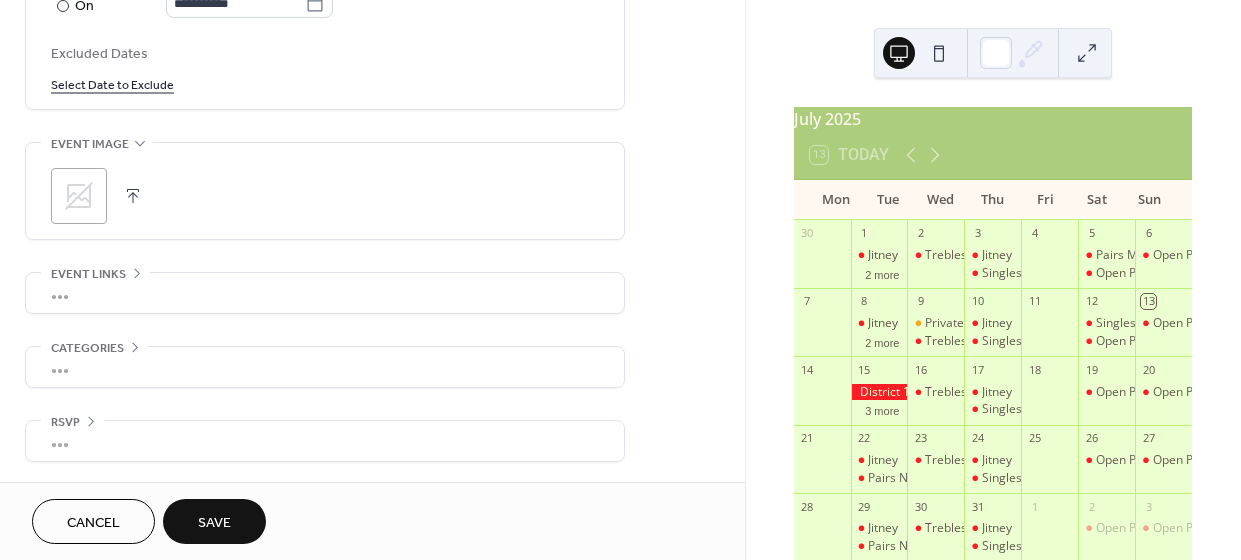 click on "Save" at bounding box center [214, 523] 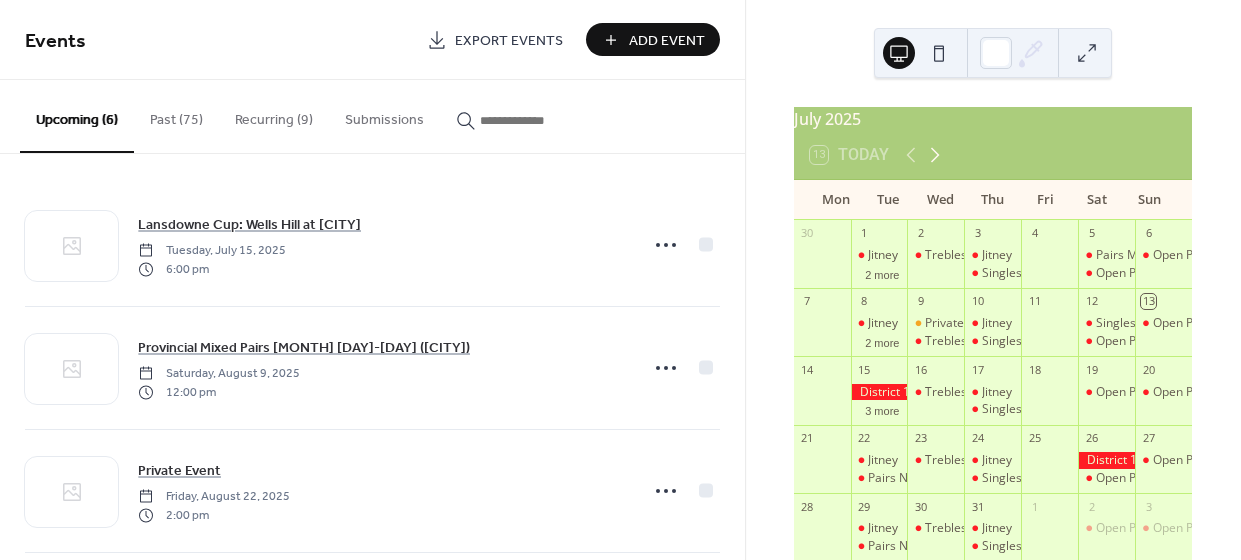 click 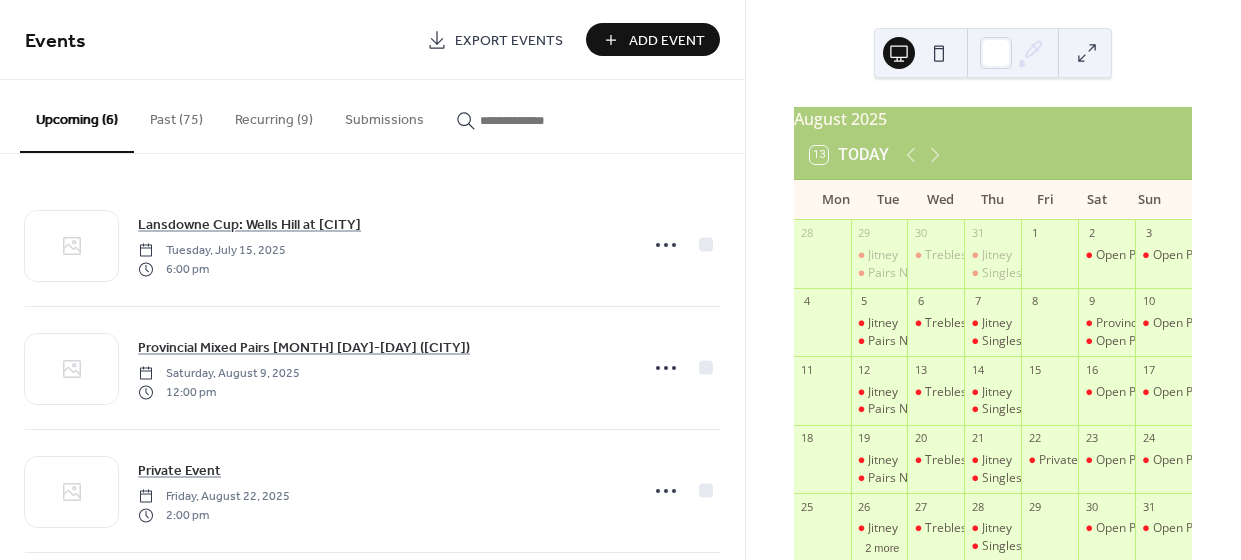 click on "Add Event" at bounding box center [667, 41] 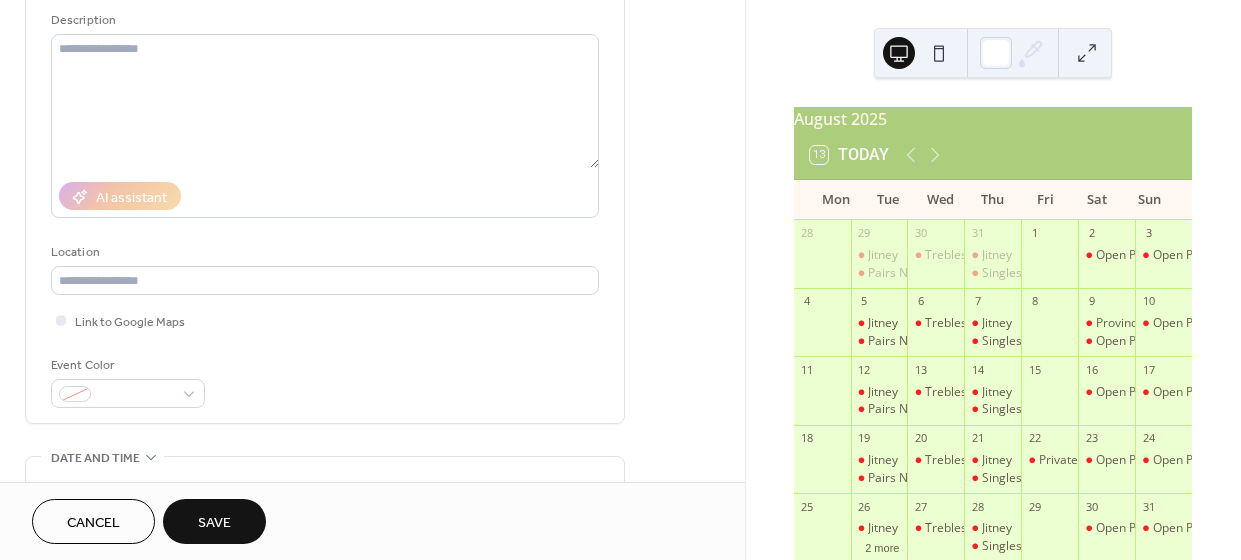 scroll, scrollTop: 217, scrollLeft: 0, axis: vertical 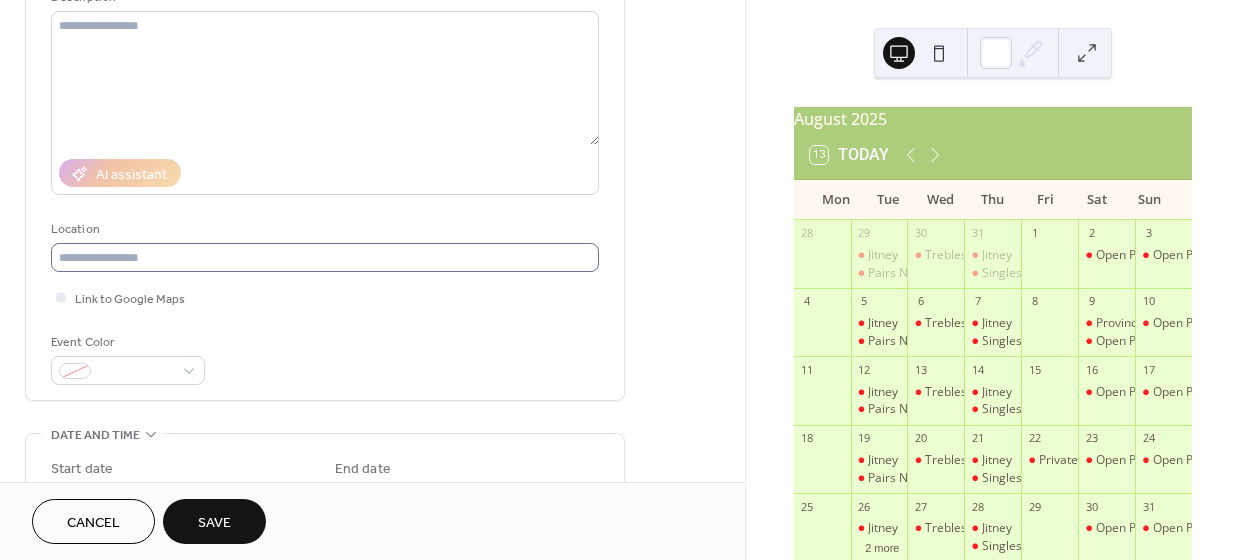 type on "**********" 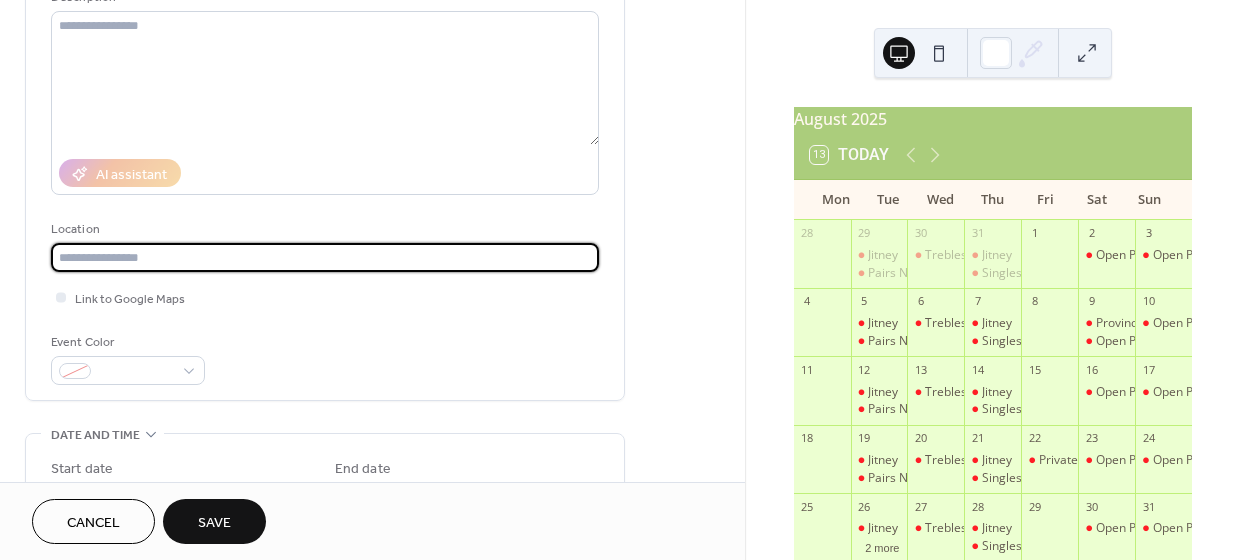 click at bounding box center (325, 257) 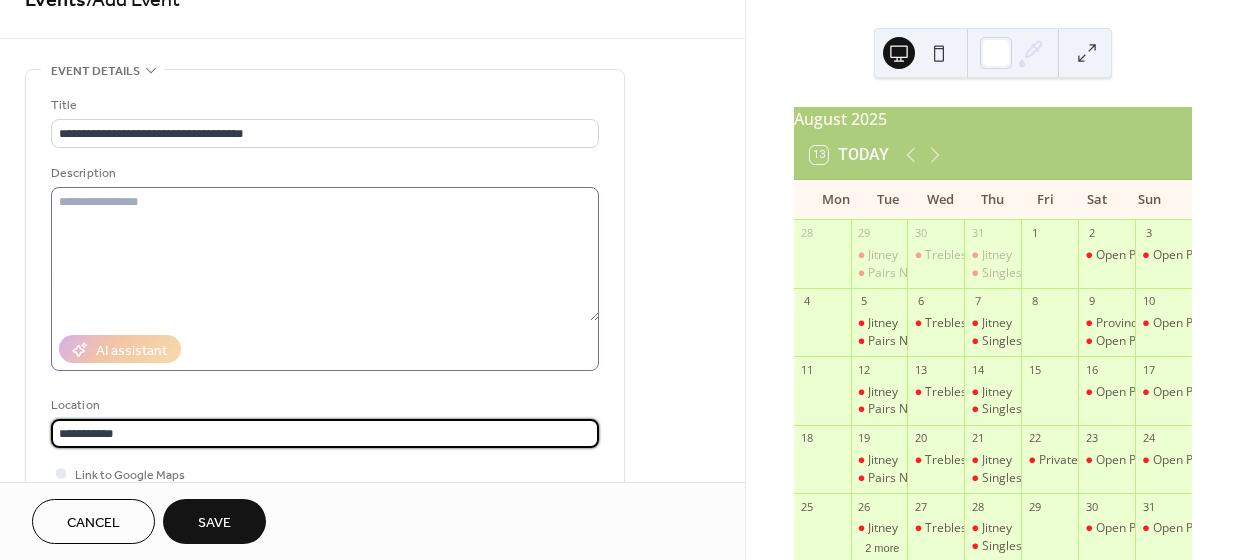scroll, scrollTop: 39, scrollLeft: 0, axis: vertical 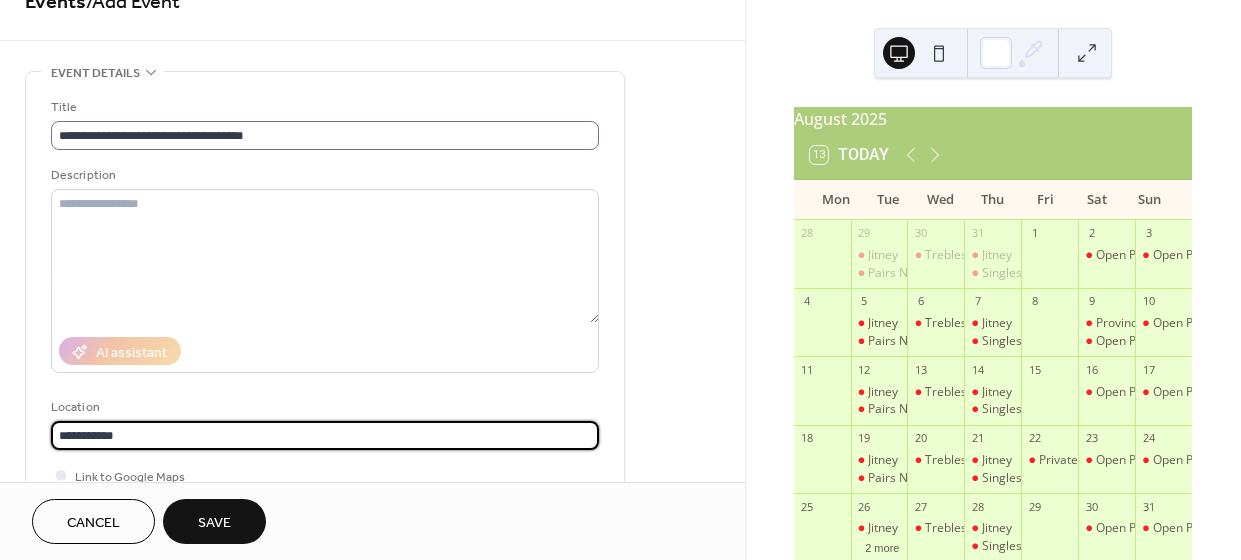 type on "**********" 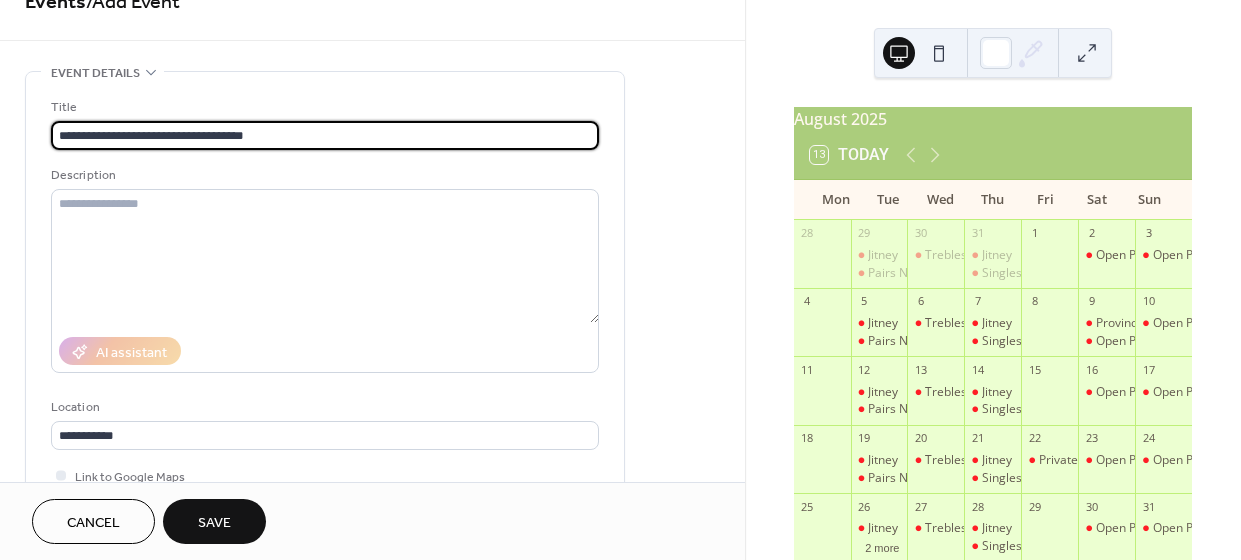 click on "**********" at bounding box center (325, 135) 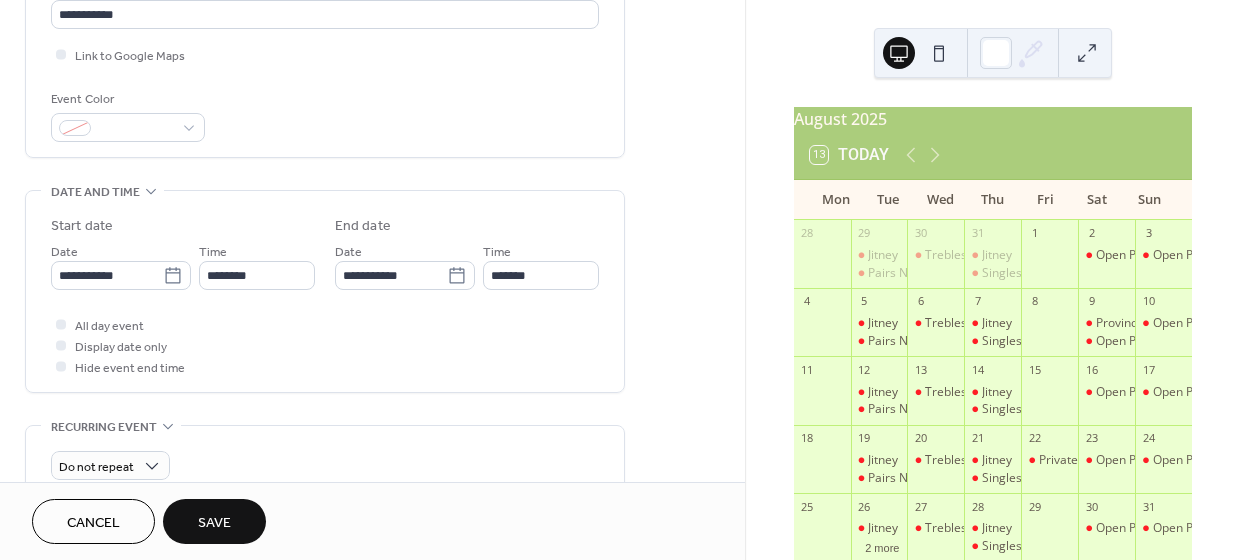 scroll, scrollTop: 461, scrollLeft: 0, axis: vertical 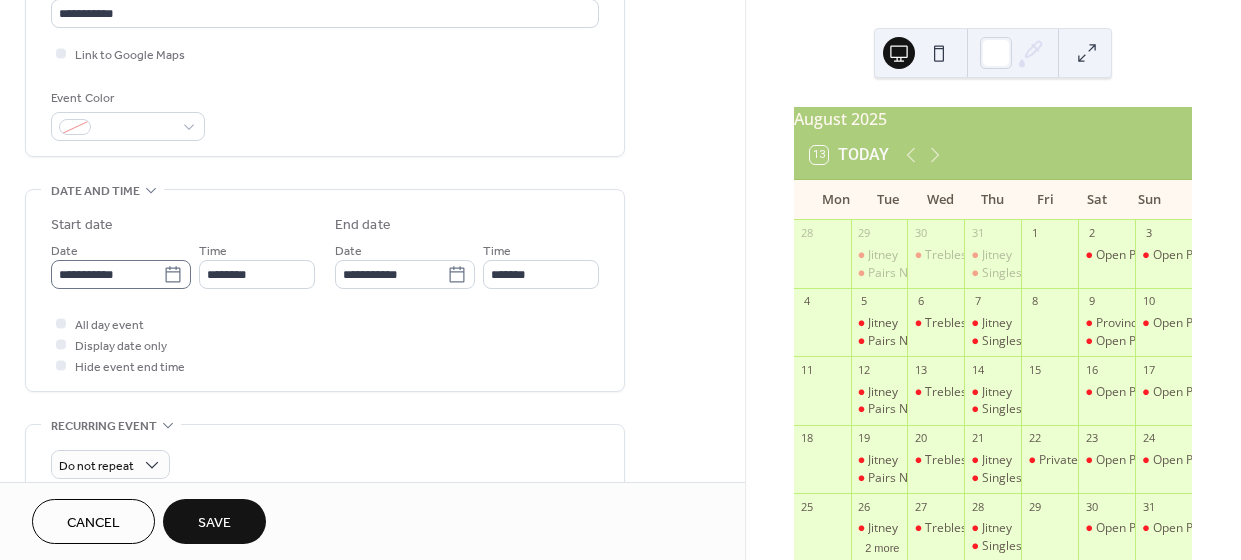 type on "**********" 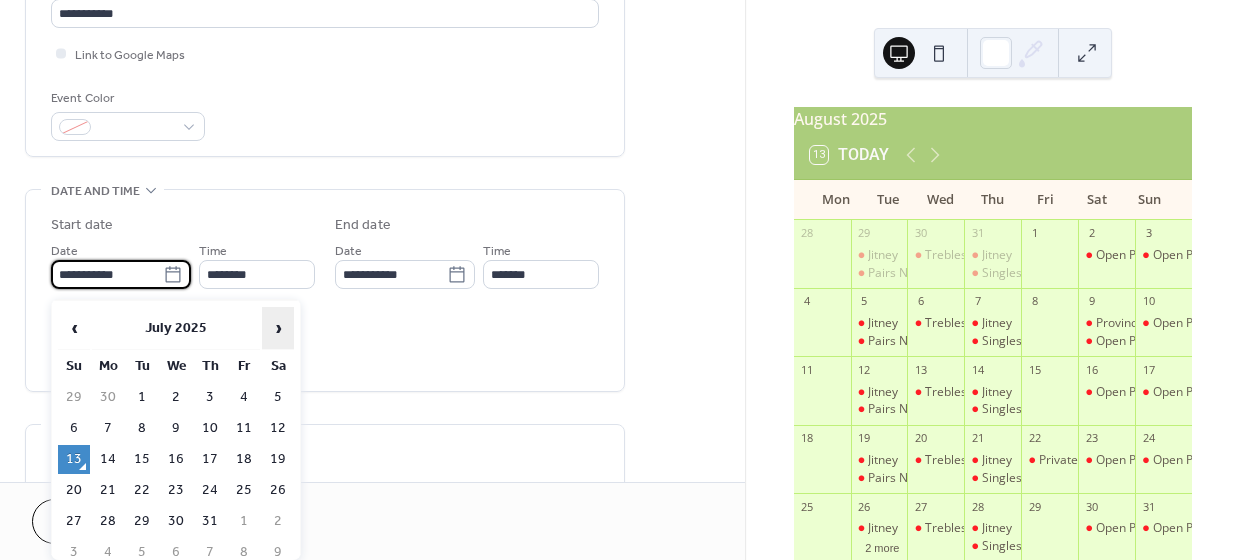 click on "›" at bounding box center (278, 328) 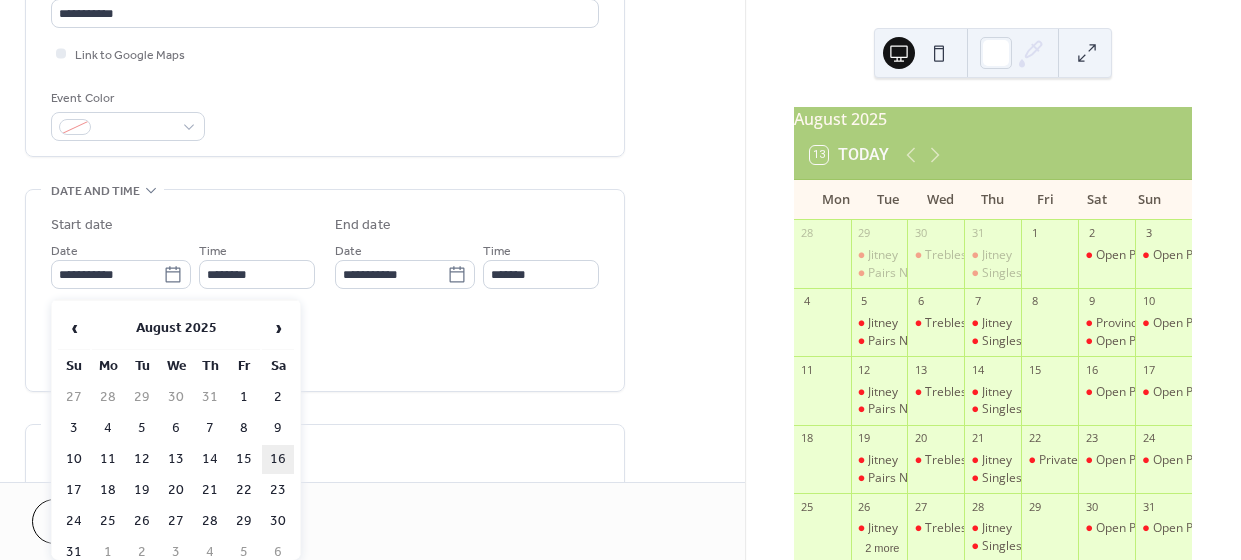 click on "16" at bounding box center (278, 459) 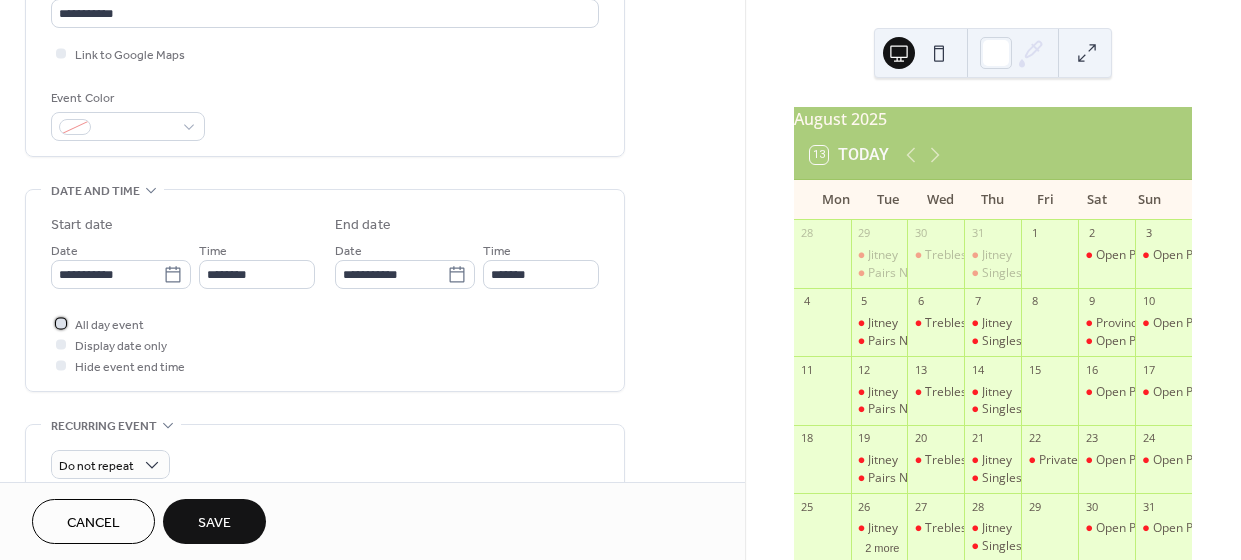 click at bounding box center (61, 323) 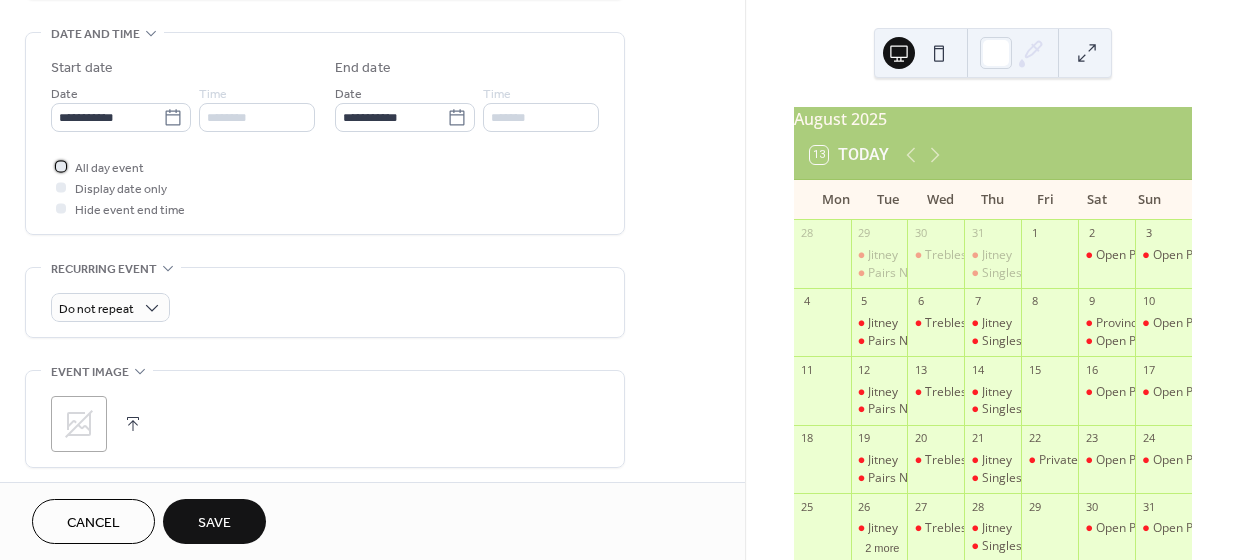 scroll, scrollTop: 620, scrollLeft: 0, axis: vertical 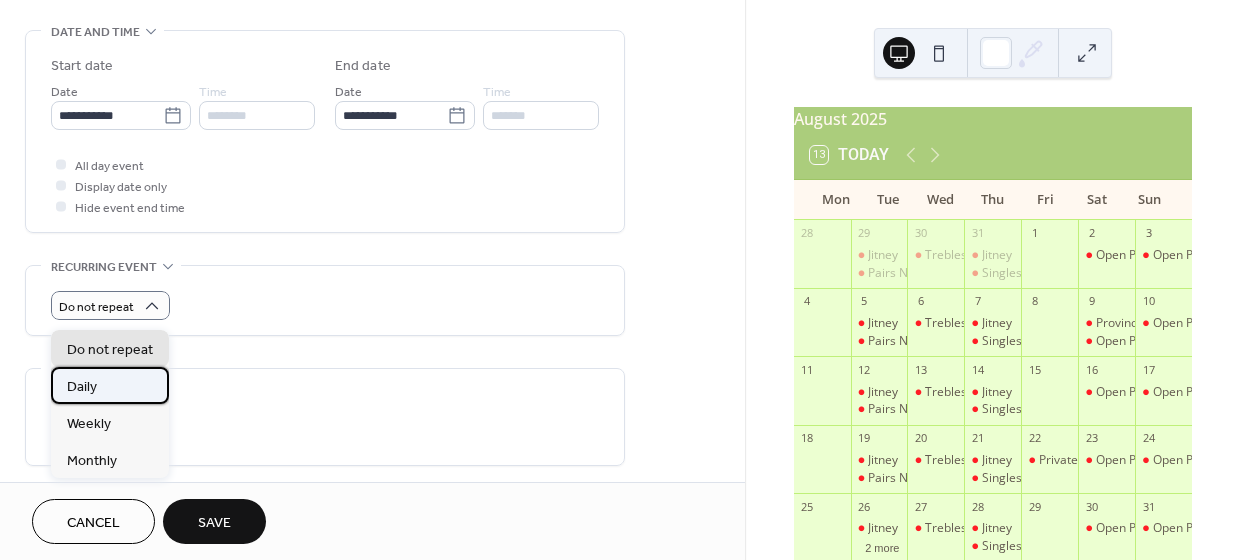 click on "Daily" at bounding box center [110, 385] 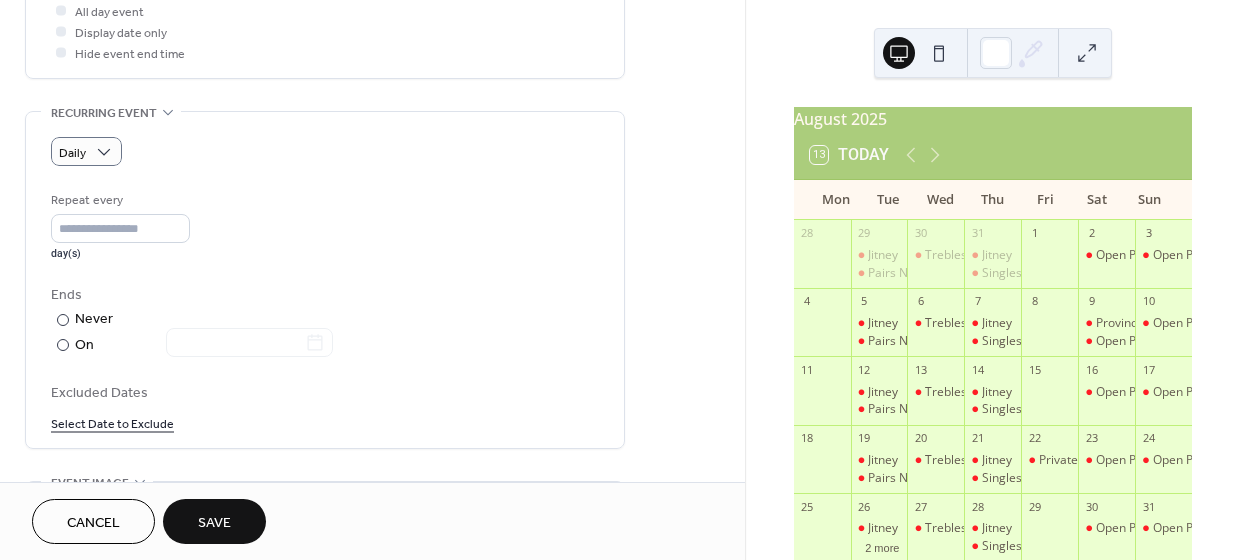 scroll, scrollTop: 824, scrollLeft: 0, axis: vertical 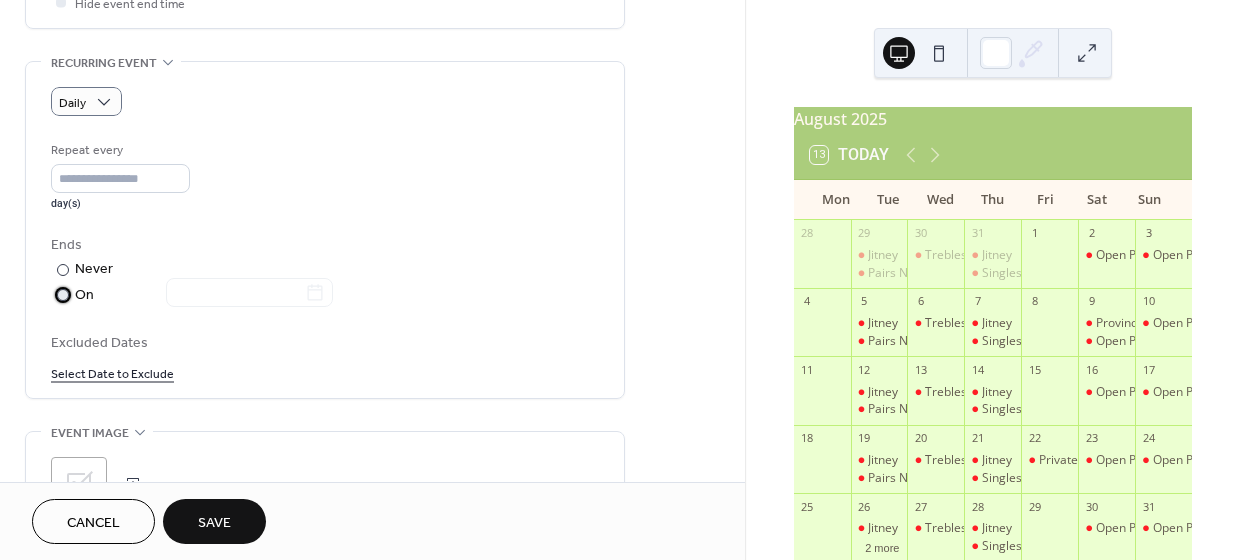 click at bounding box center (63, 295) 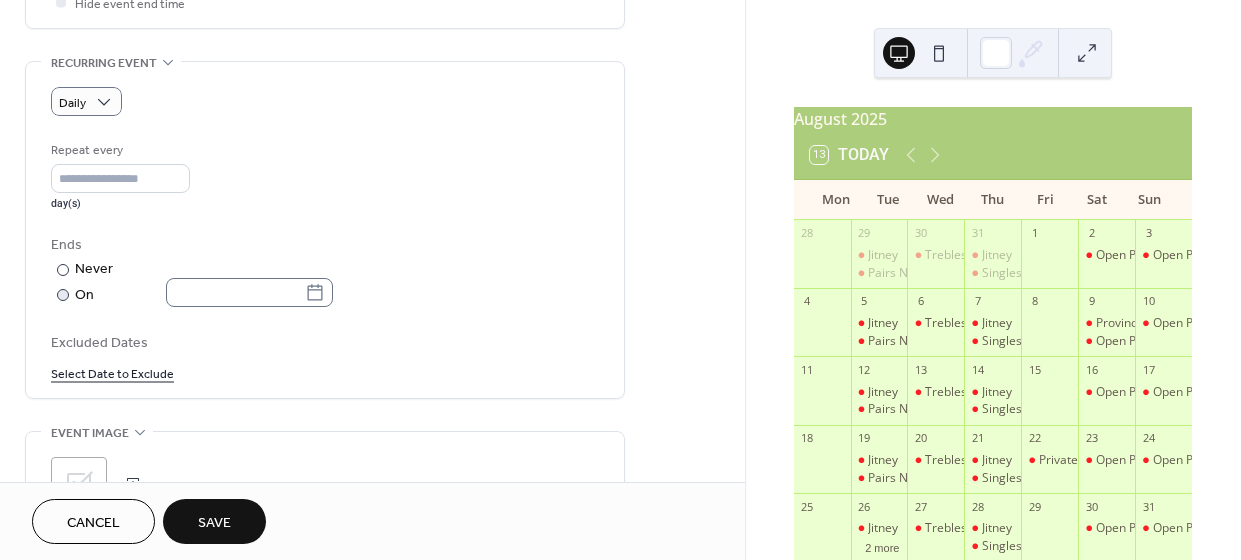 click 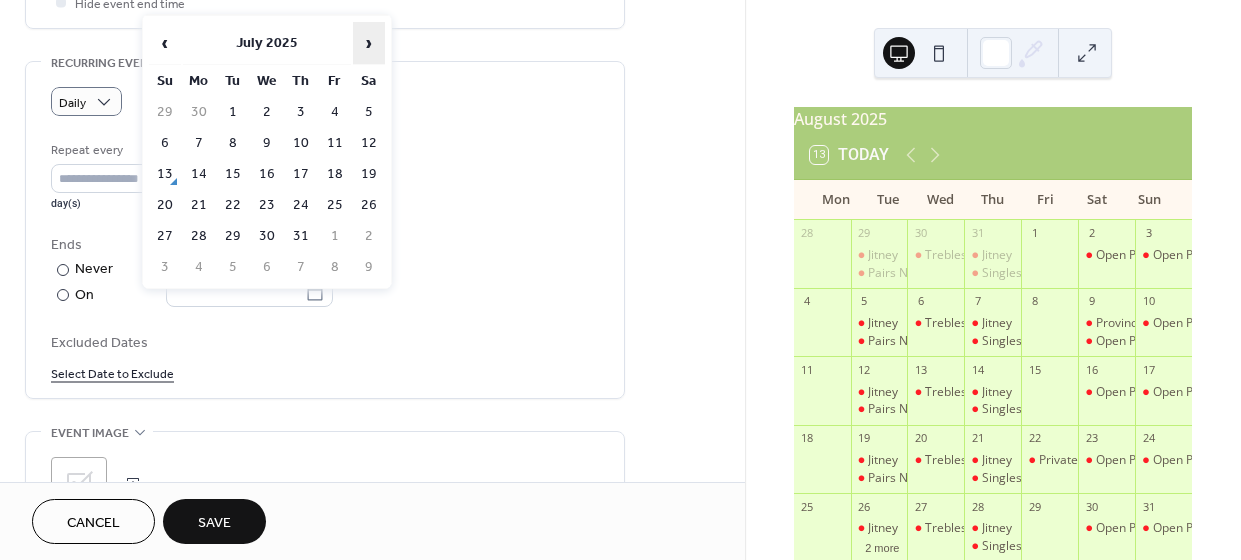 click on "›" at bounding box center [369, 43] 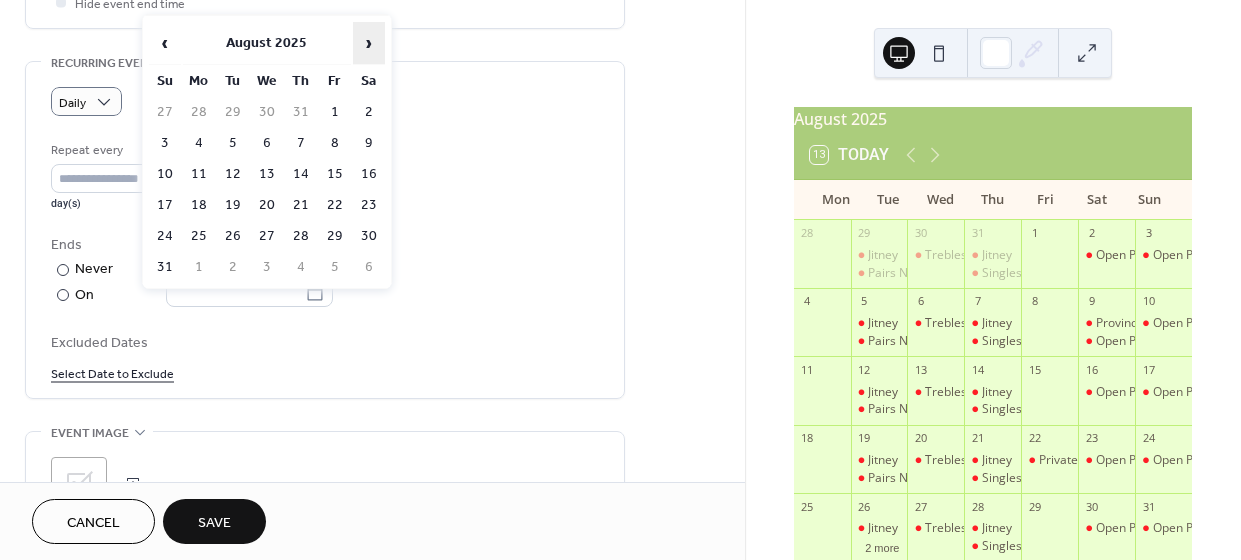 click on "›" at bounding box center (369, 43) 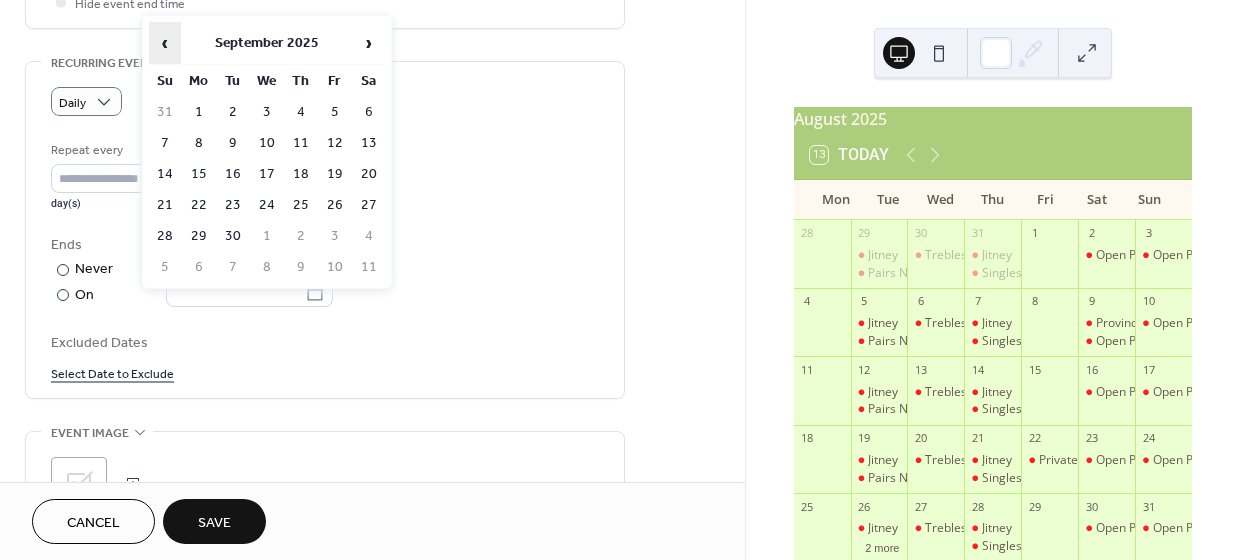 click on "‹" at bounding box center (165, 43) 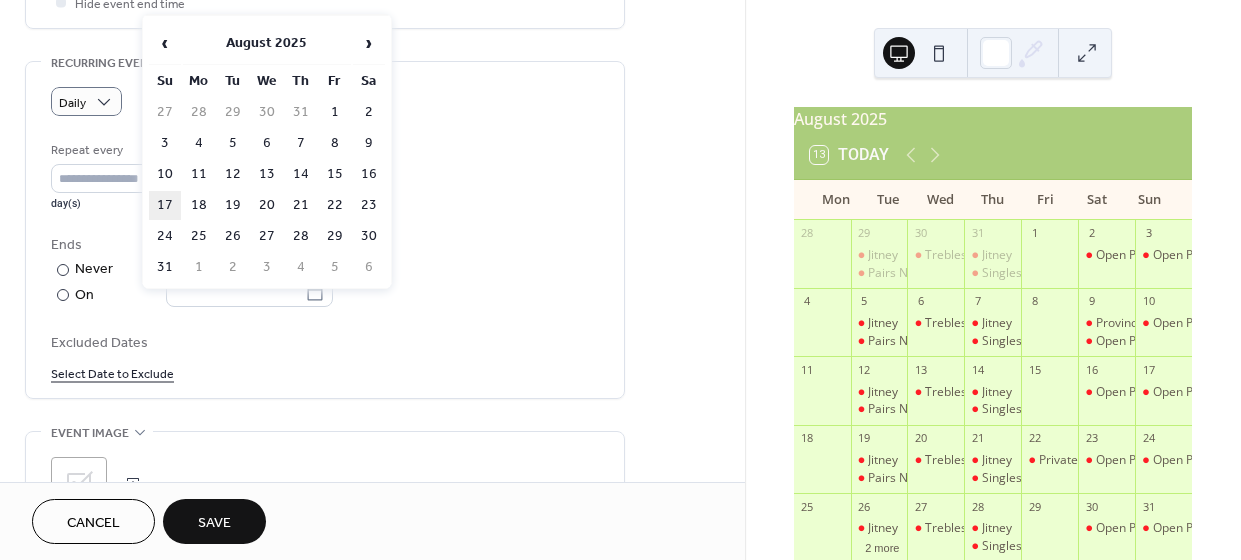 click on "17" at bounding box center (165, 205) 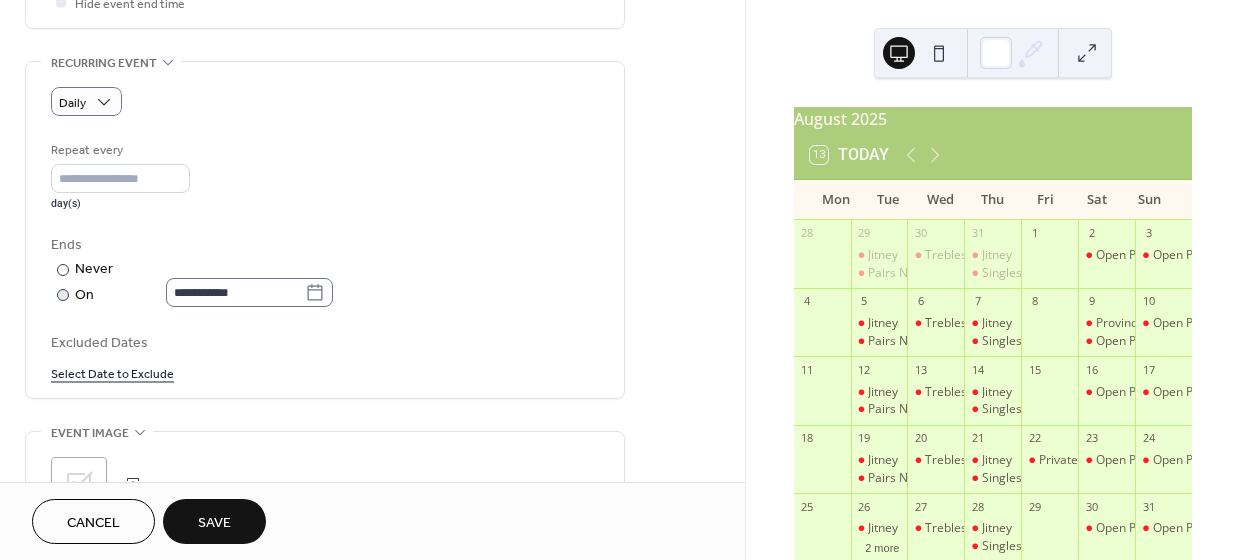 type on "**********" 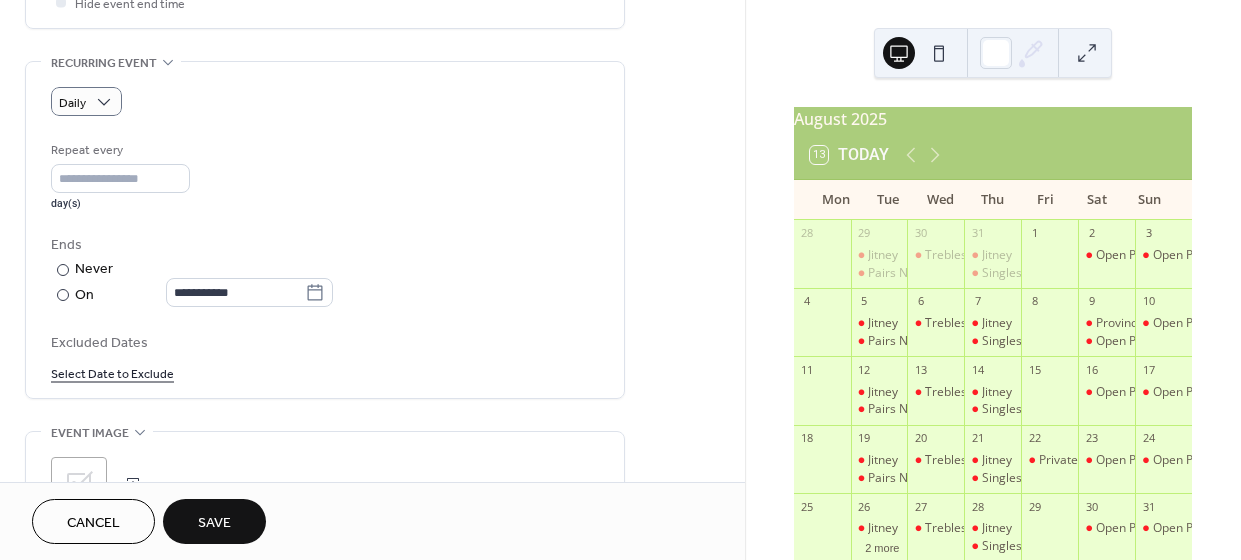 scroll, scrollTop: 861, scrollLeft: 0, axis: vertical 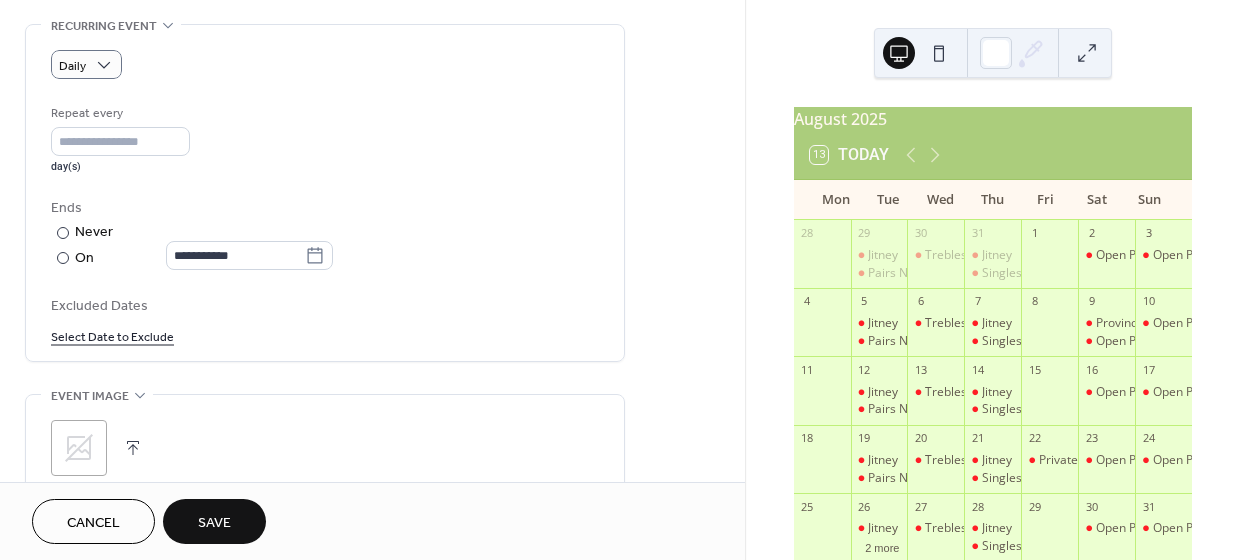 click on "Save" at bounding box center (214, 523) 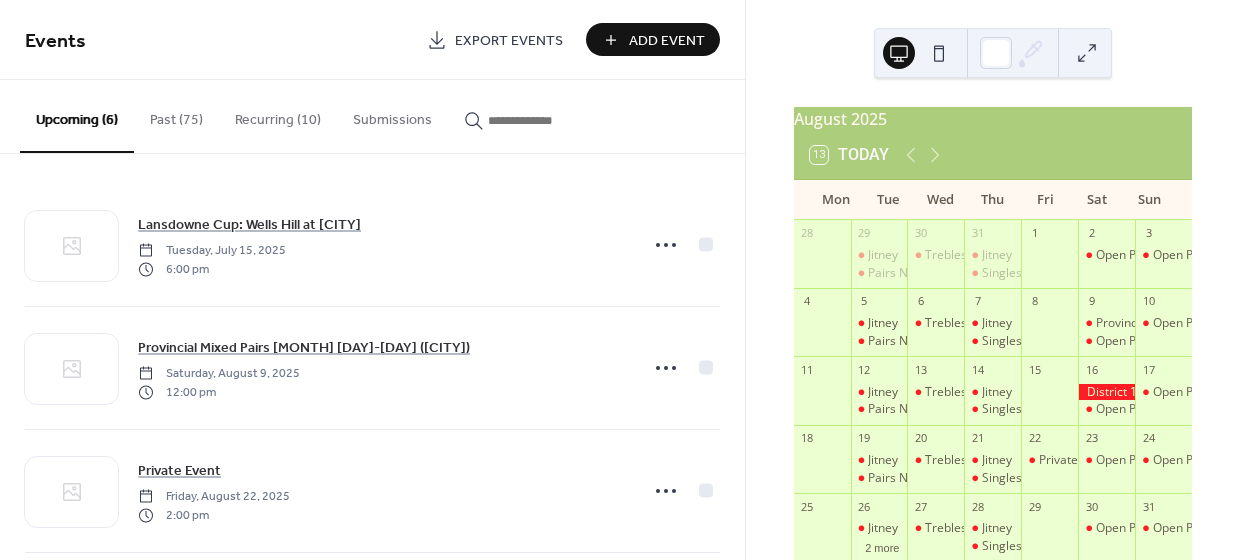 click on "Add Event" at bounding box center (667, 41) 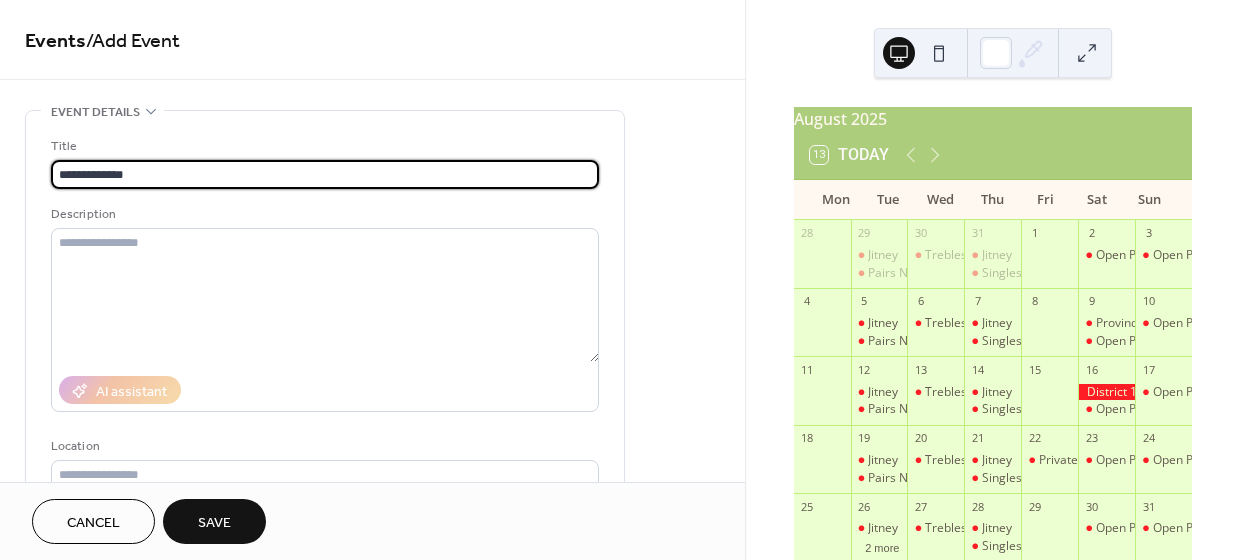 click on "**********" at bounding box center [325, 174] 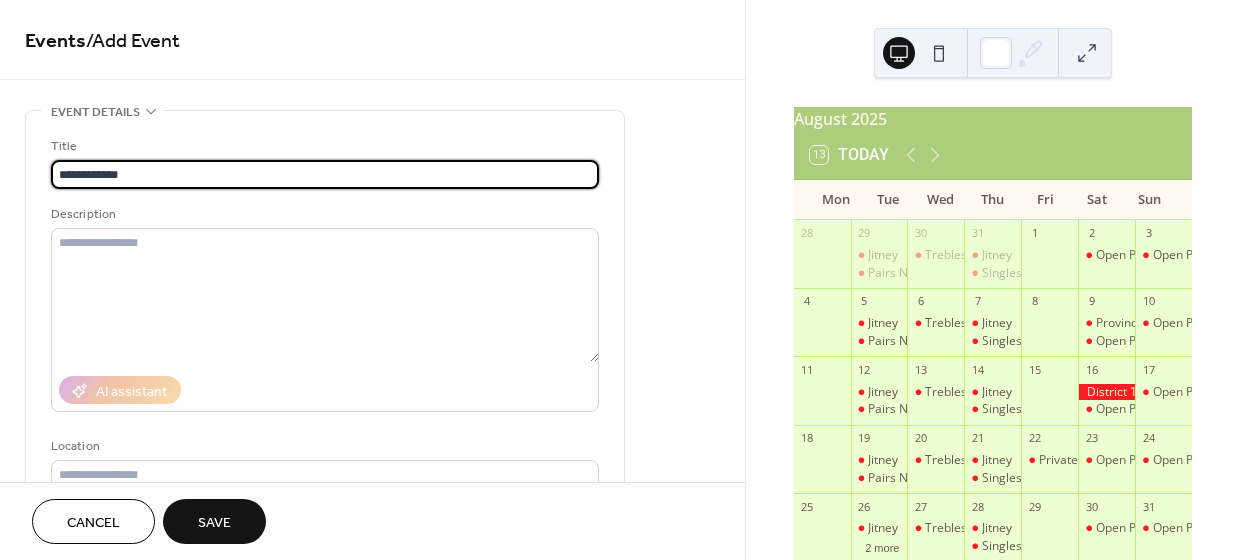 click on "**********" at bounding box center (325, 174) 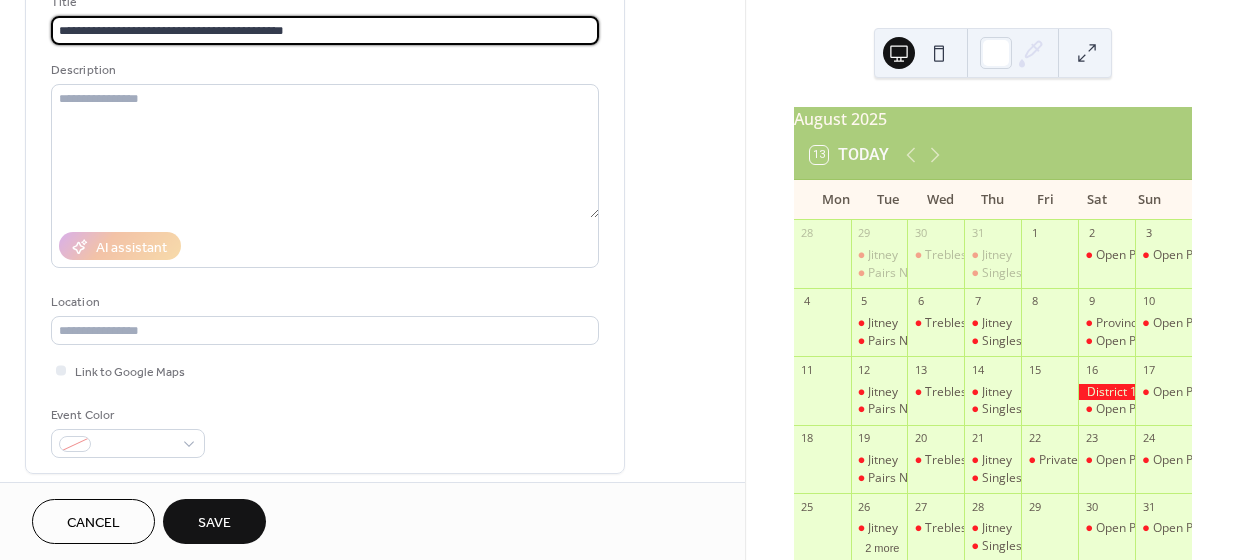 scroll, scrollTop: 148, scrollLeft: 0, axis: vertical 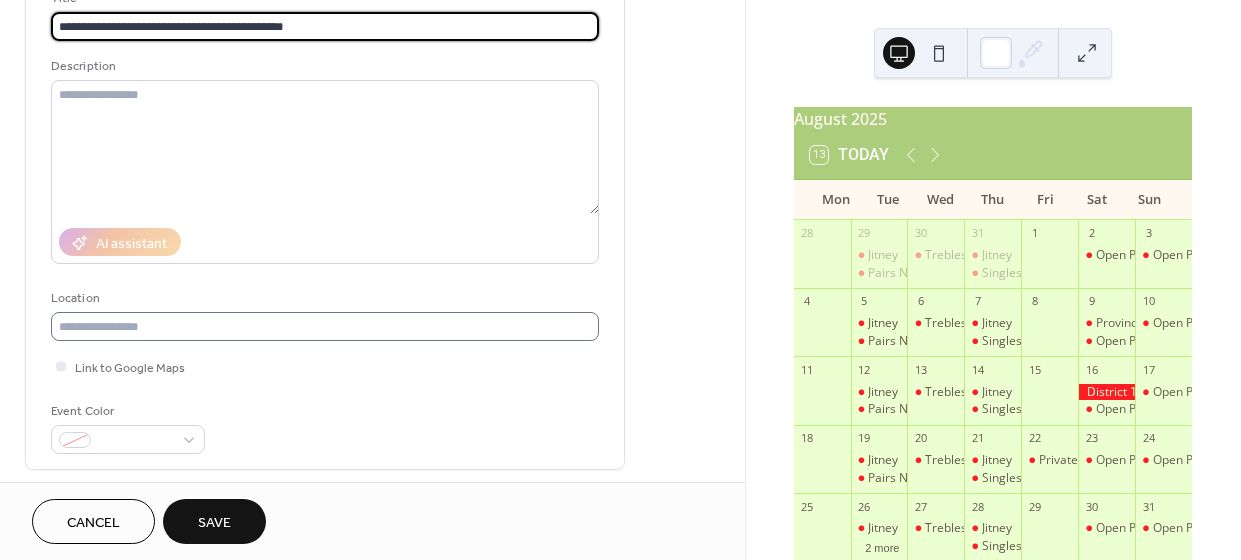 type on "**********" 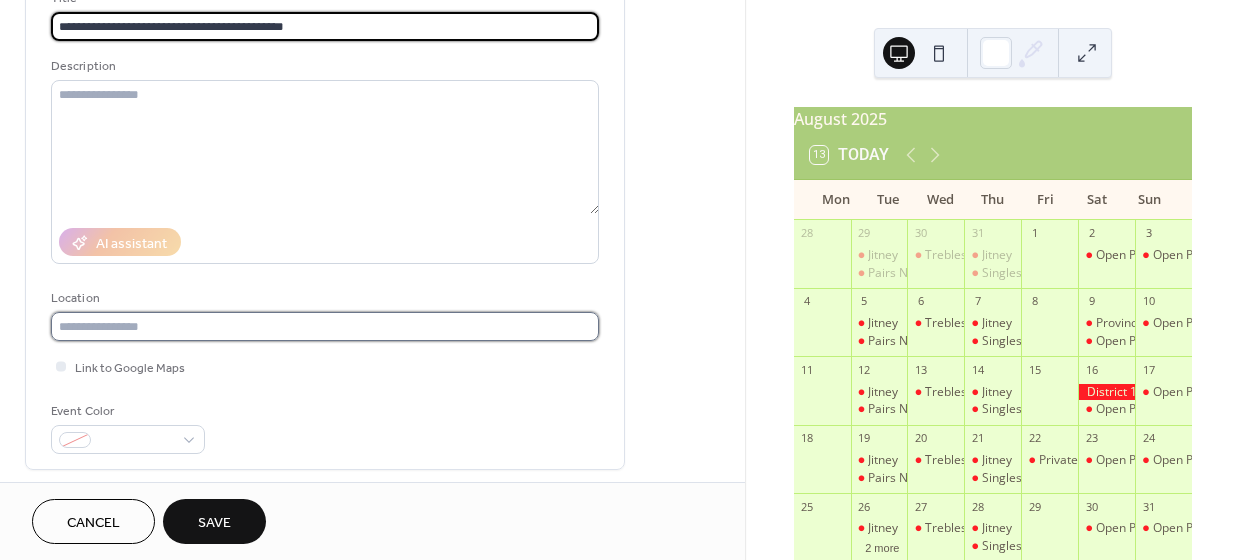 click at bounding box center (325, 326) 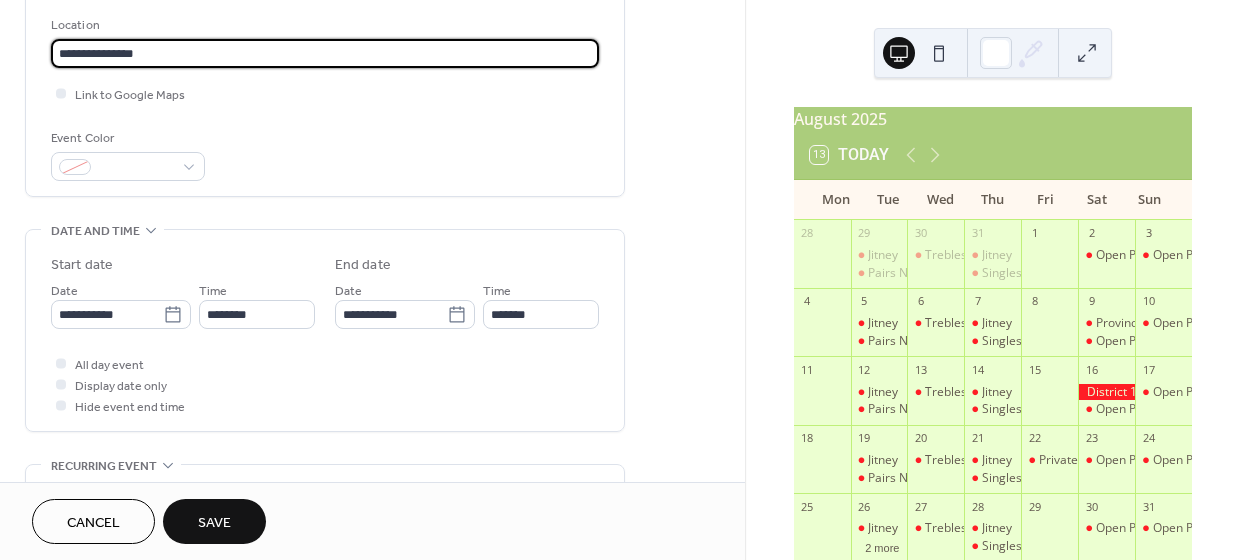 scroll, scrollTop: 501, scrollLeft: 0, axis: vertical 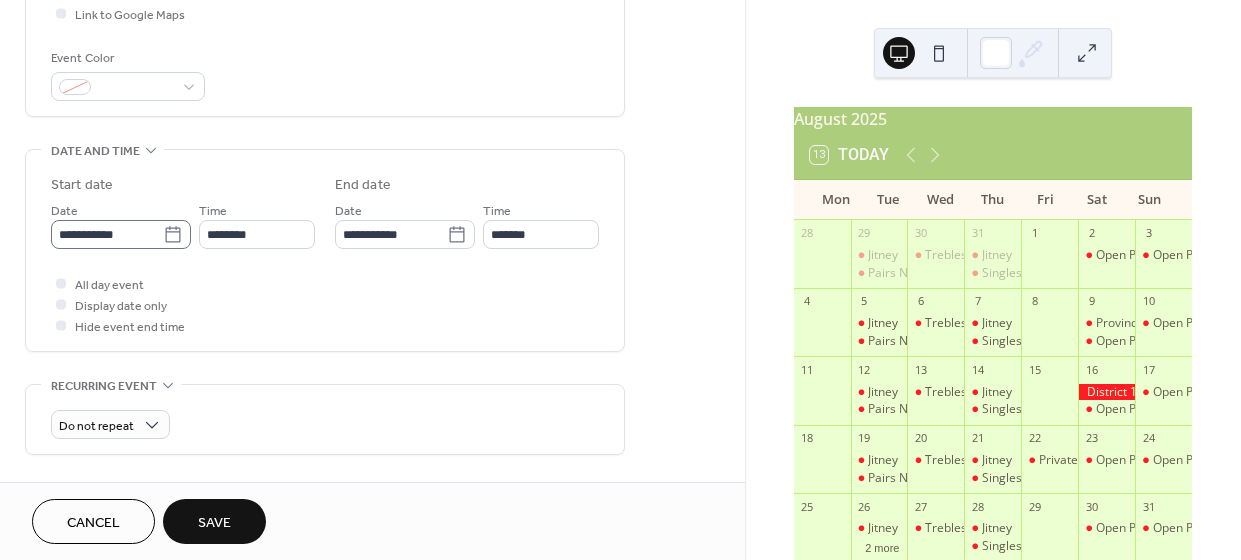 type on "**********" 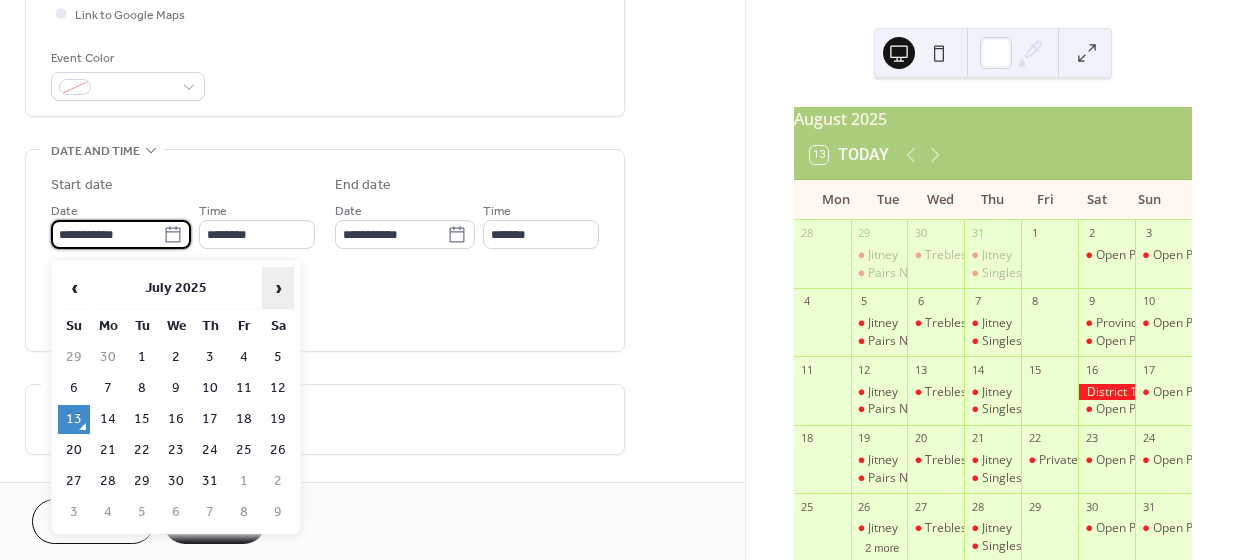 click on "›" at bounding box center (278, 288) 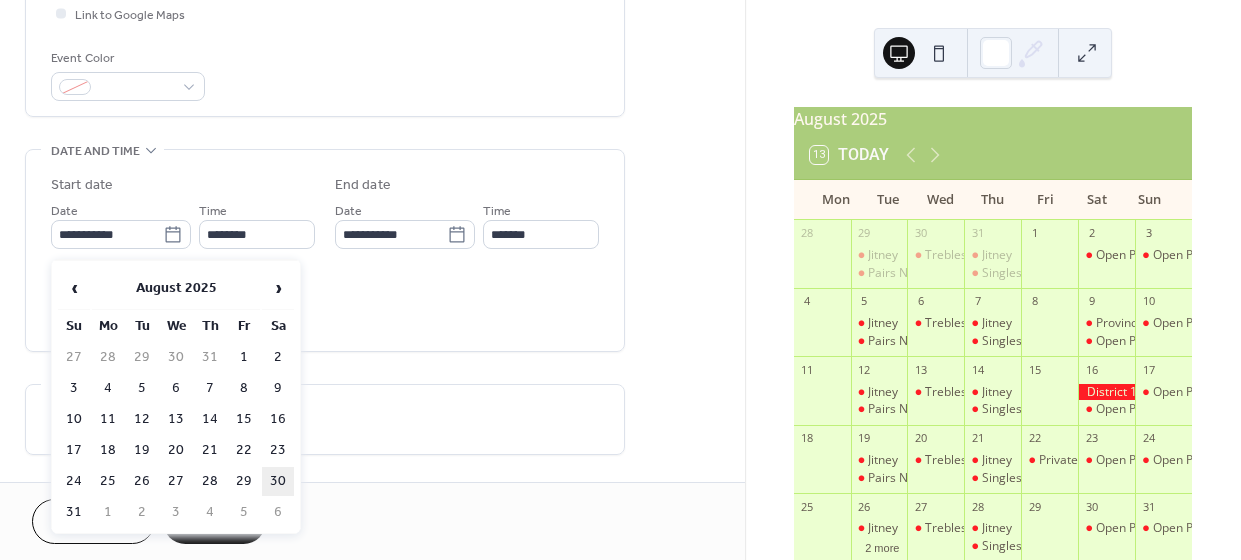 click on "30" at bounding box center [278, 481] 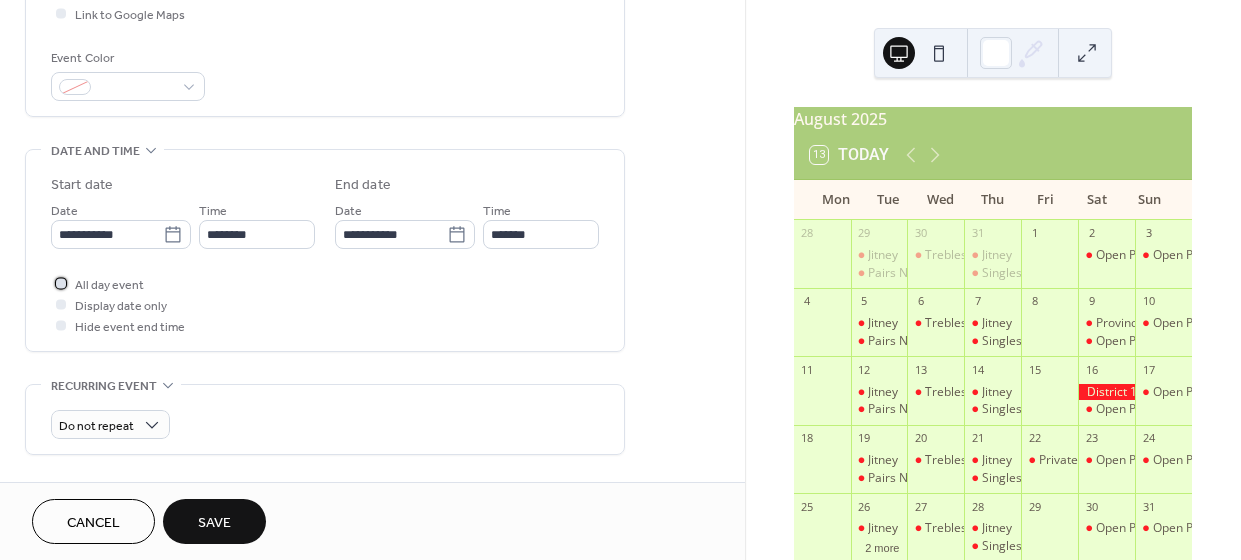 click at bounding box center [61, 283] 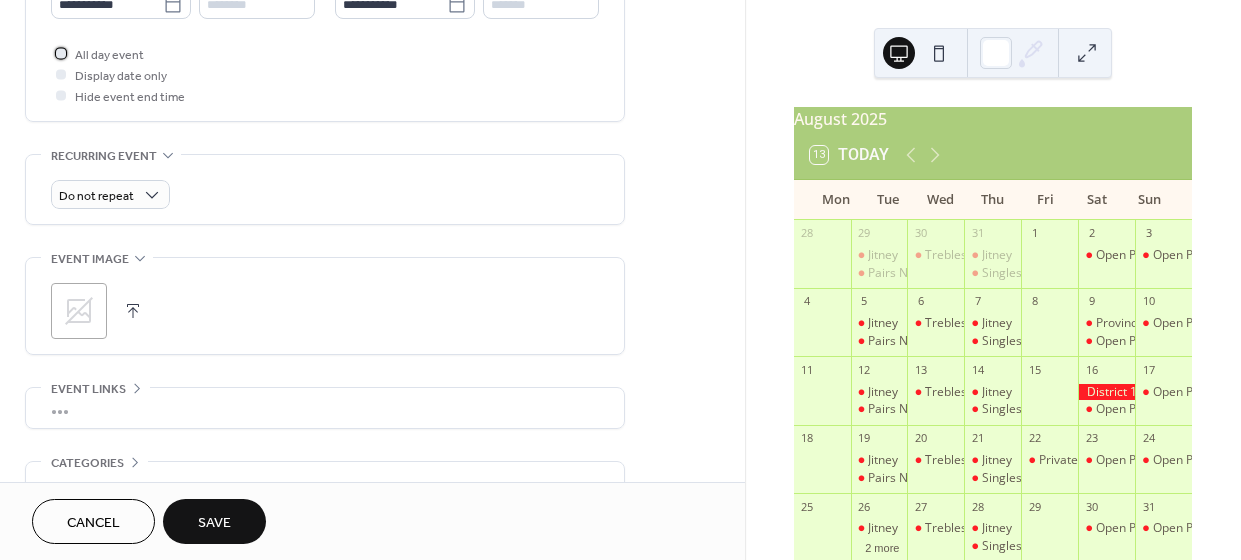 scroll, scrollTop: 736, scrollLeft: 0, axis: vertical 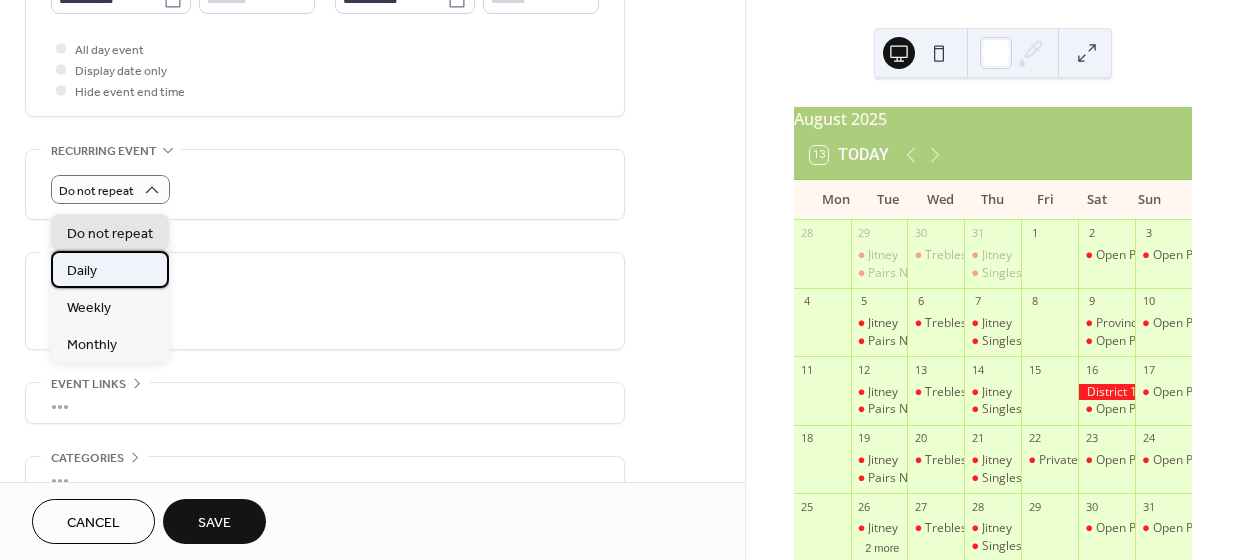 click on "Daily" at bounding box center [110, 269] 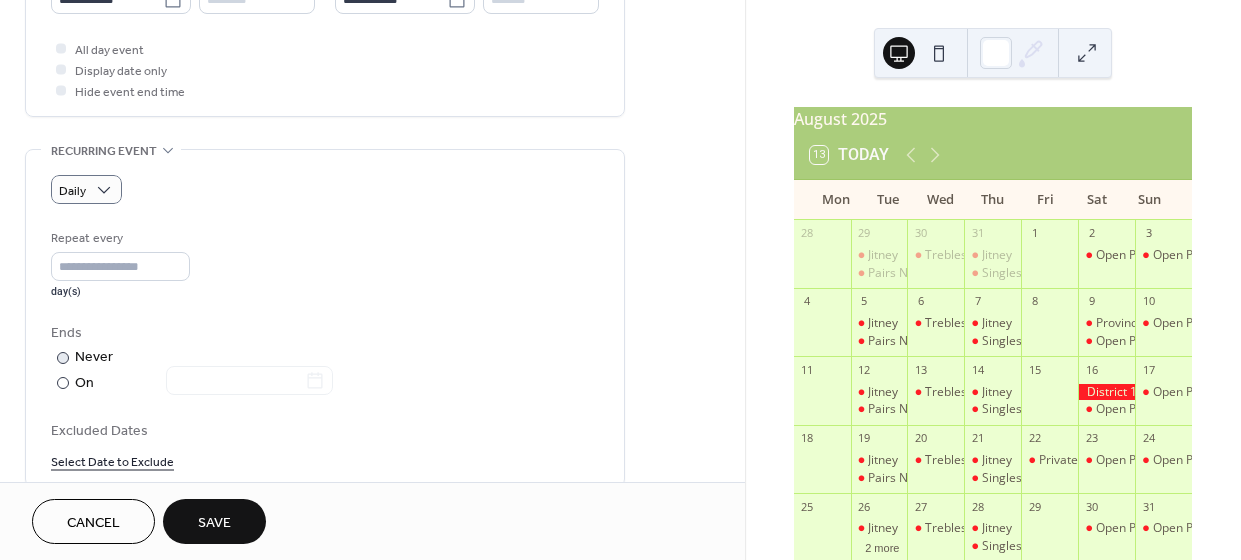 scroll, scrollTop: 834, scrollLeft: 0, axis: vertical 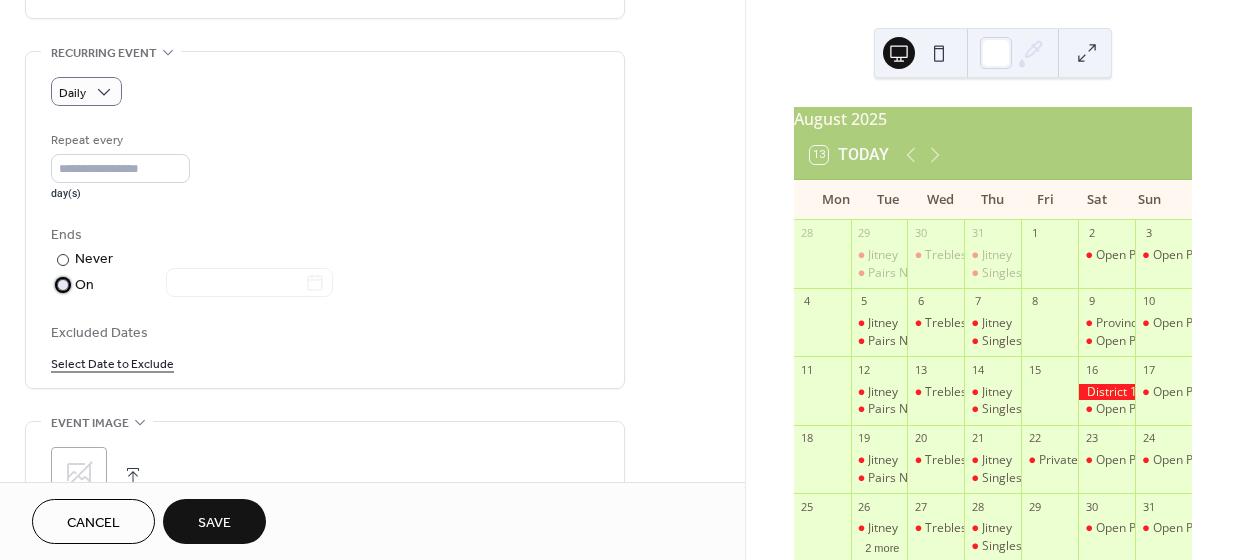 click at bounding box center [63, 285] 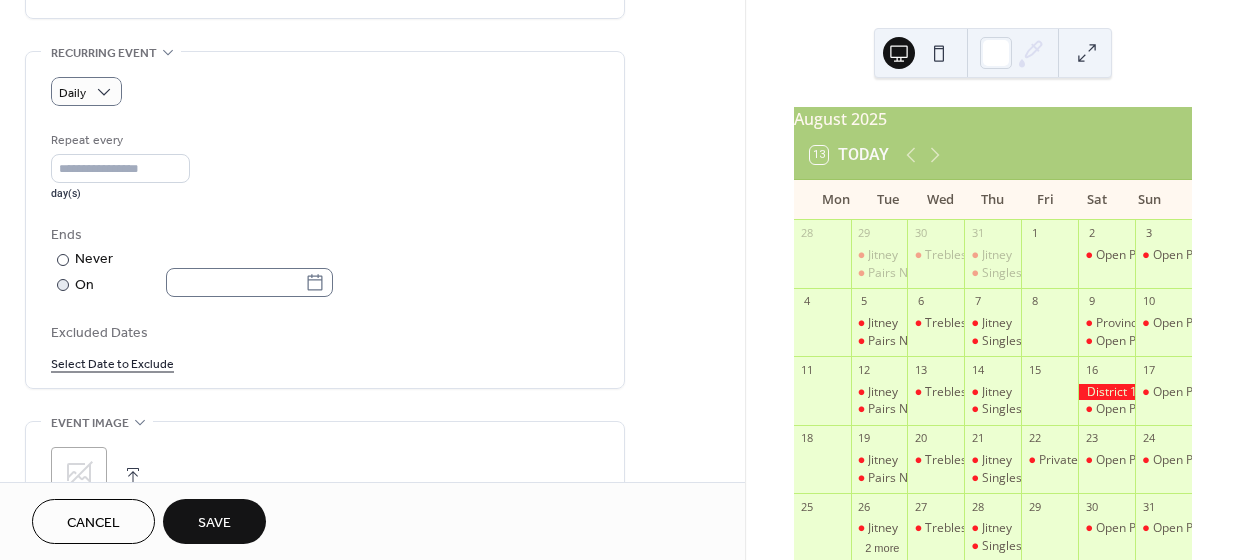 click 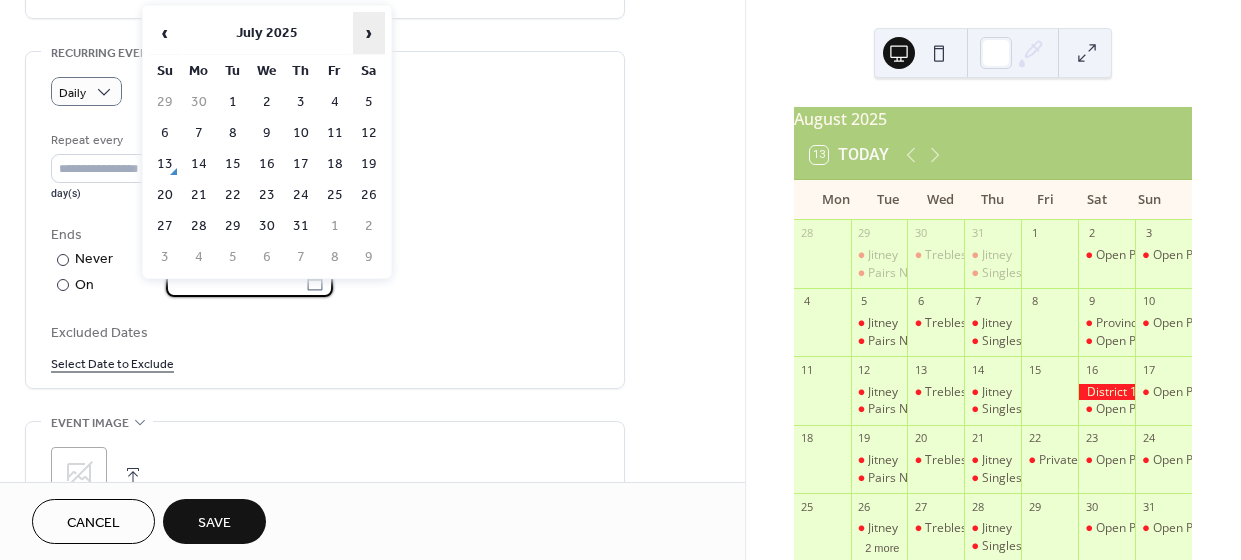 click on "›" at bounding box center [369, 33] 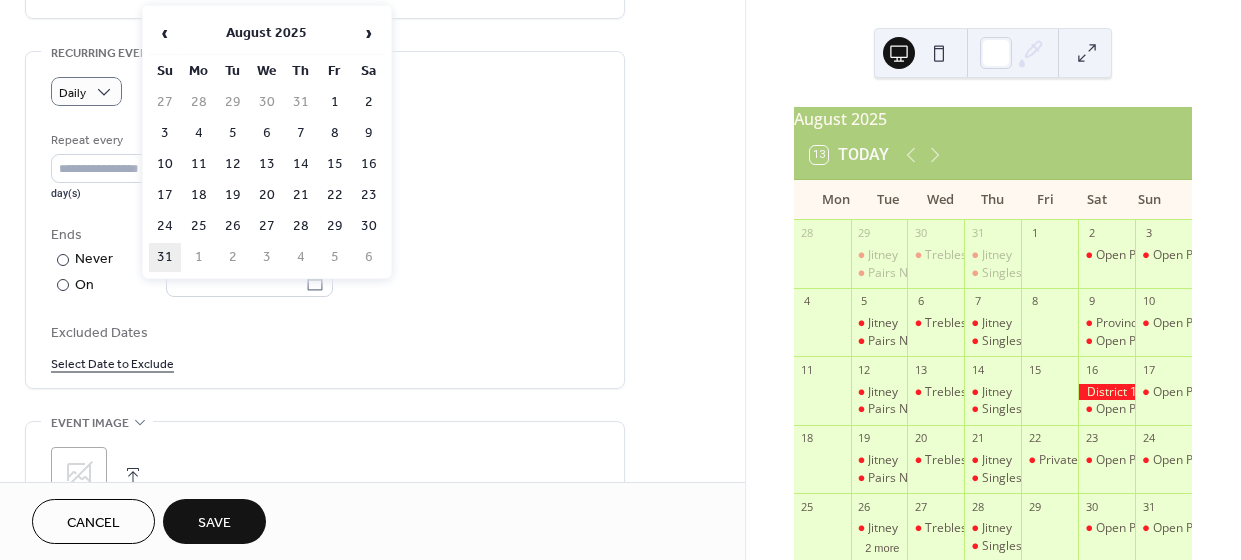 click on "31" at bounding box center (165, 257) 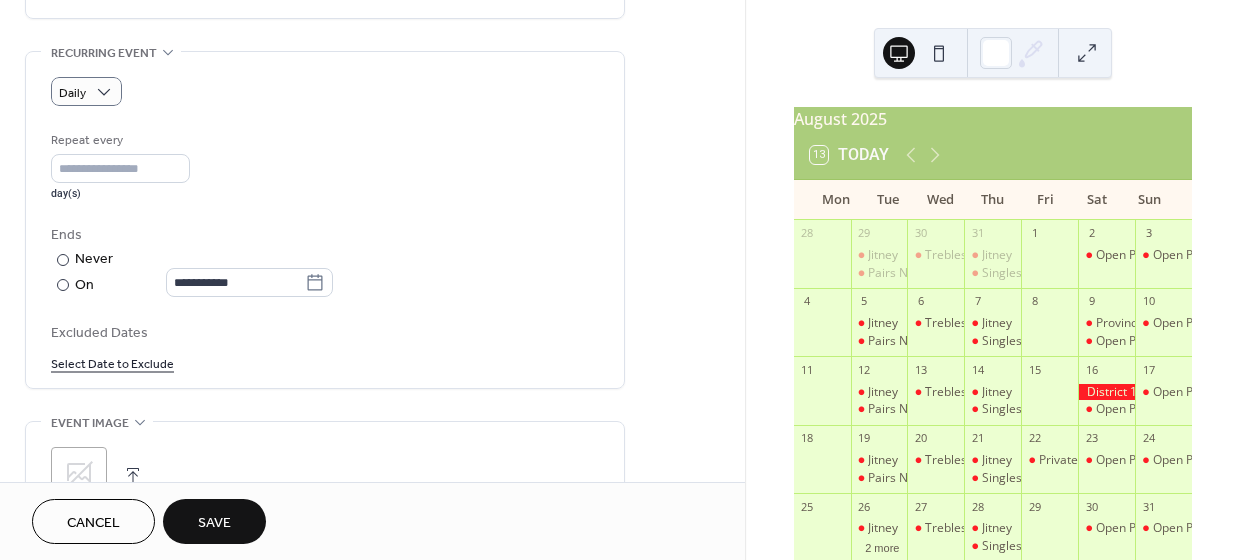 type on "**********" 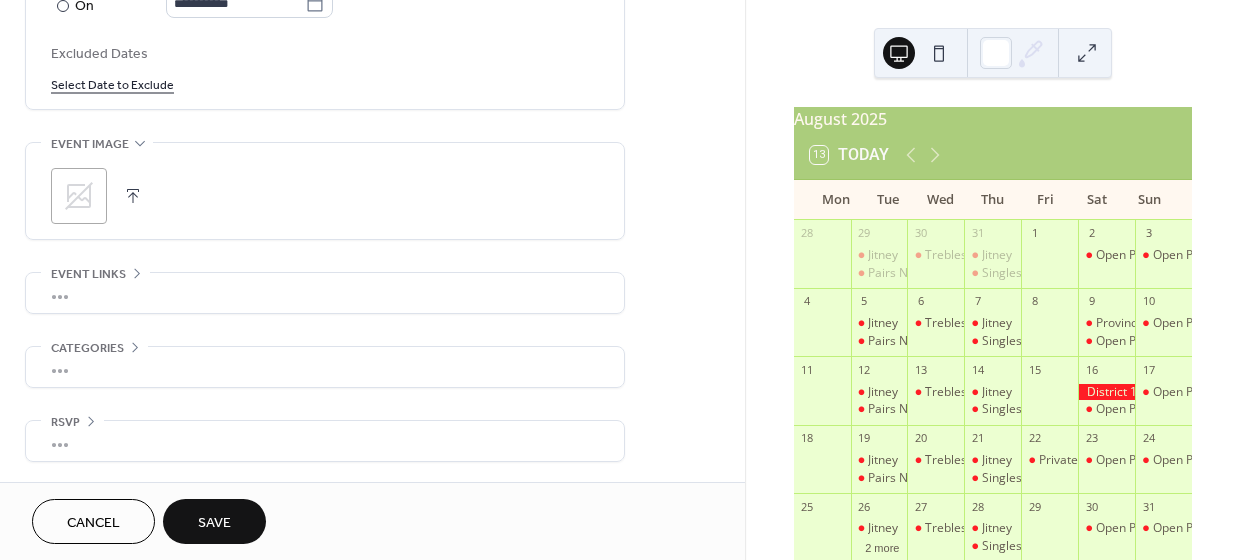 scroll, scrollTop: 1123, scrollLeft: 0, axis: vertical 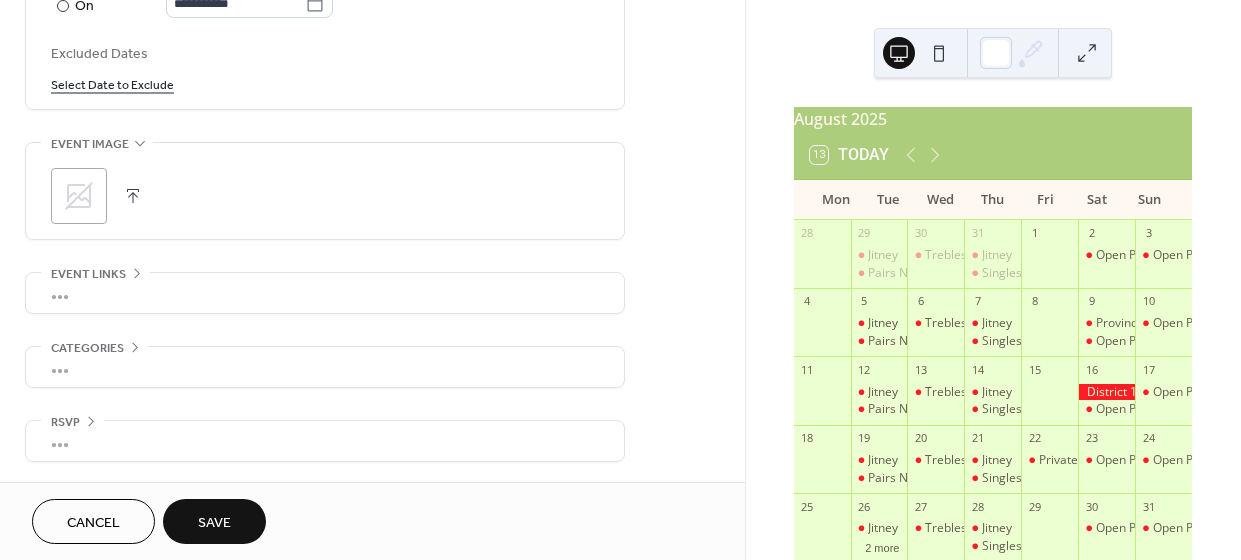 click on "Save" at bounding box center [214, 523] 